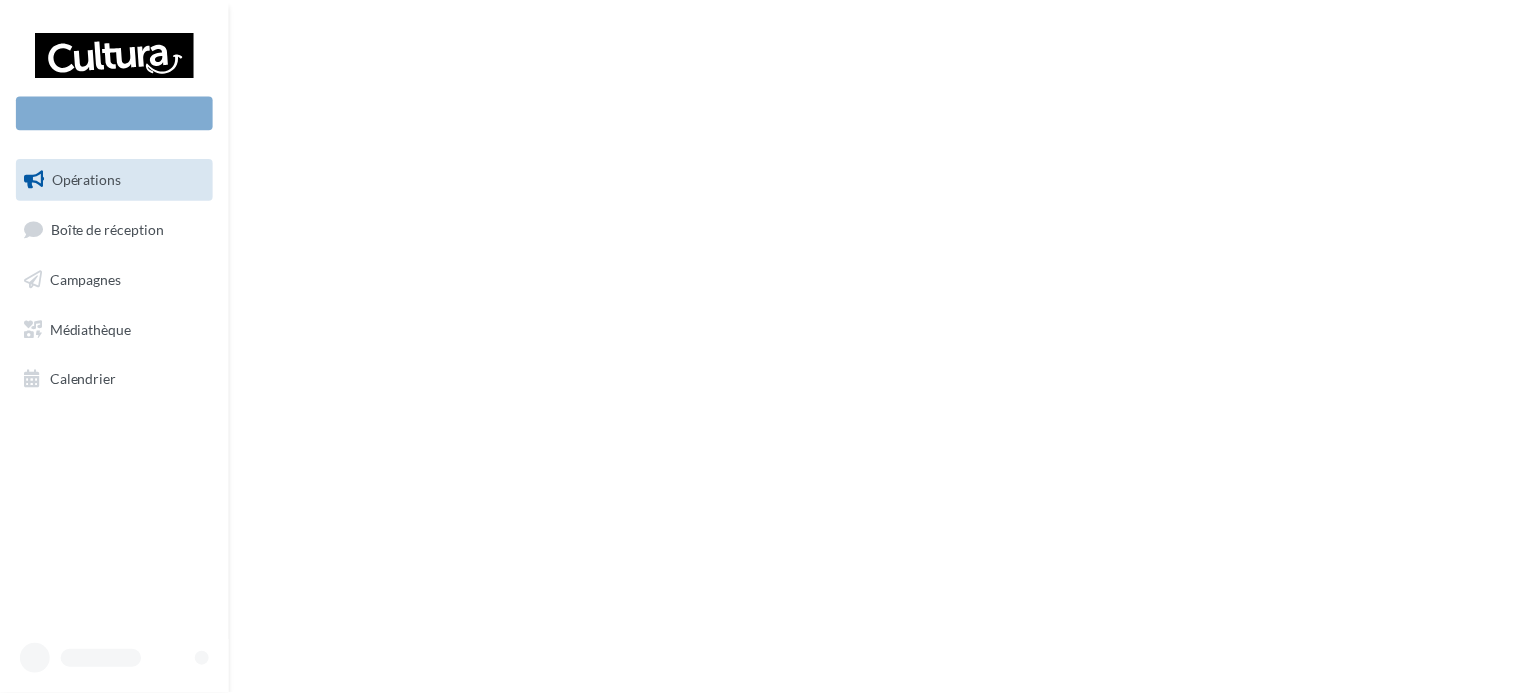 scroll, scrollTop: 0, scrollLeft: 0, axis: both 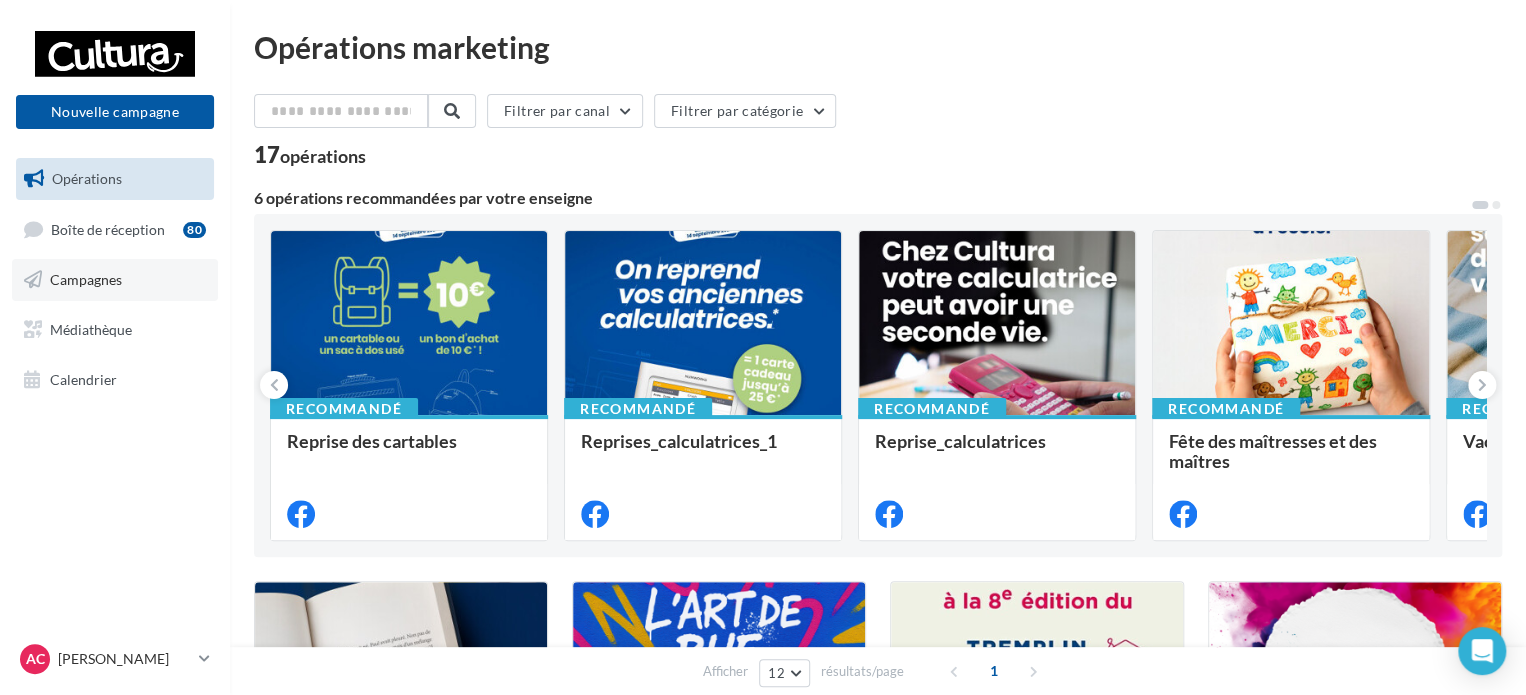 click on "Campagnes" at bounding box center (115, 280) 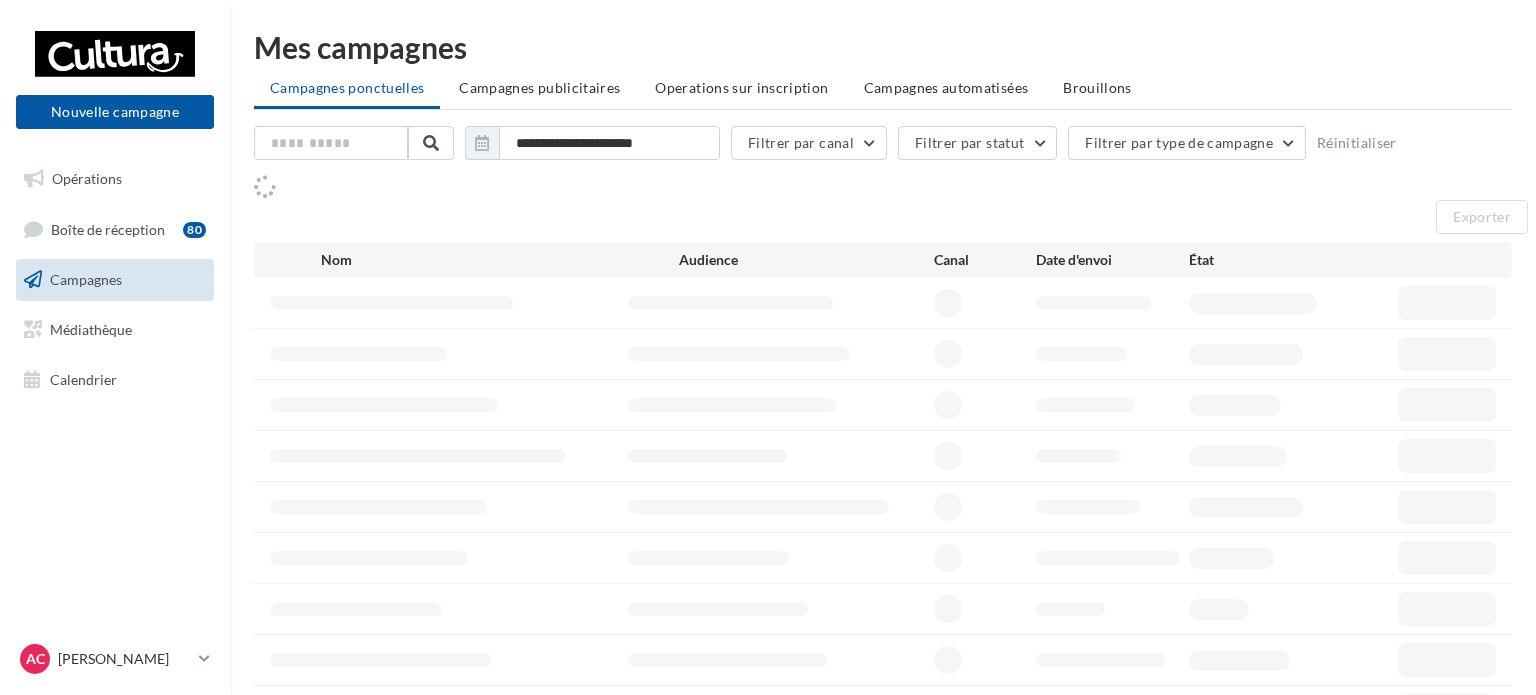 scroll, scrollTop: 0, scrollLeft: 0, axis: both 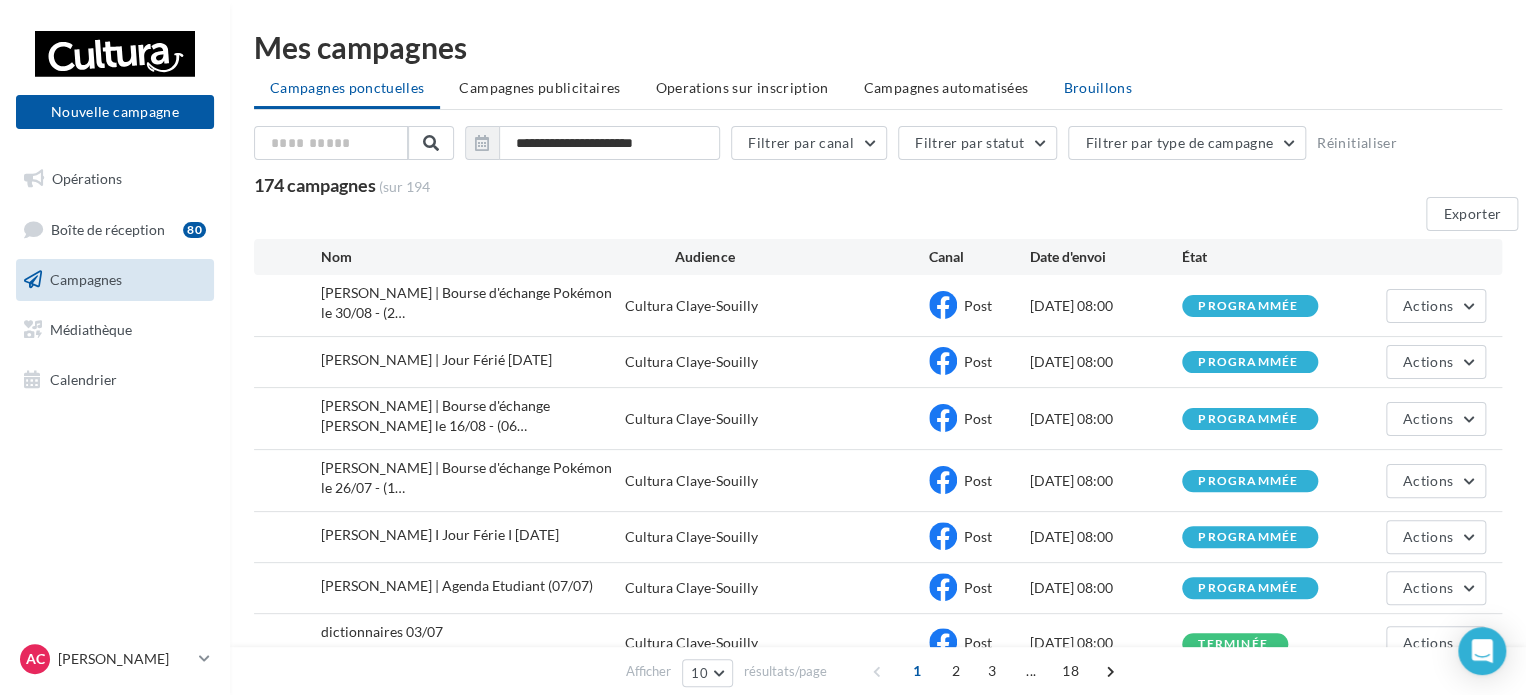 click on "Brouillons" at bounding box center [1097, 87] 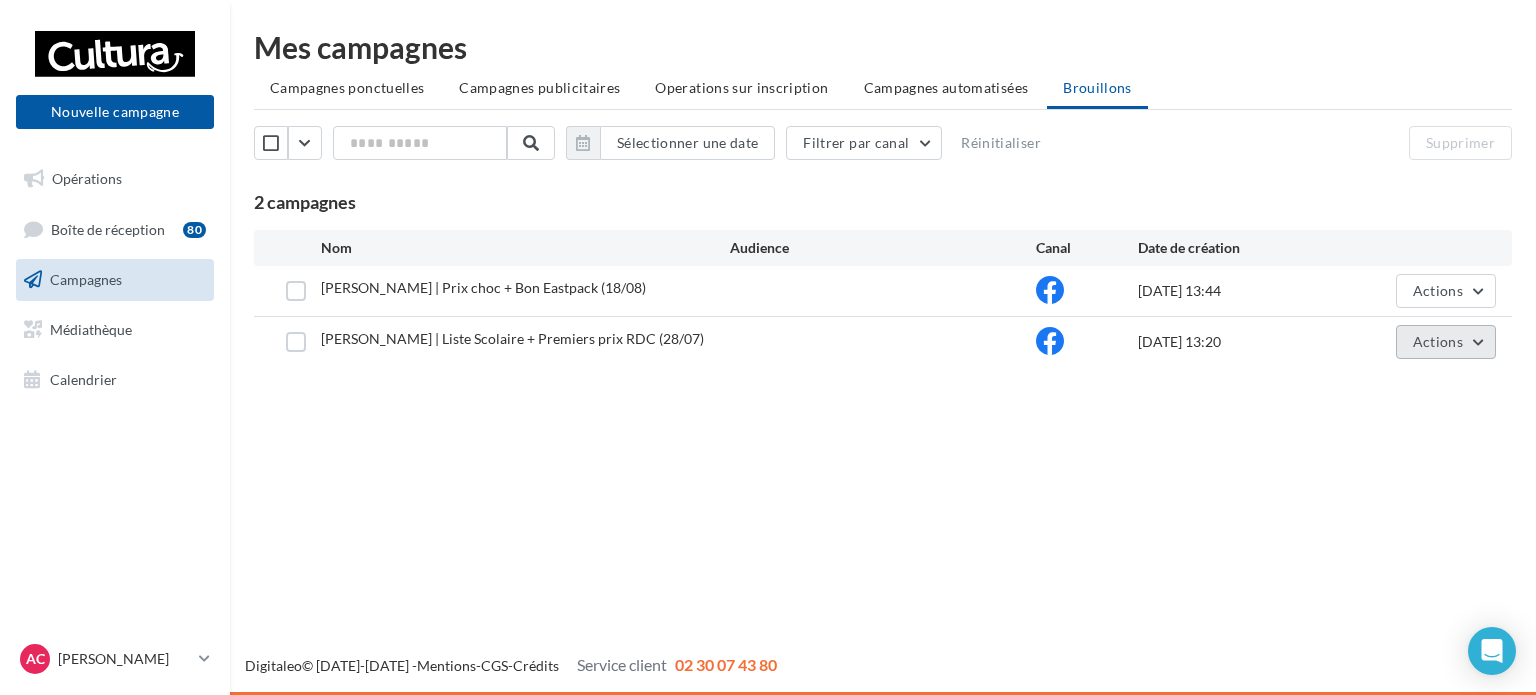 click on "Actions" at bounding box center [1438, 341] 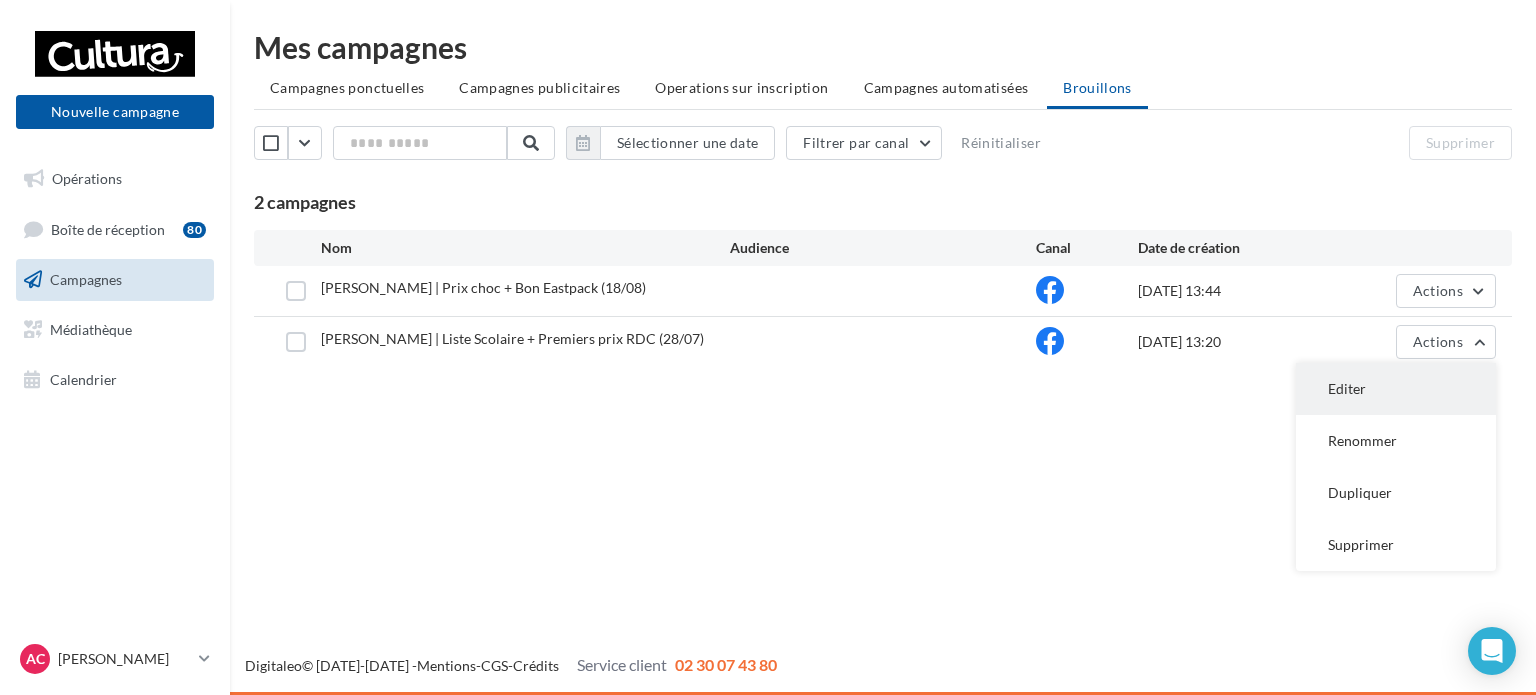 click on "Editer" at bounding box center (1396, 389) 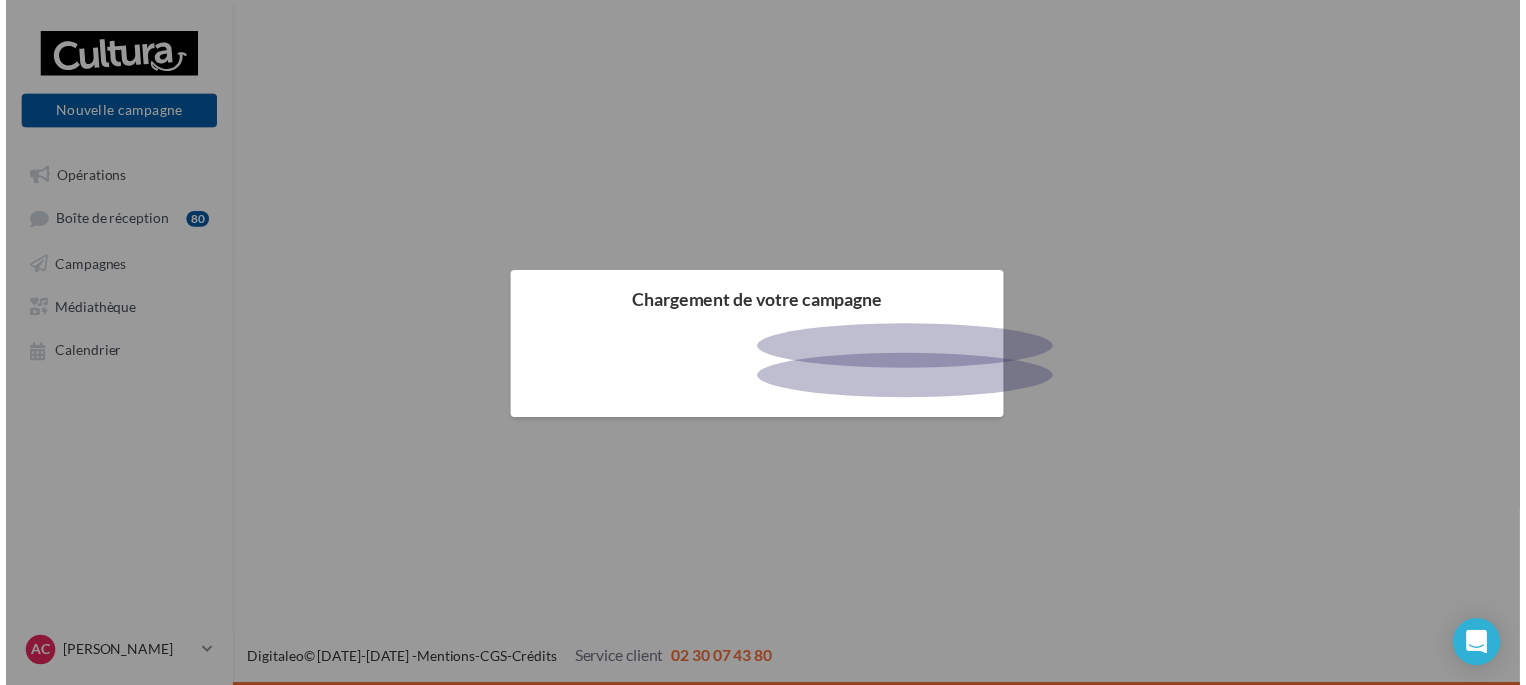 scroll, scrollTop: 0, scrollLeft: 0, axis: both 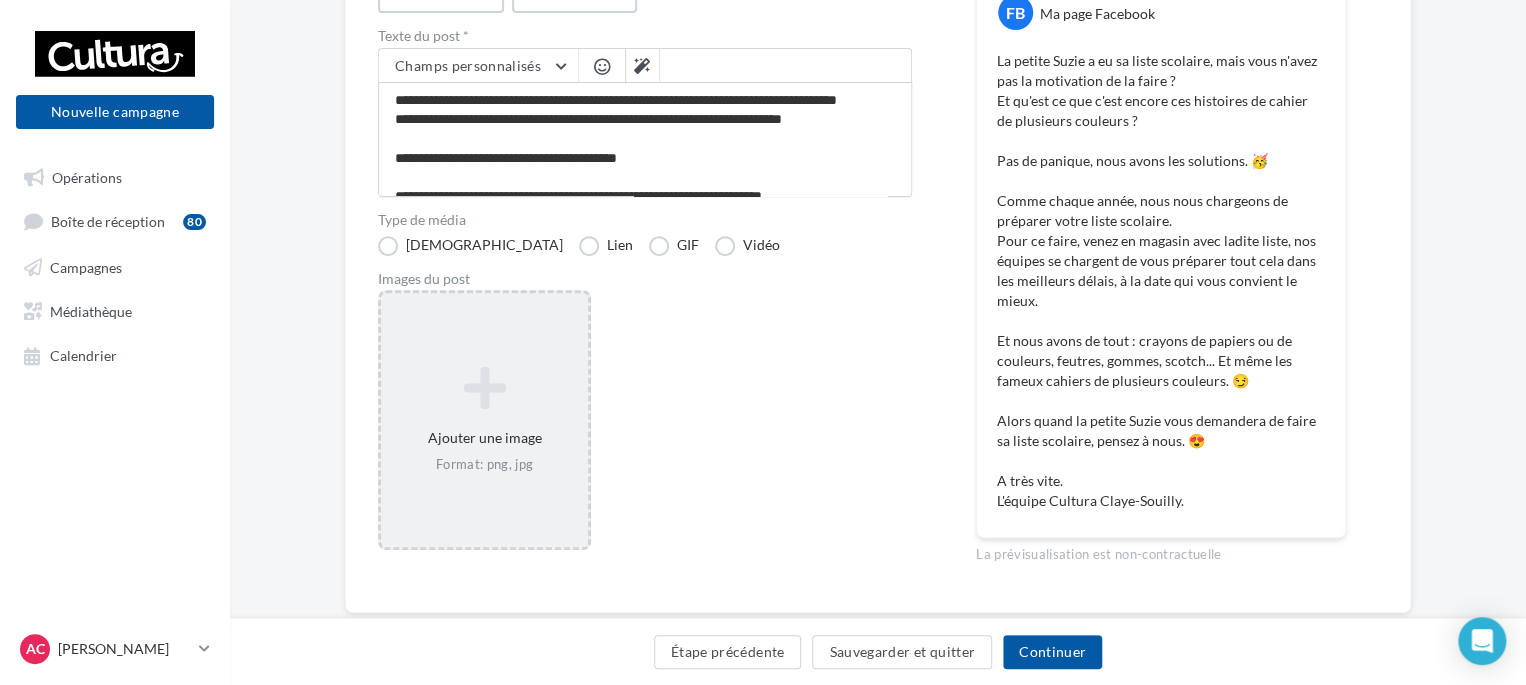 click on "Ajouter une image     Format: png, jpg" at bounding box center [484, 420] 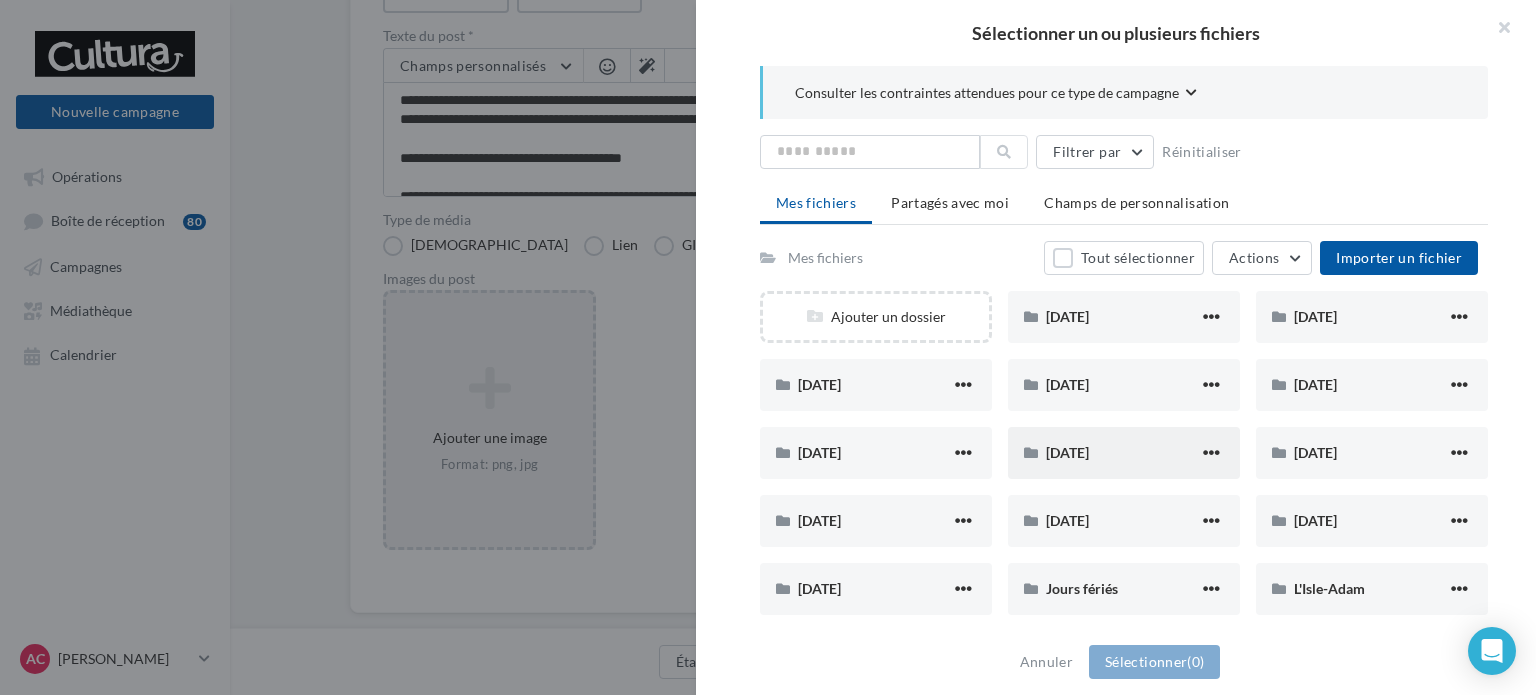 click on "07 Juillet" at bounding box center (1124, 453) 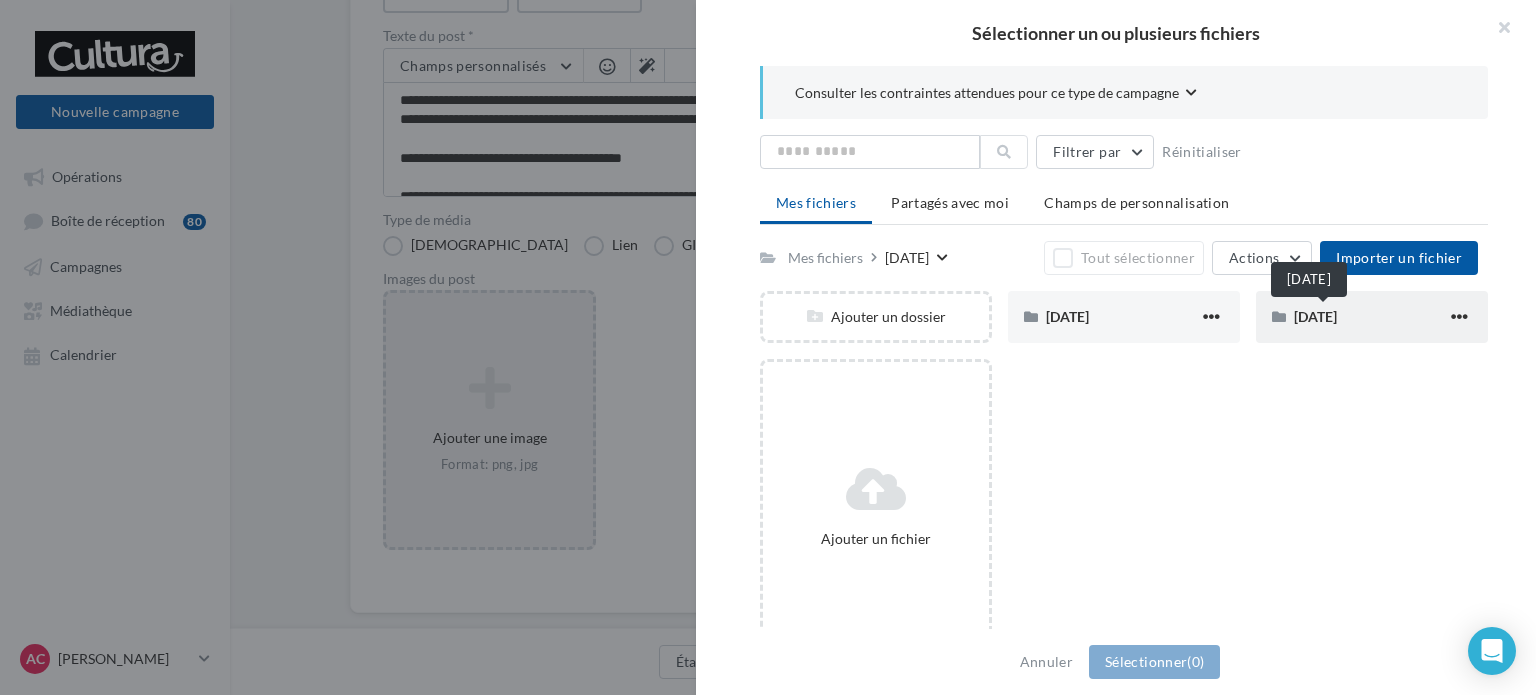 click on "Juillet 2025" at bounding box center (1315, 316) 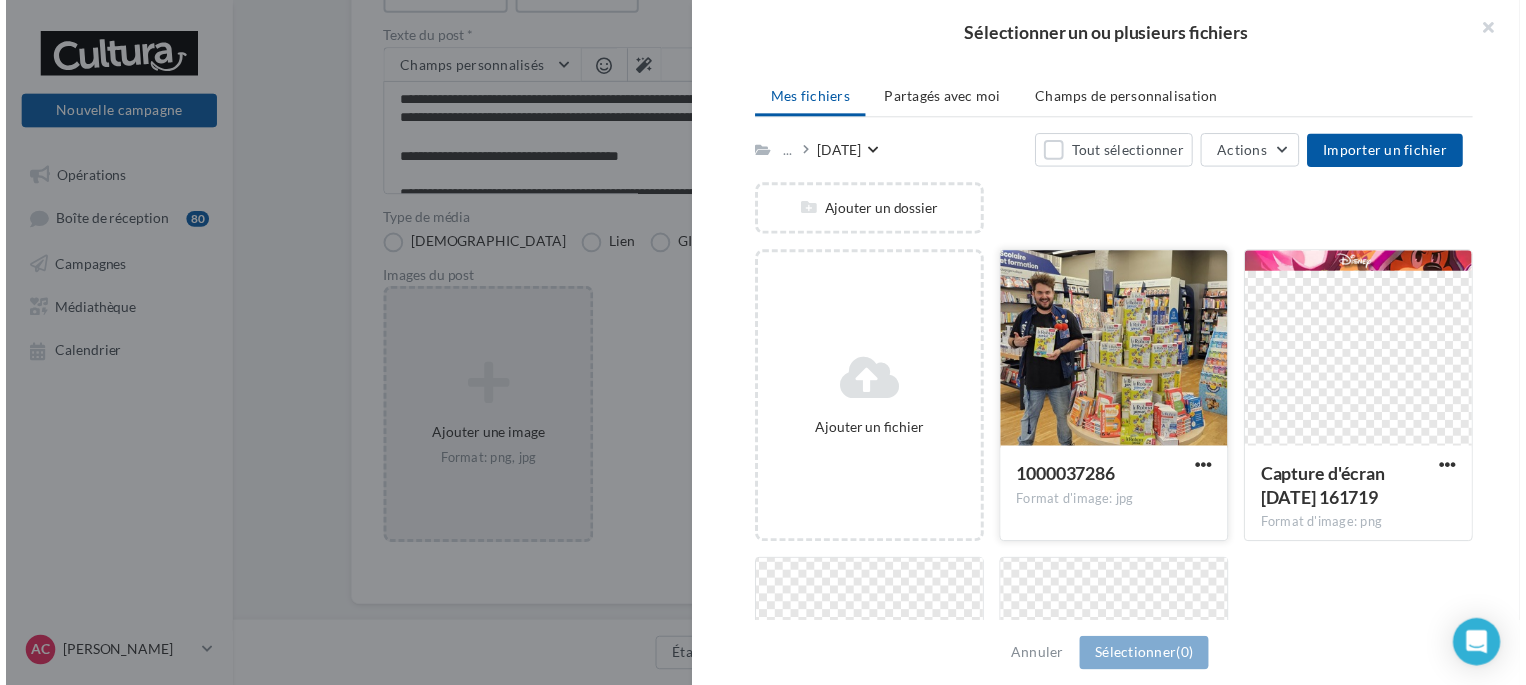 scroll, scrollTop: 102, scrollLeft: 0, axis: vertical 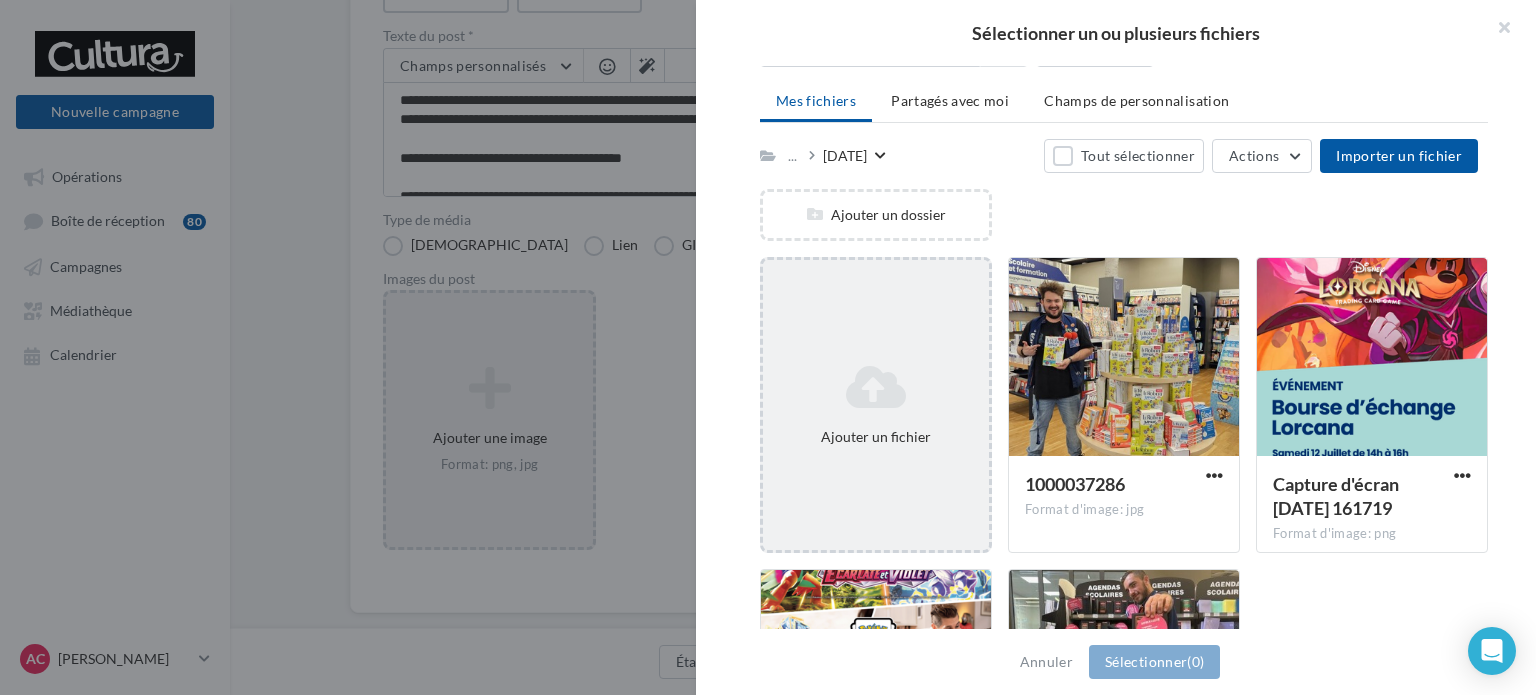 click at bounding box center (876, 387) 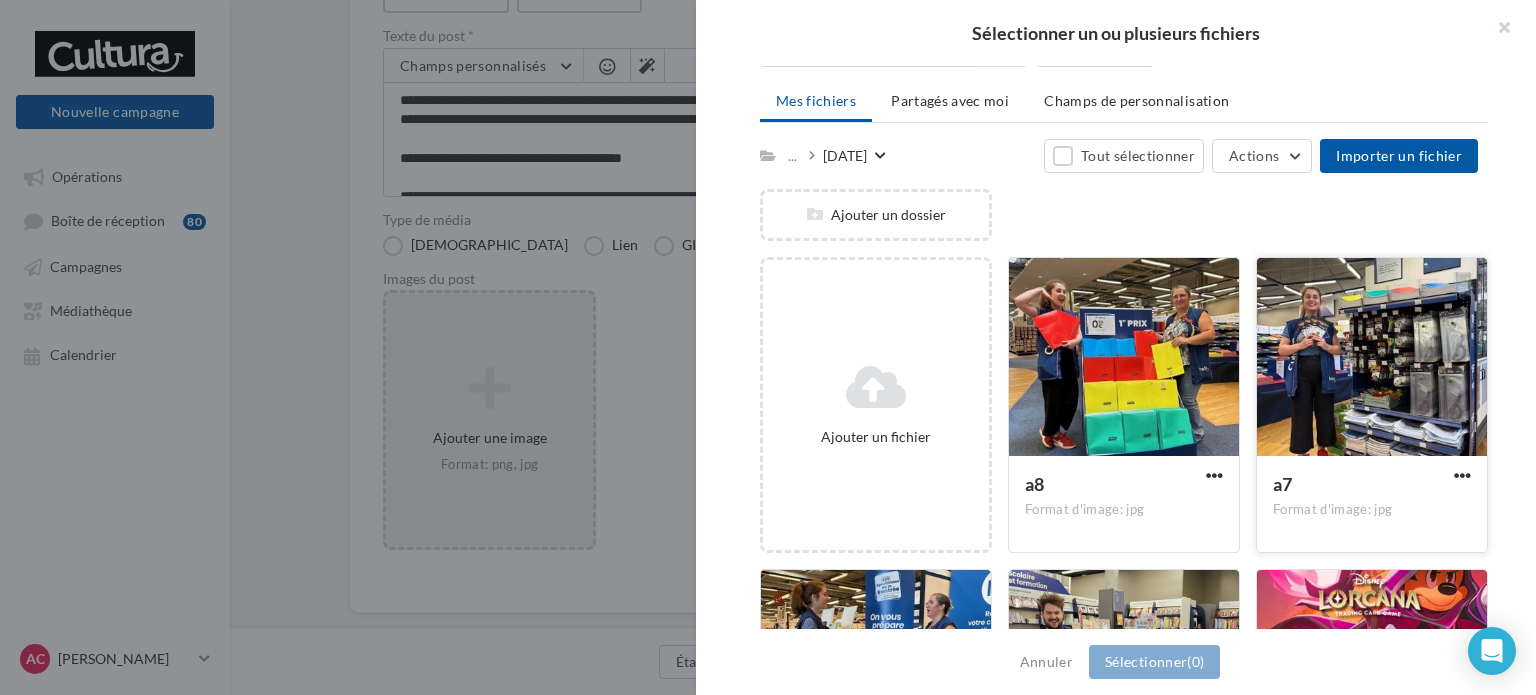 click at bounding box center [1372, 358] 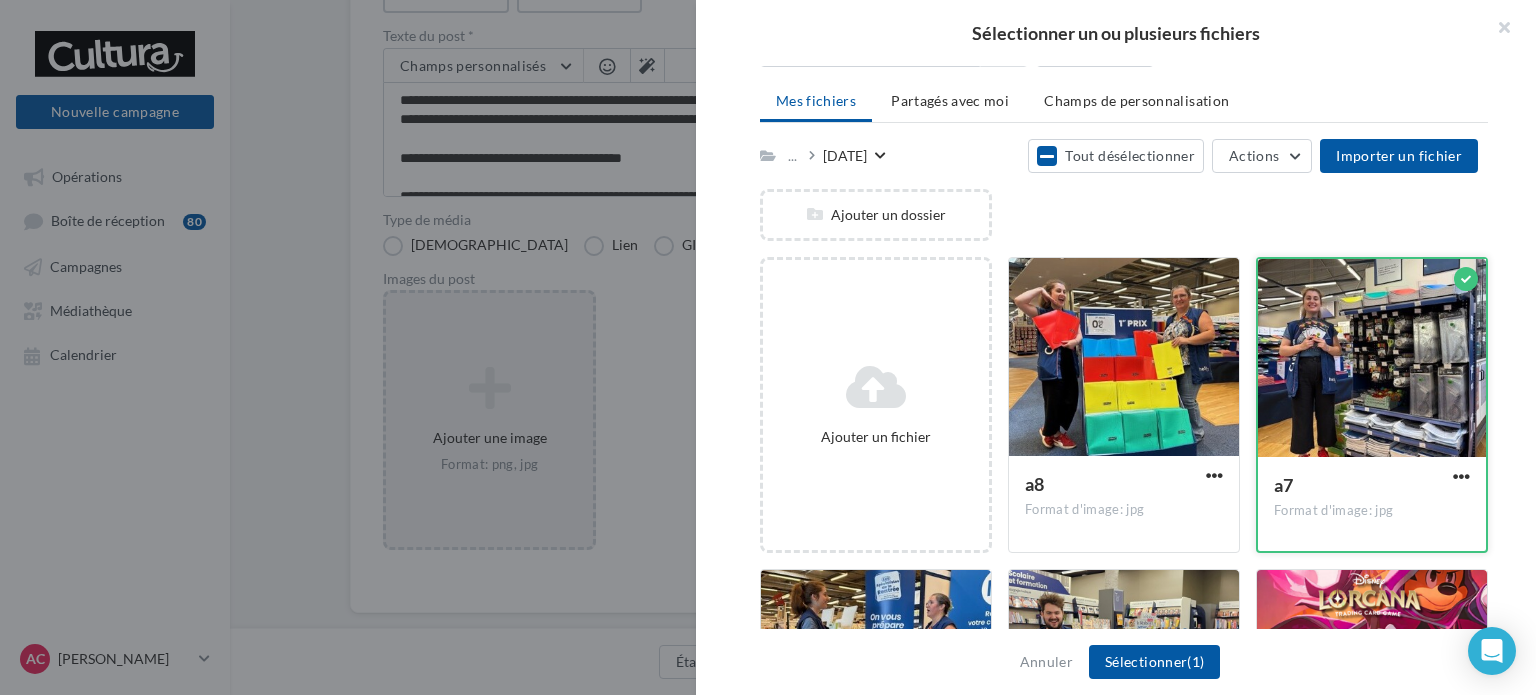click at bounding box center (1372, 359) 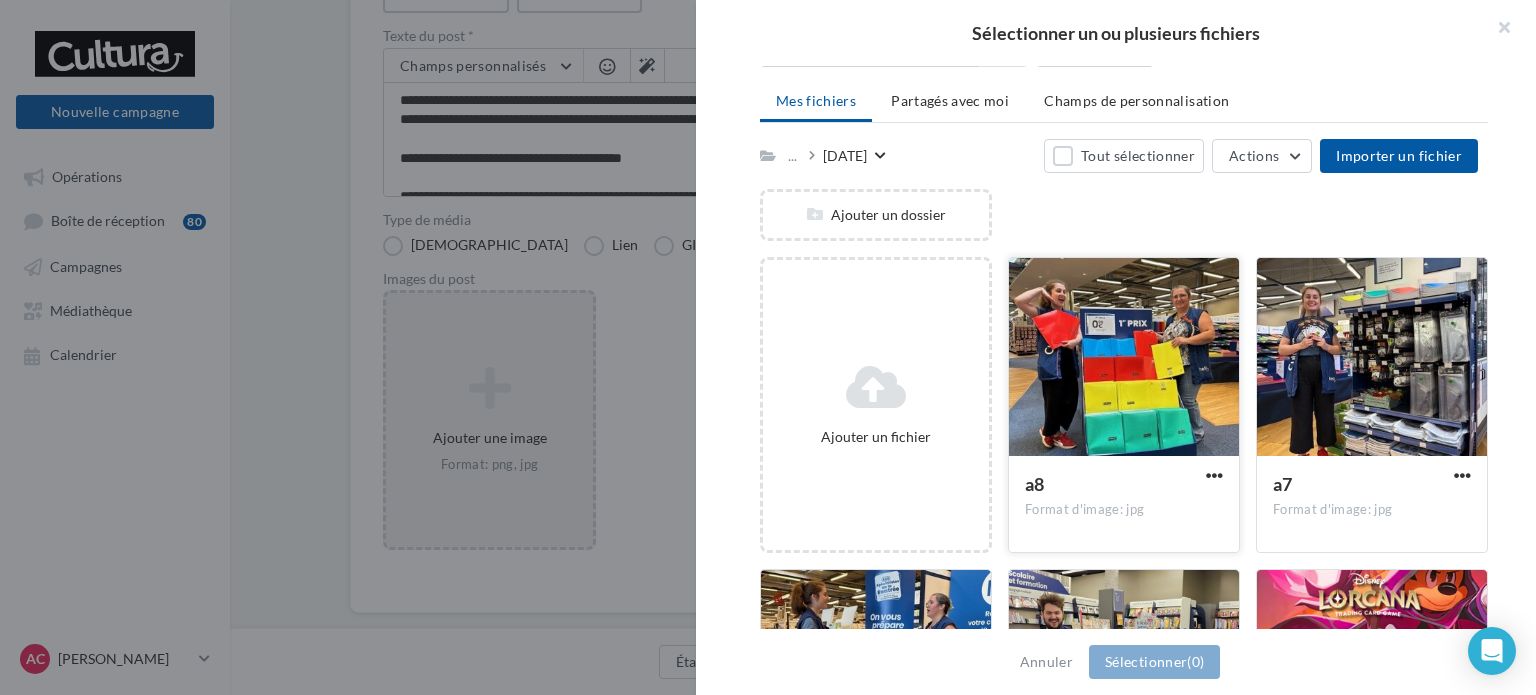 click at bounding box center (1124, 358) 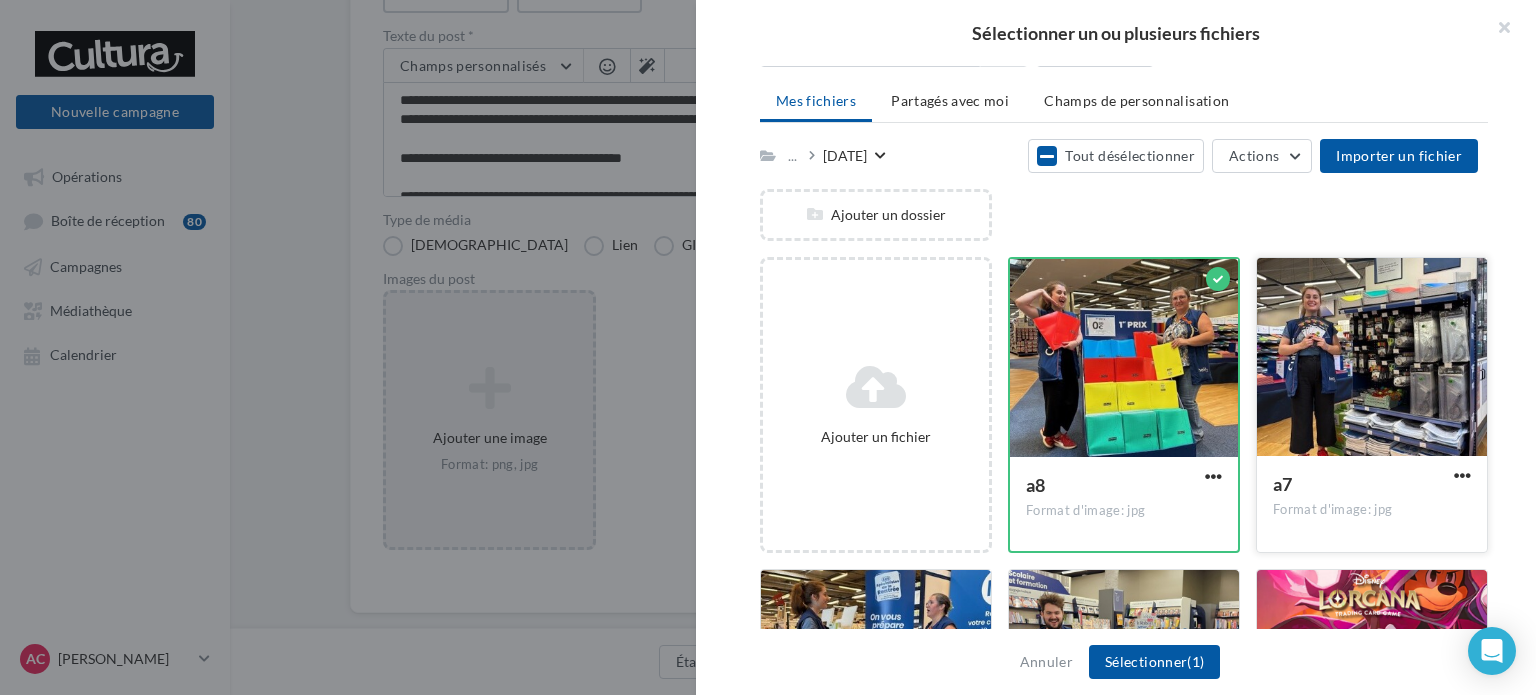click at bounding box center (1372, 358) 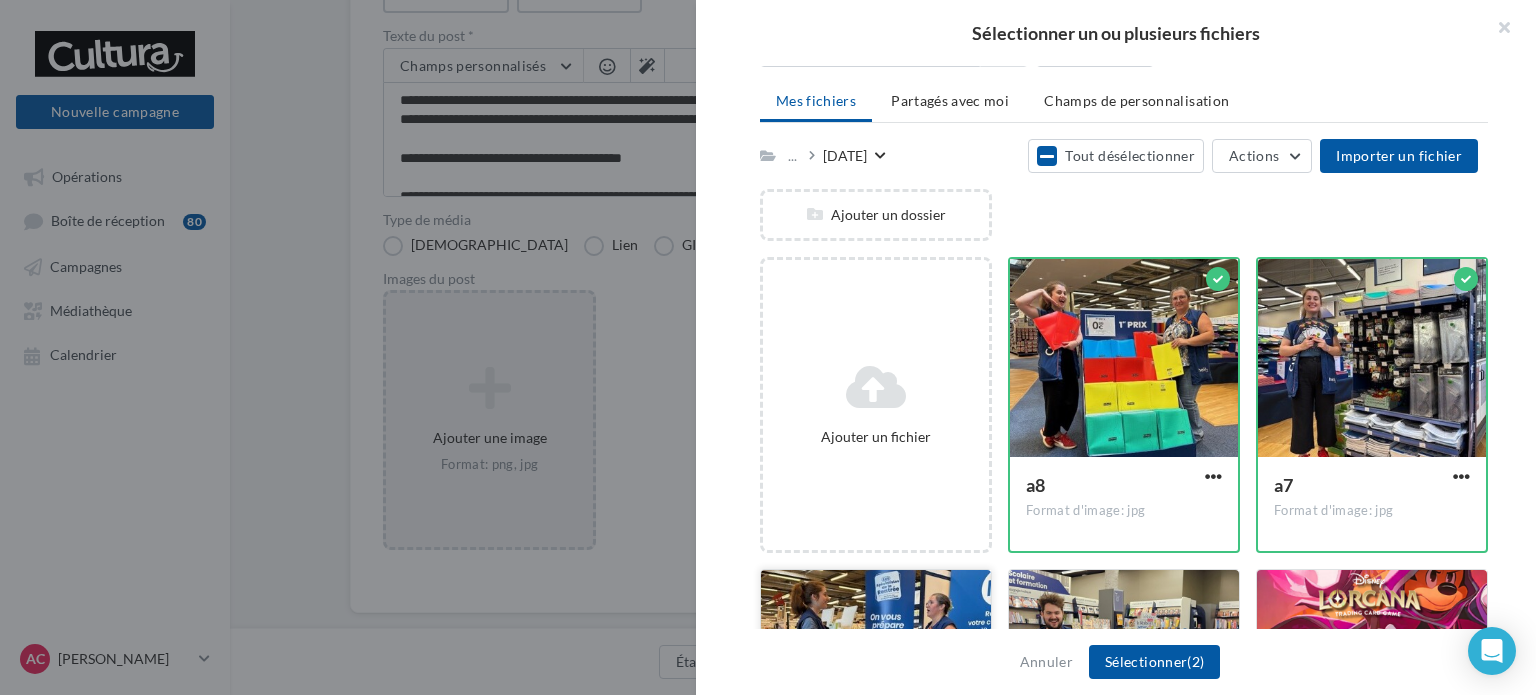 click at bounding box center [876, 670] 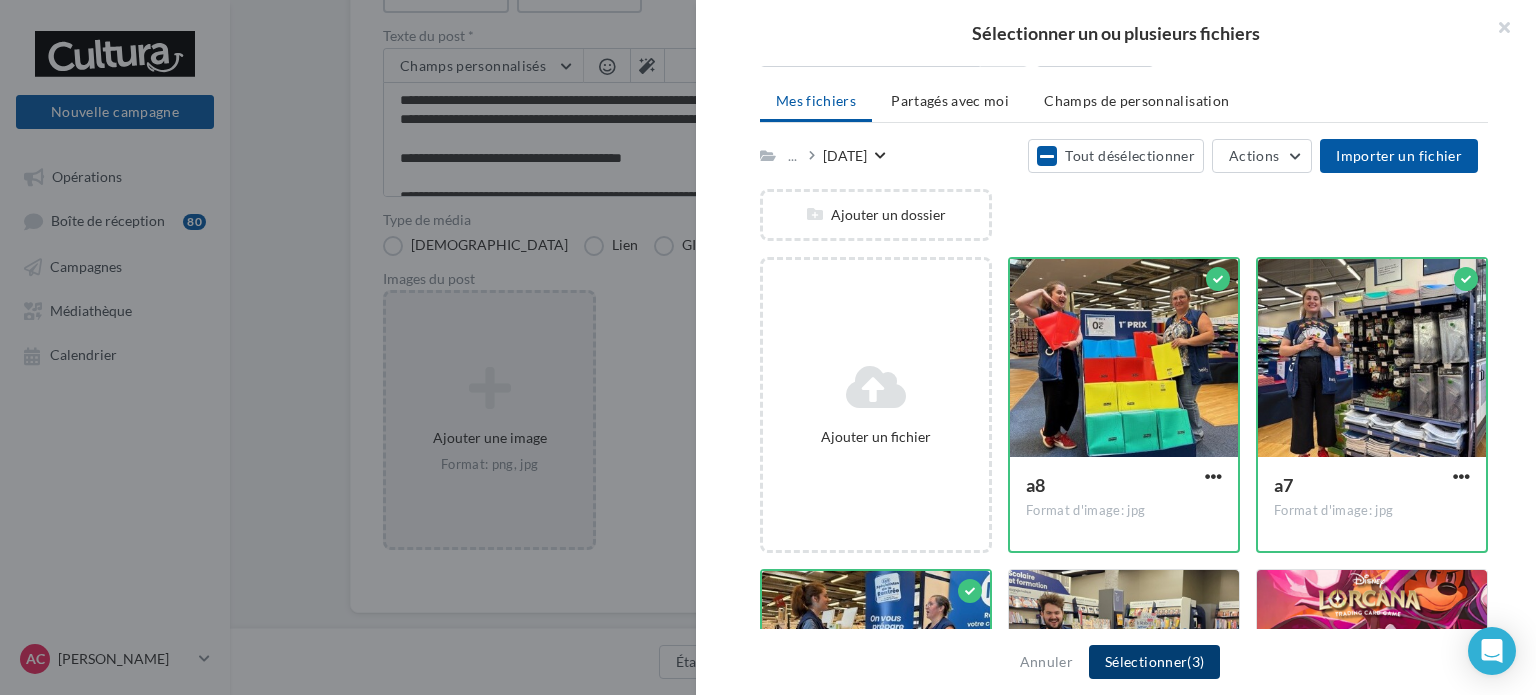 click on "(3)" at bounding box center [1195, 661] 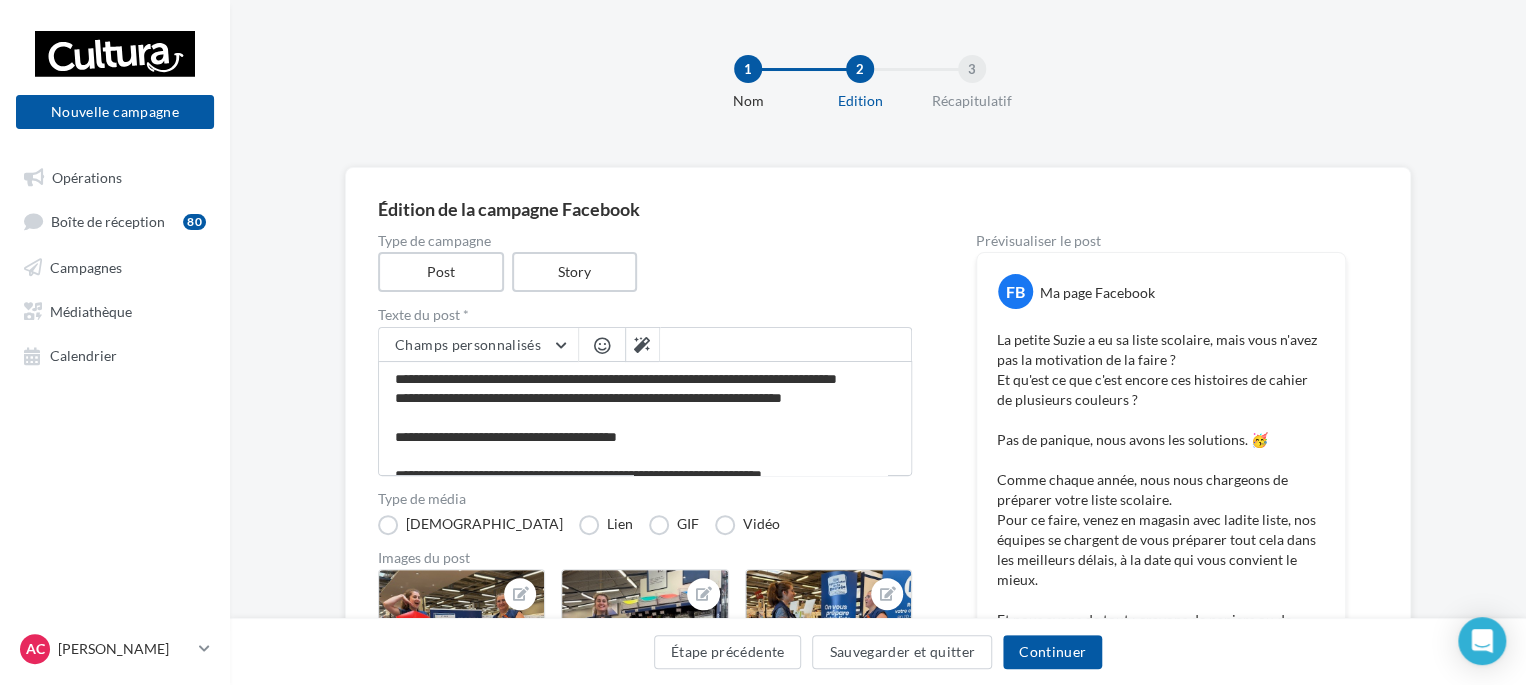 scroll, scrollTop: 0, scrollLeft: 0, axis: both 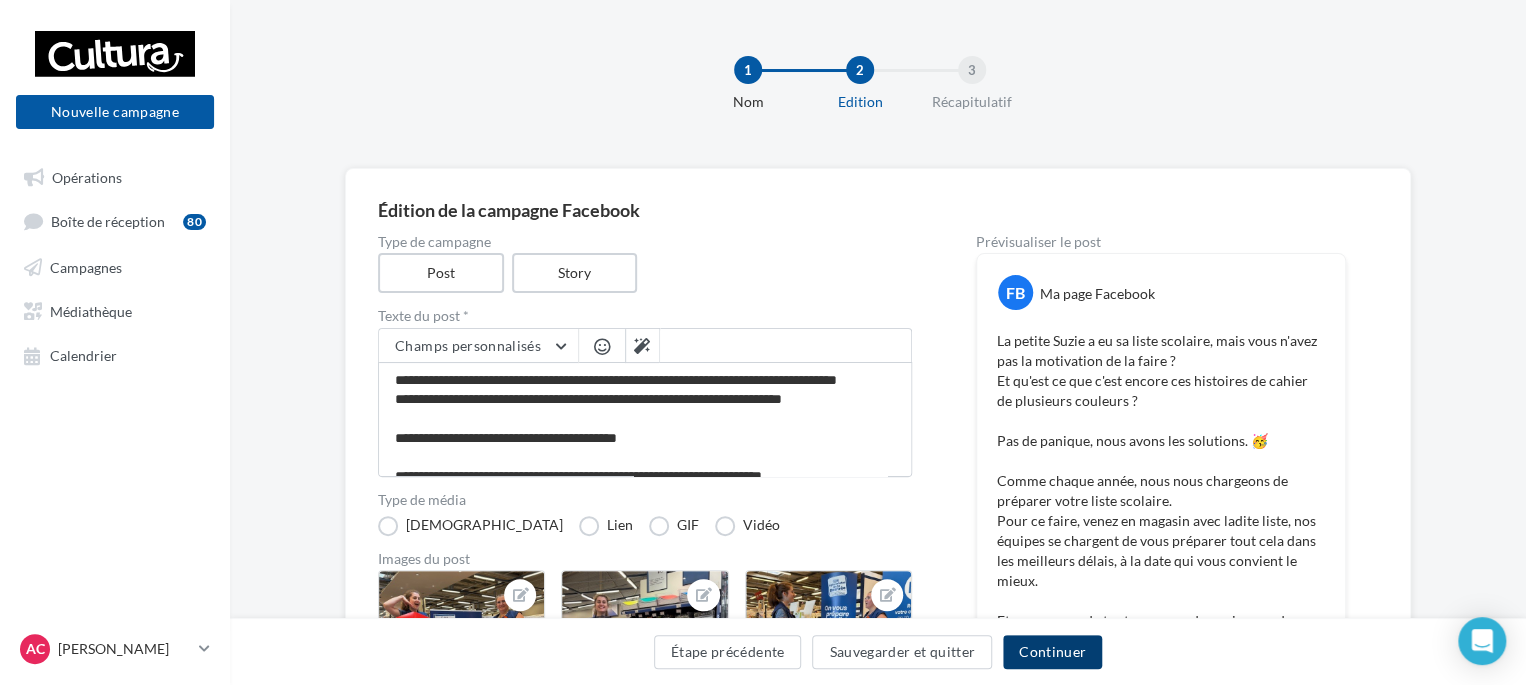 click on "Continuer" at bounding box center (1052, 652) 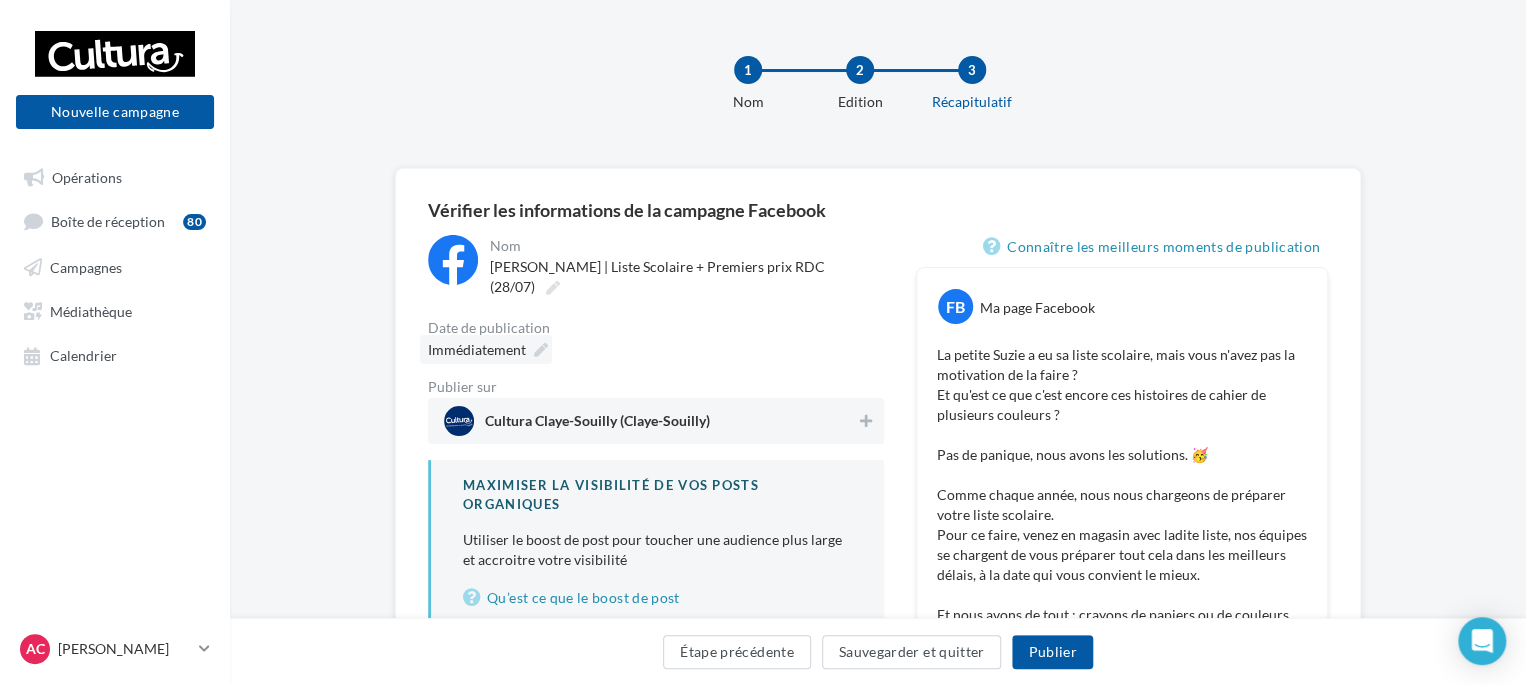 click at bounding box center [541, 350] 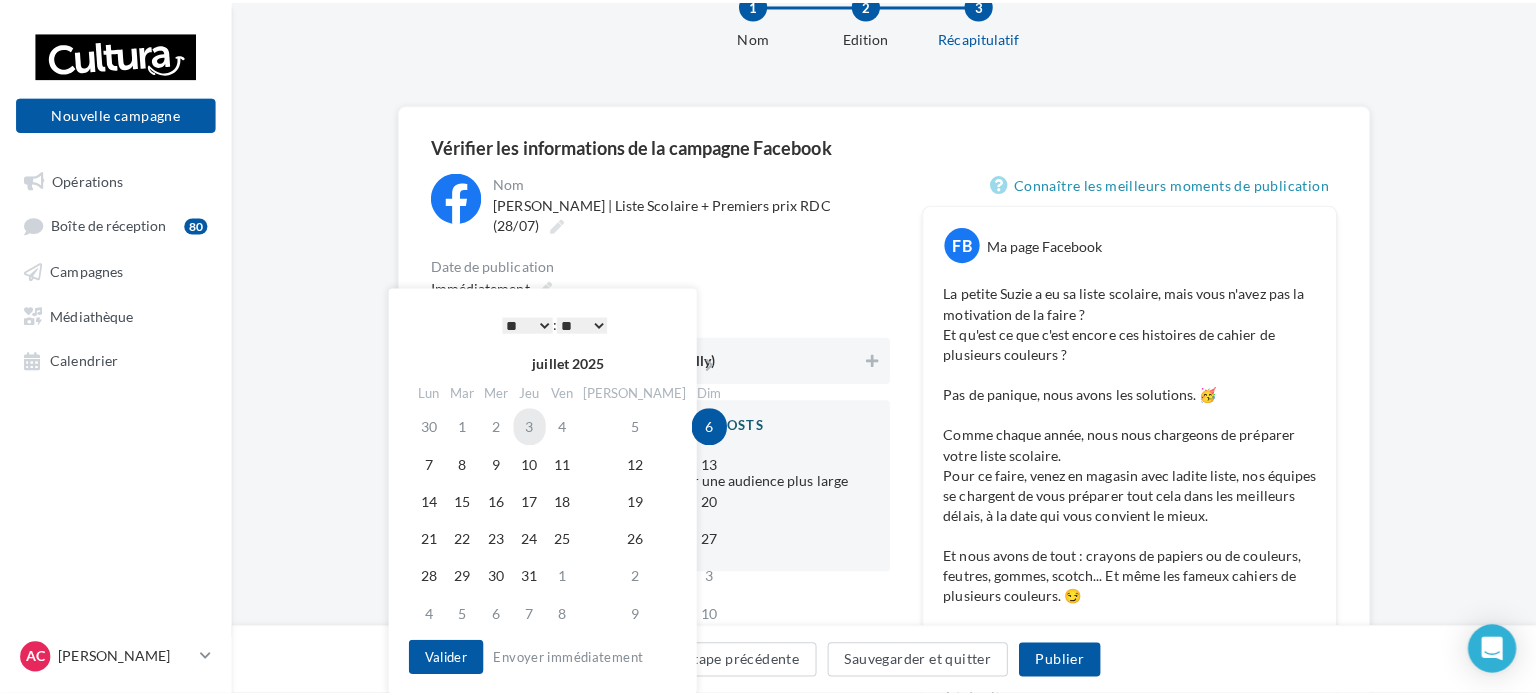 scroll, scrollTop: 67, scrollLeft: 0, axis: vertical 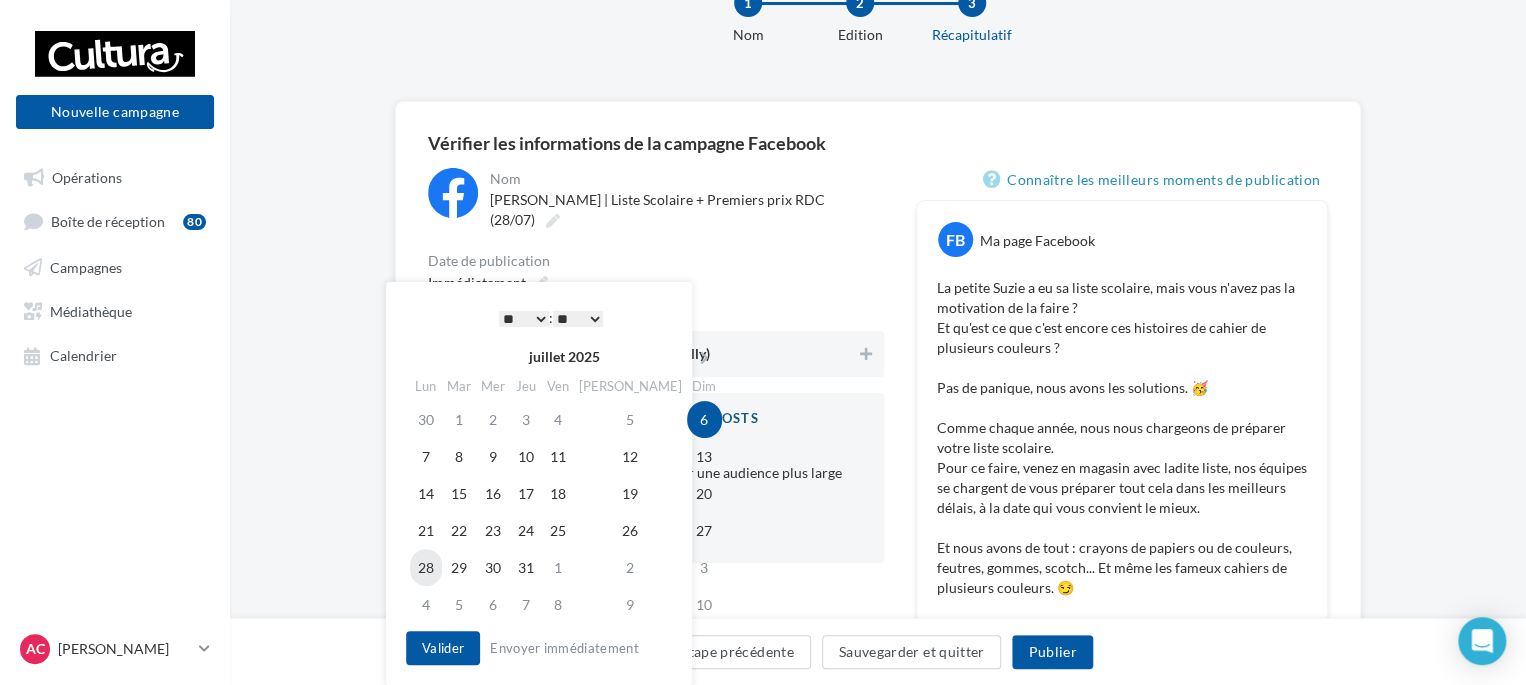 click on "28" at bounding box center (426, 567) 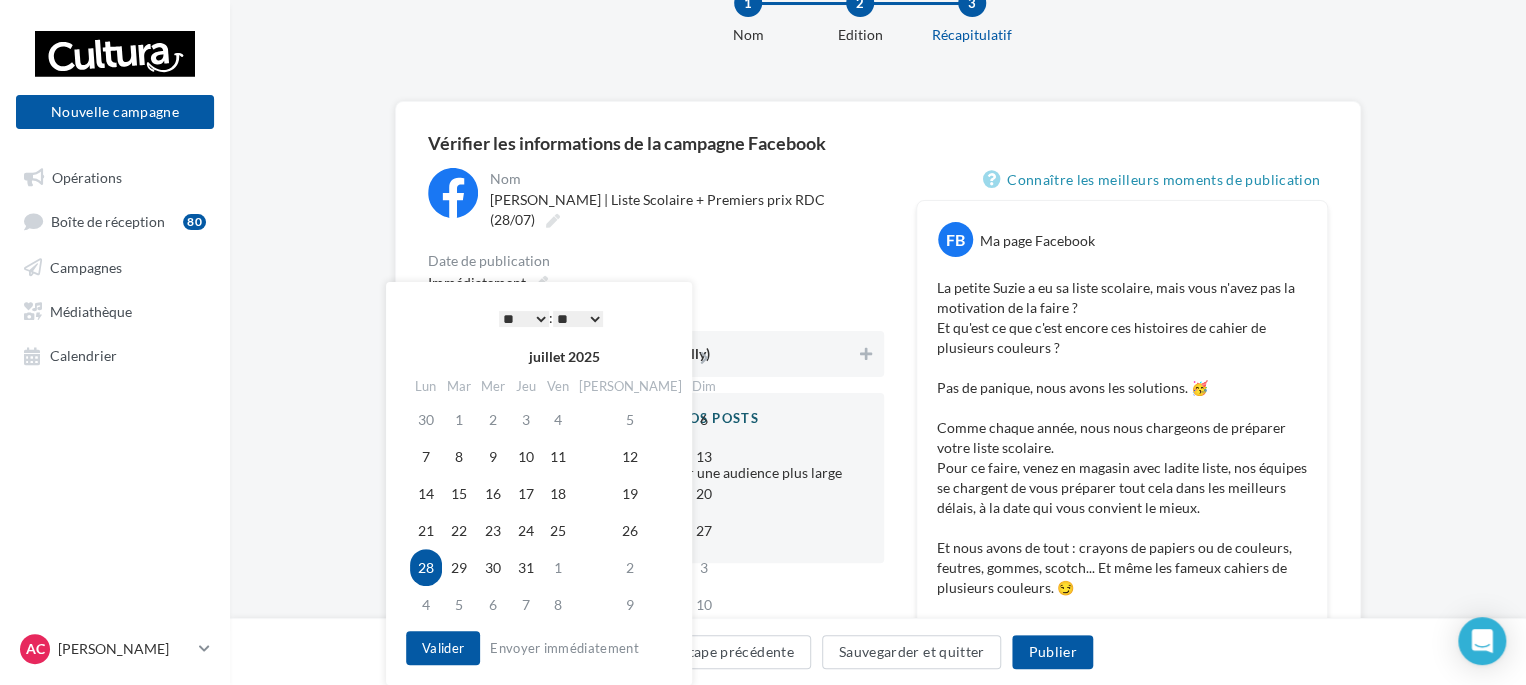 click on "* * * * * * * * * * ** ** ** ** ** ** ** ** ** ** ** ** ** **" at bounding box center [524, 319] 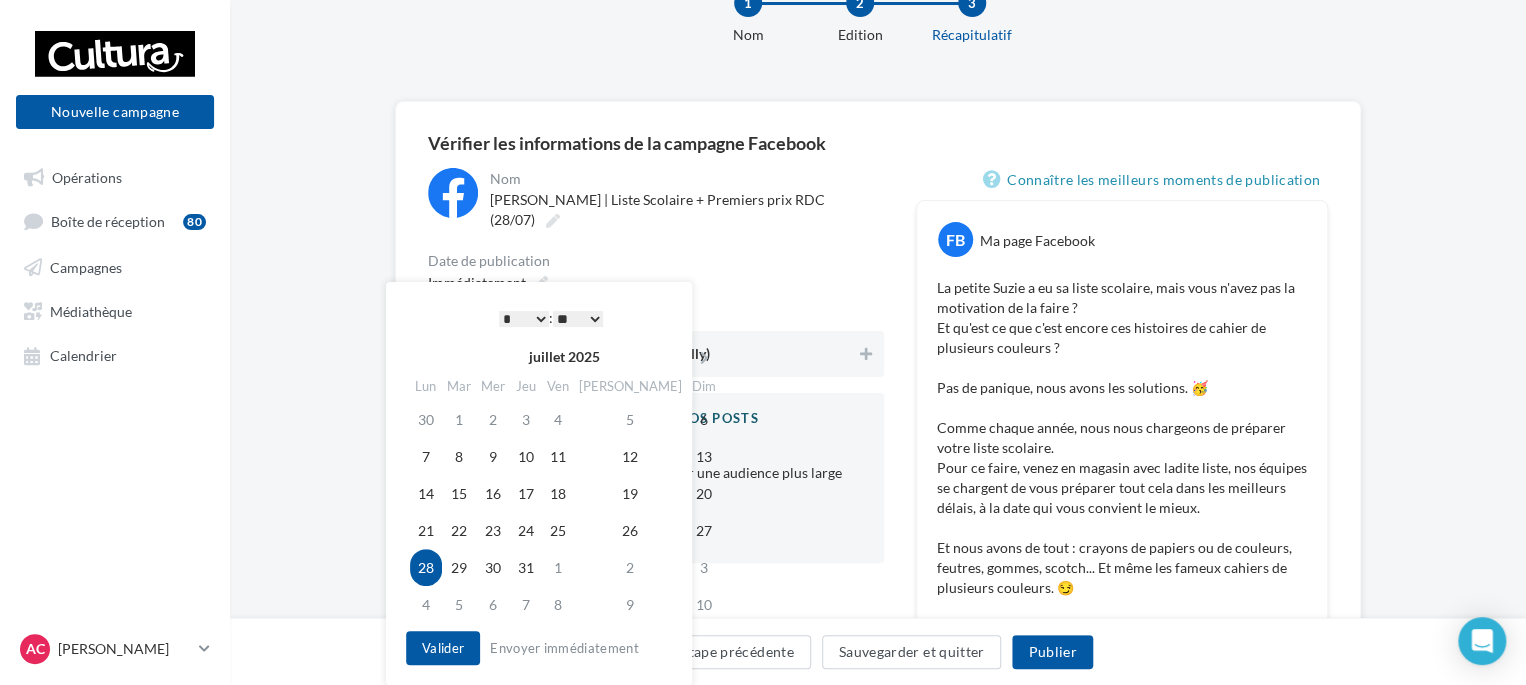 click on "** ** ** ** ** **" at bounding box center [578, 319] 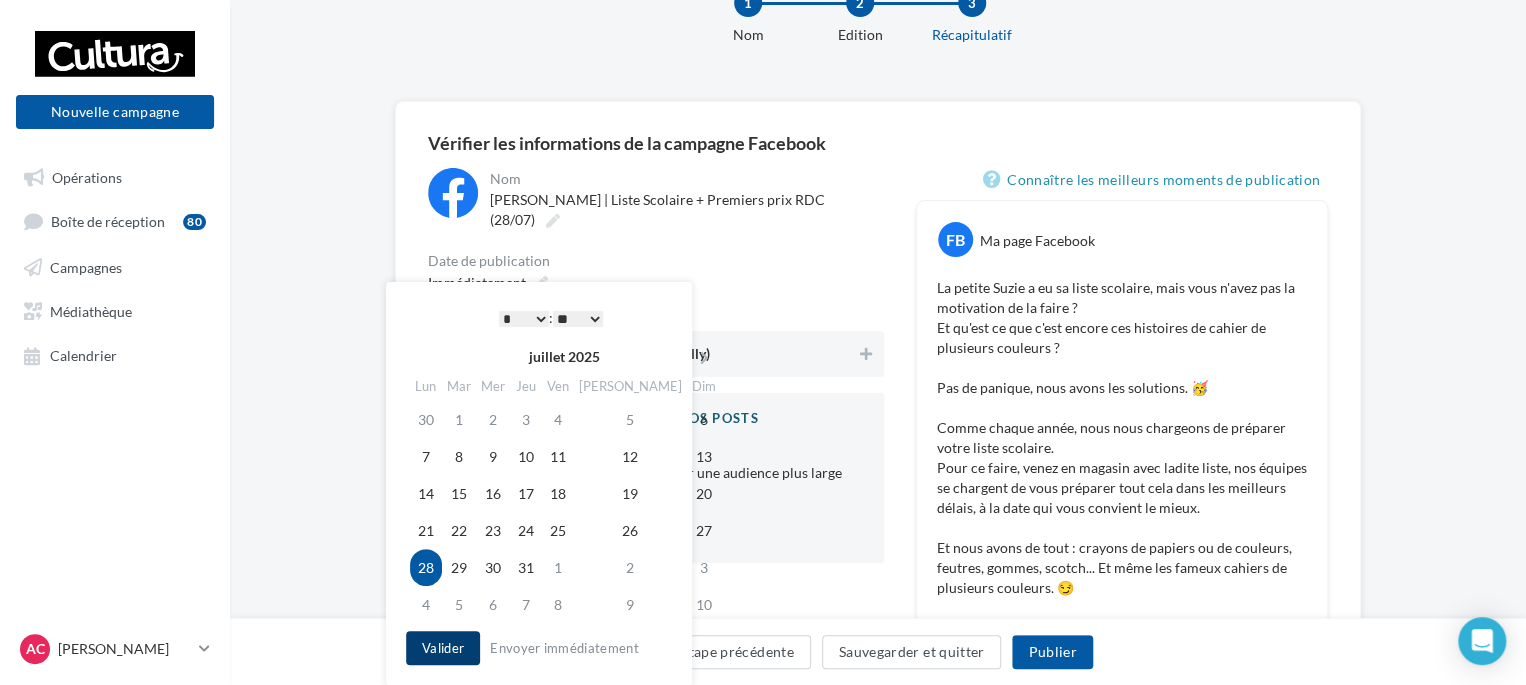 click on "Valider" at bounding box center (443, 648) 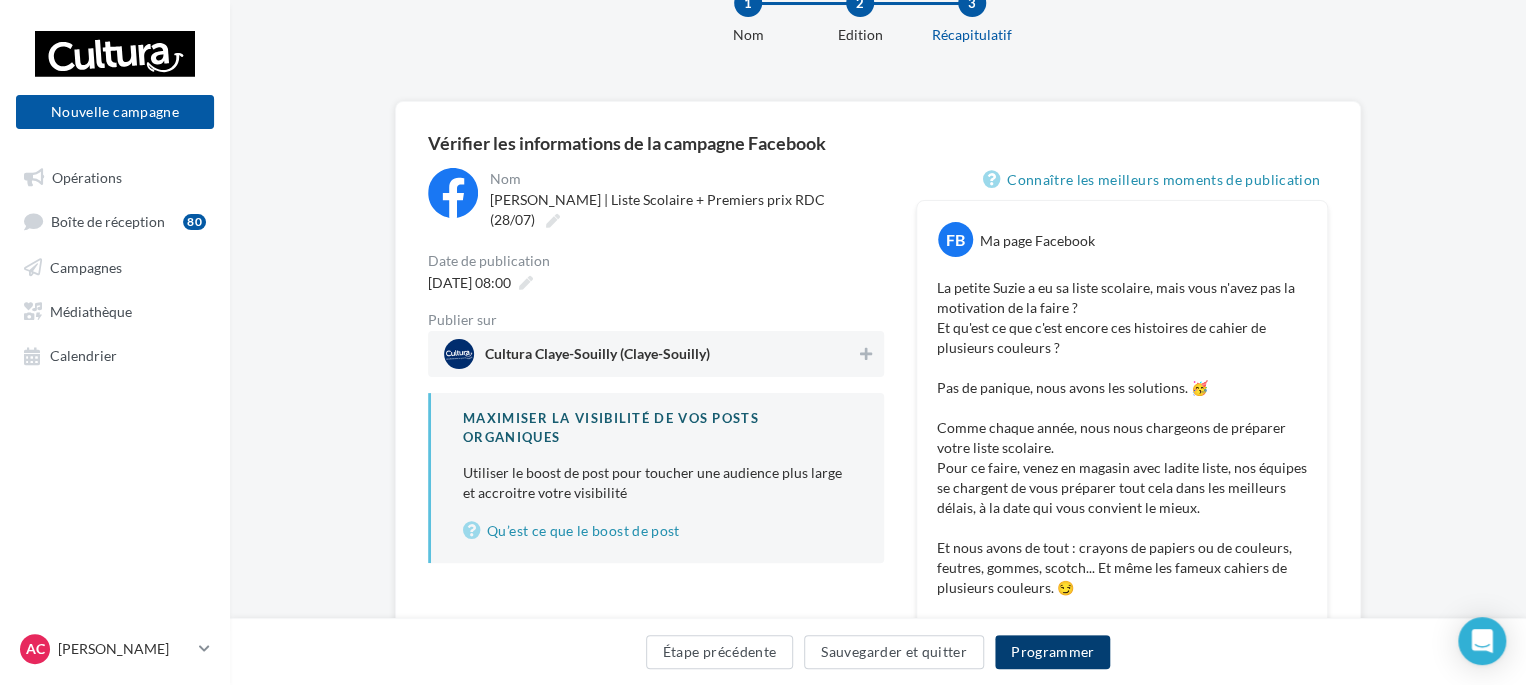 click on "Programmer" at bounding box center (1053, 652) 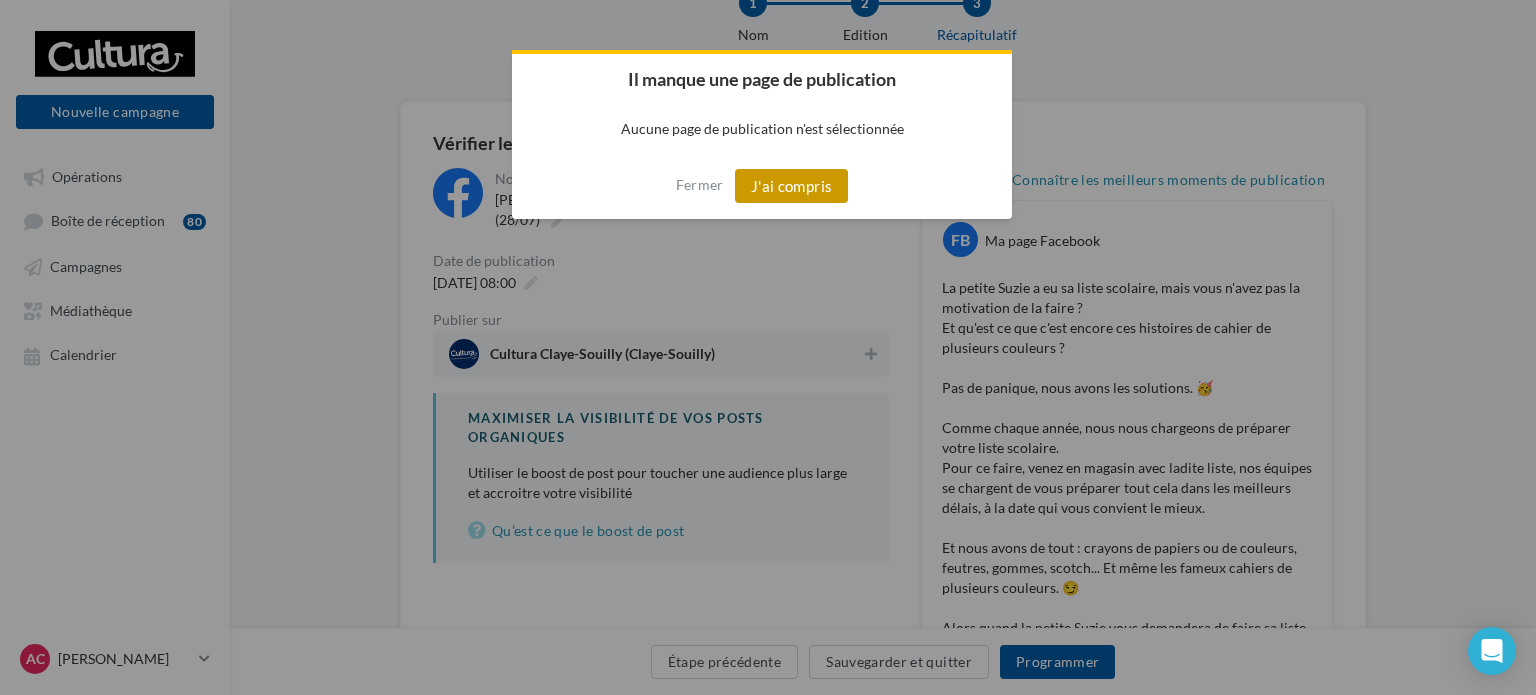 click on "J'ai compris" at bounding box center [792, 186] 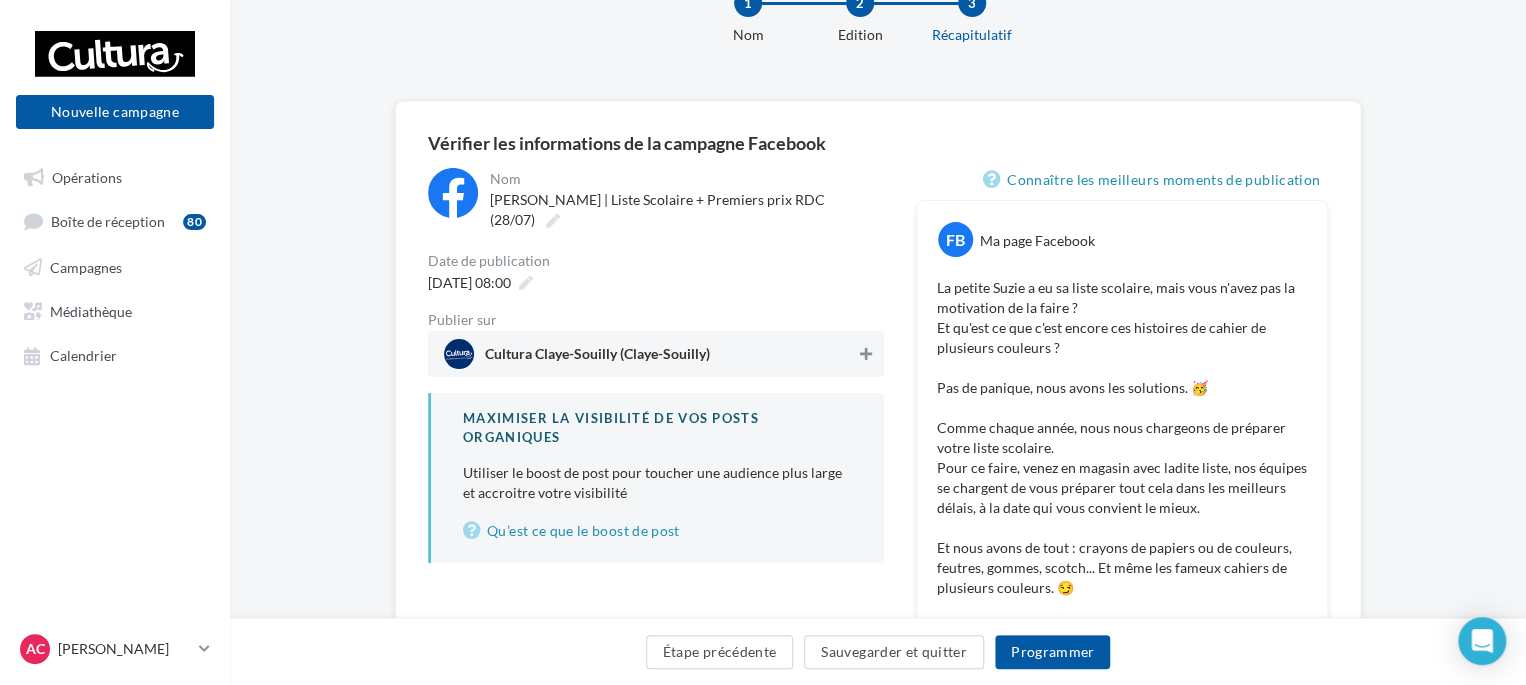 click at bounding box center (866, 354) 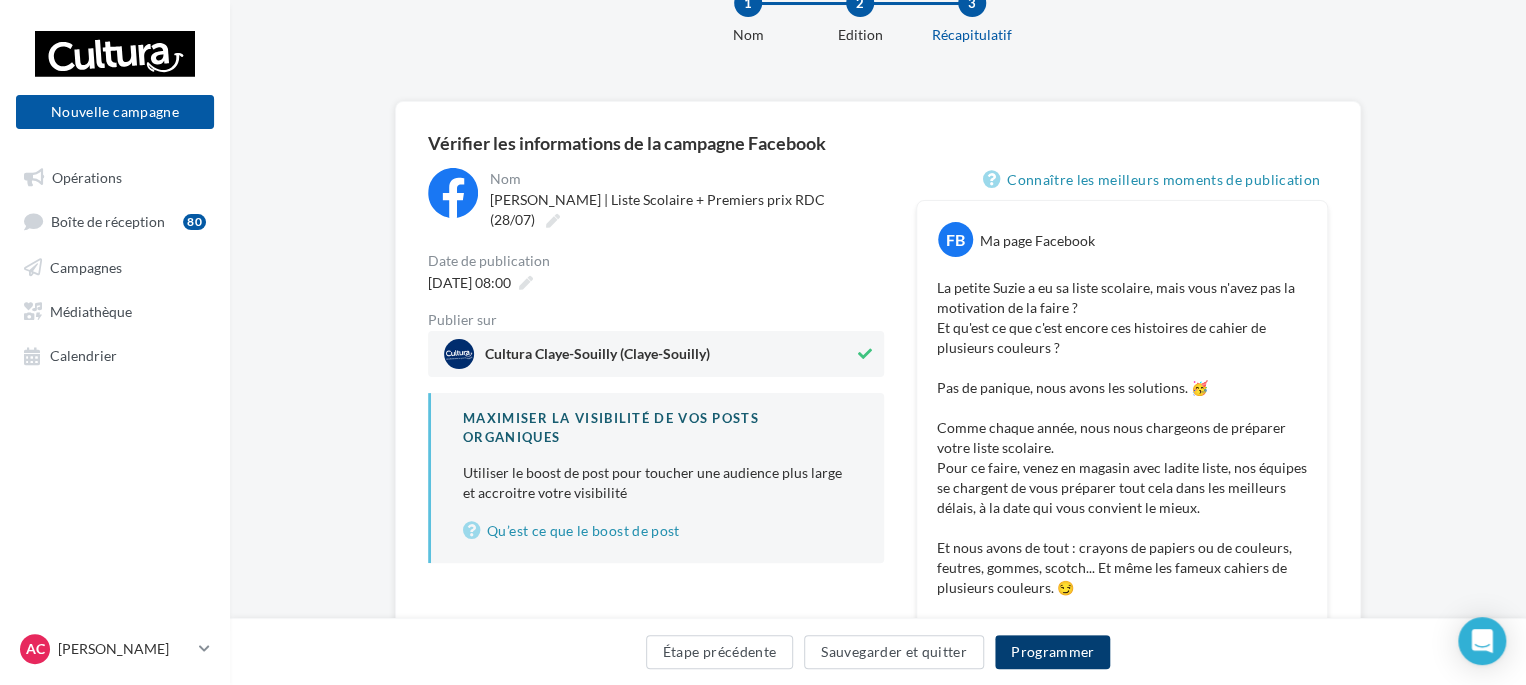 click on "Programmer" at bounding box center (1053, 652) 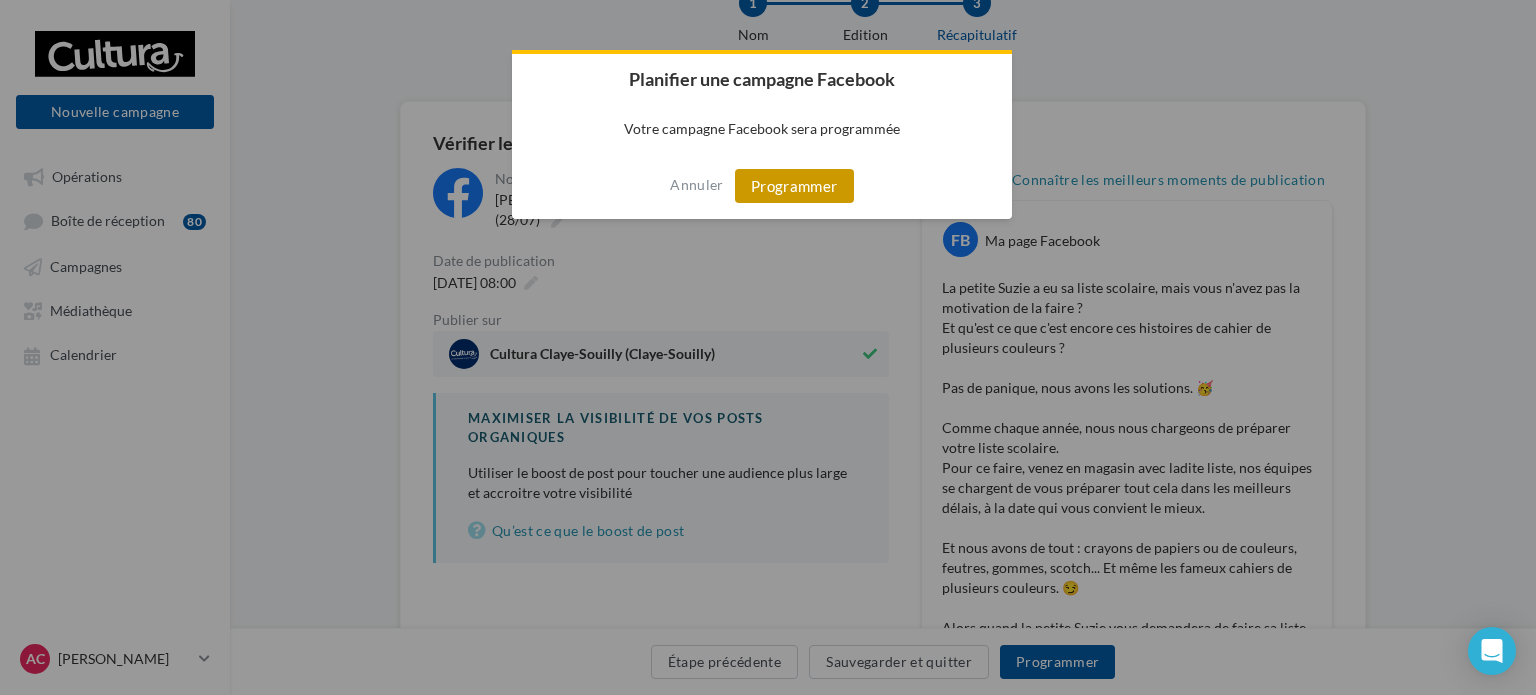 click on "Programmer" at bounding box center (794, 186) 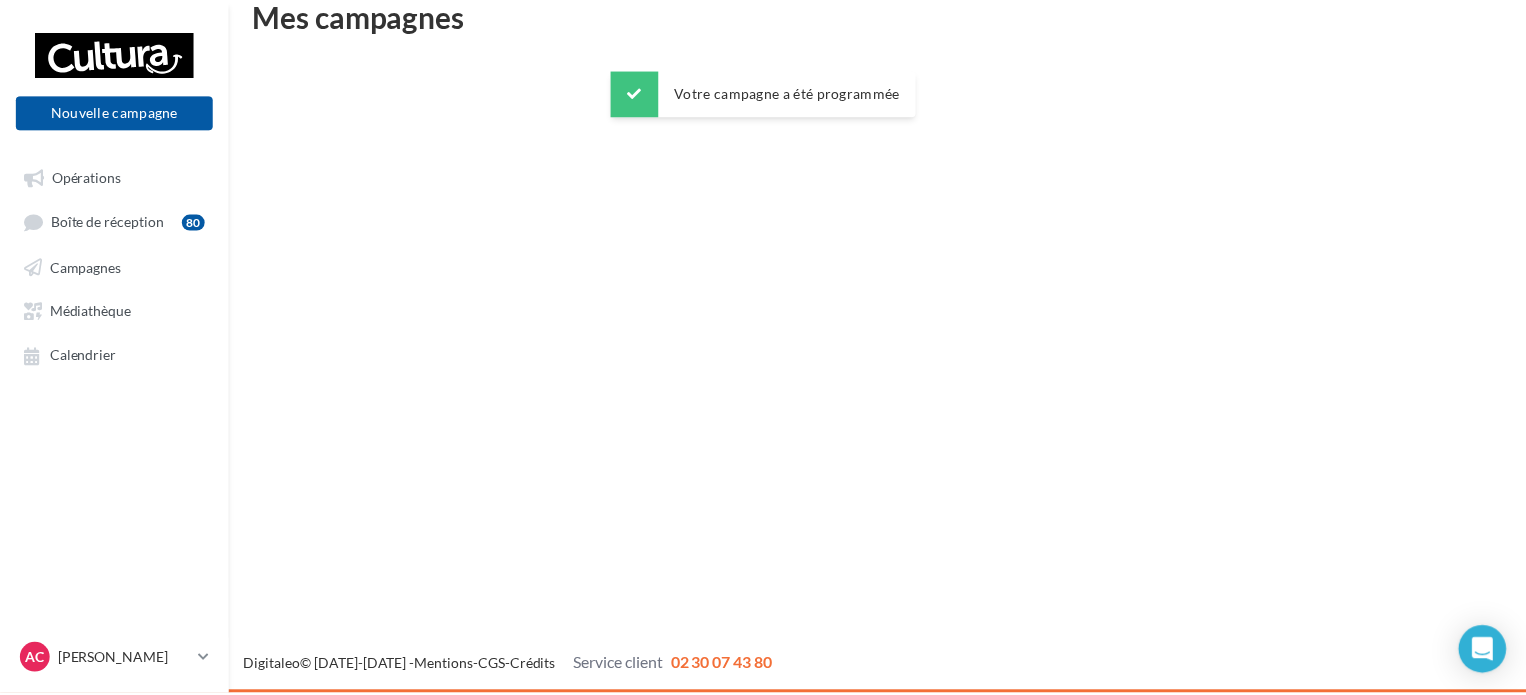 scroll, scrollTop: 32, scrollLeft: 0, axis: vertical 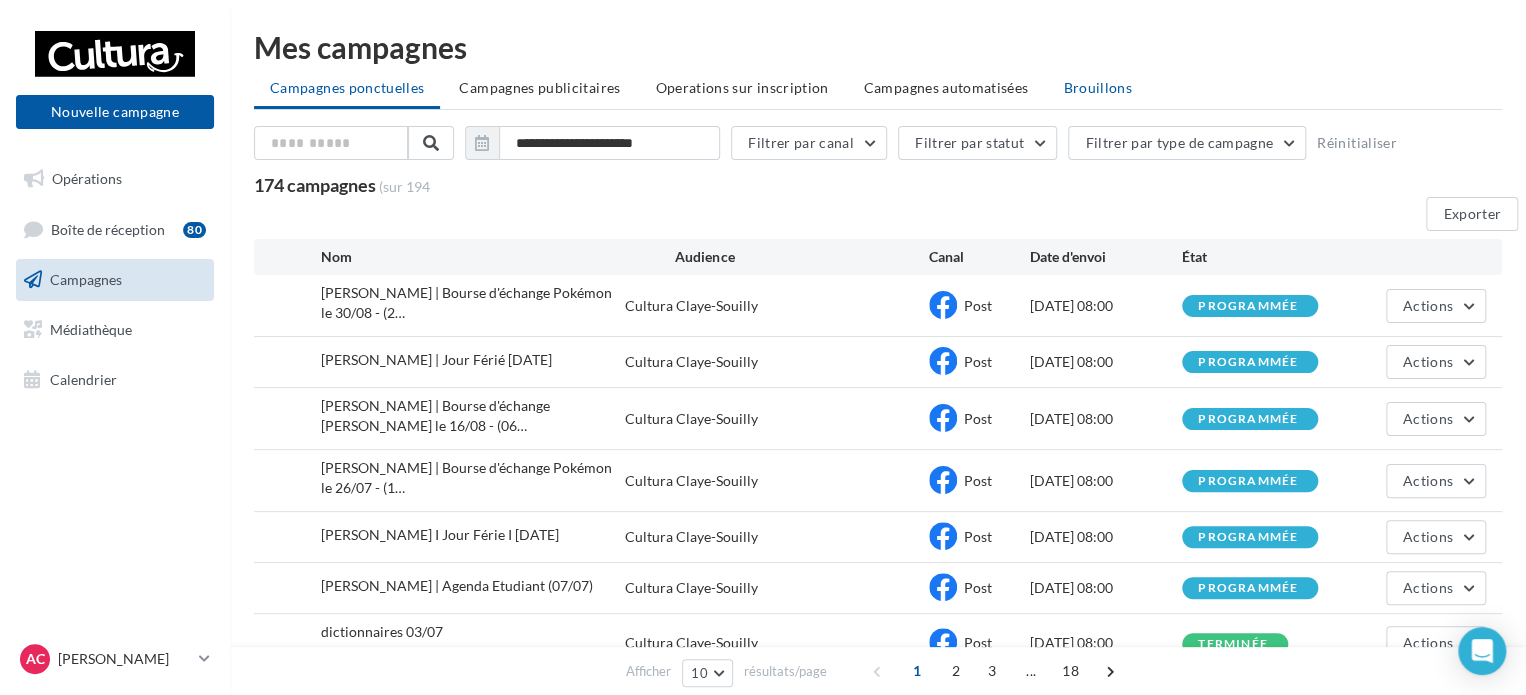 click on "Brouillons" at bounding box center (1097, 87) 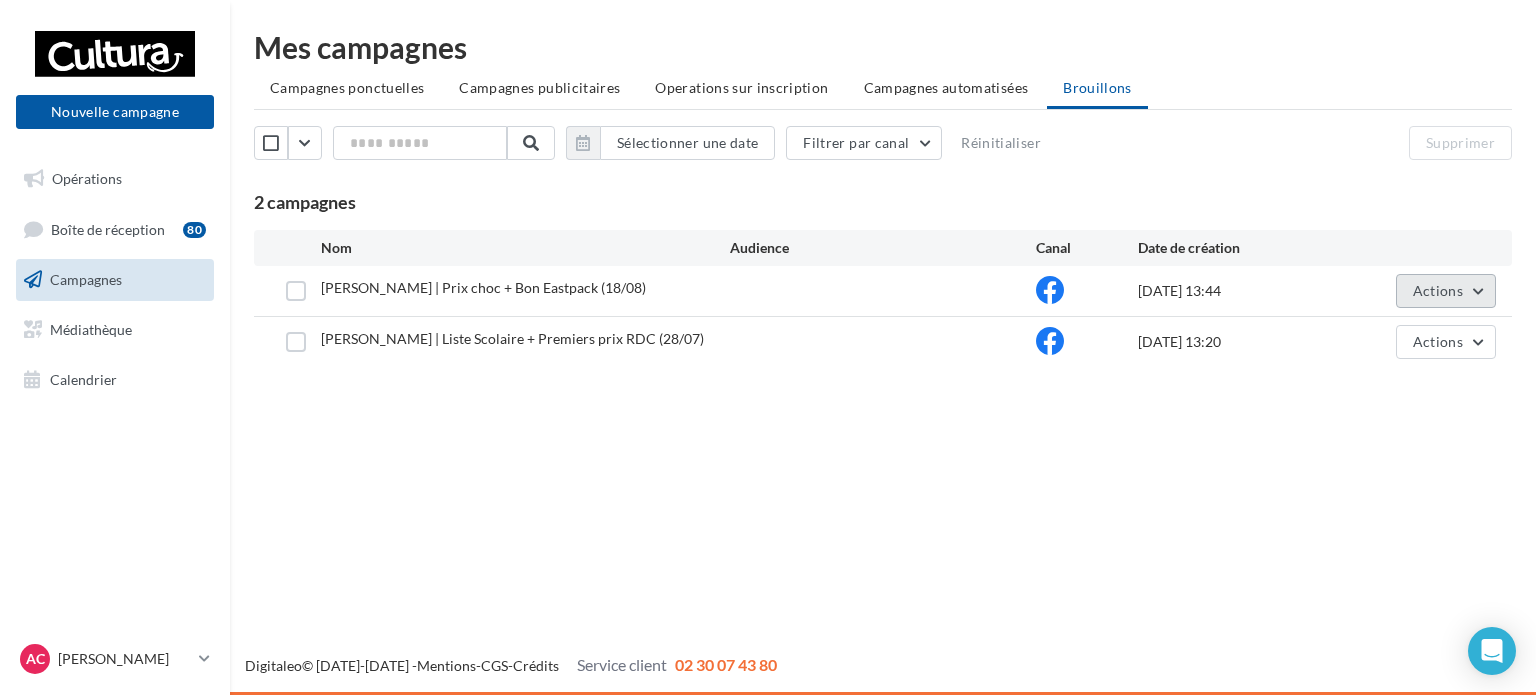 click on "Actions" at bounding box center (1438, 290) 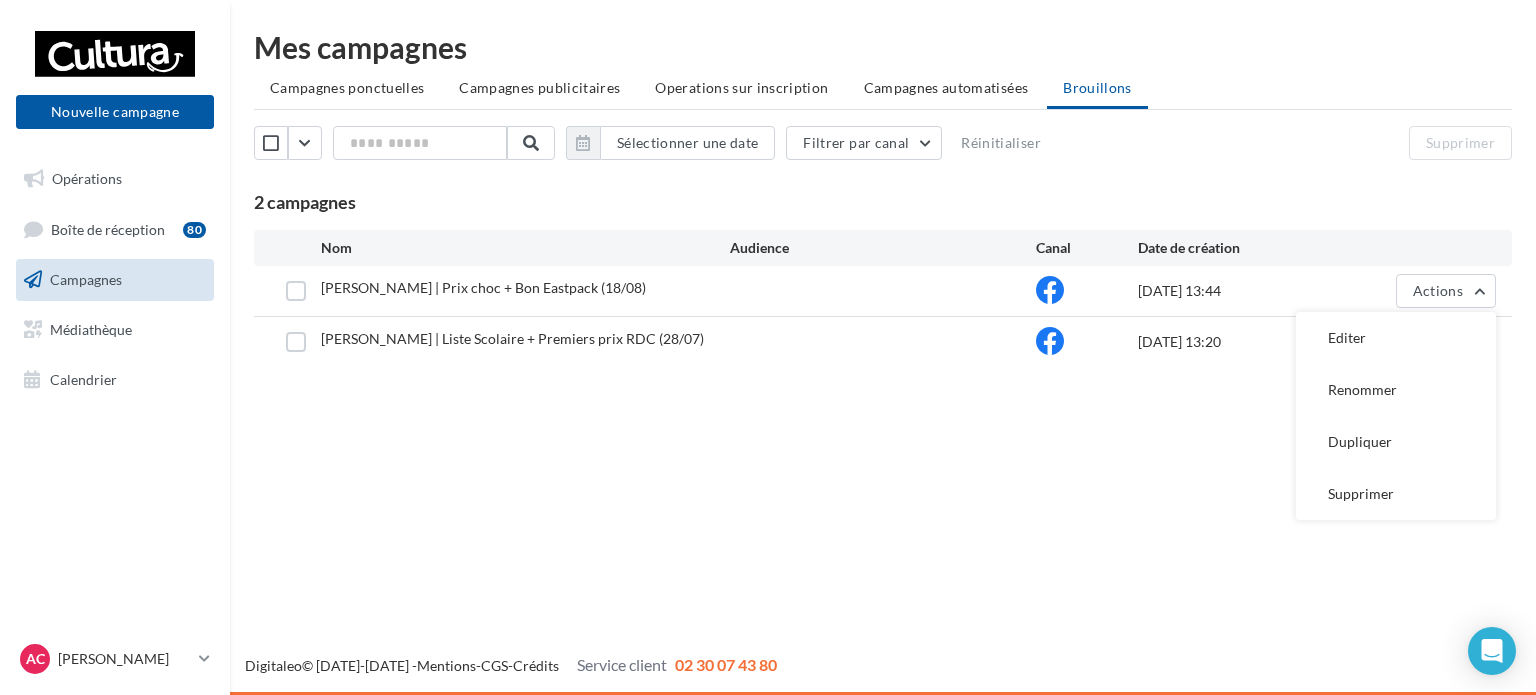 click on "Nouvelle campagne
Nouvelle campagne
Opérations
Boîte de réception
80
Campagnes
Médiathèque
Calendrier" at bounding box center (768, 347) 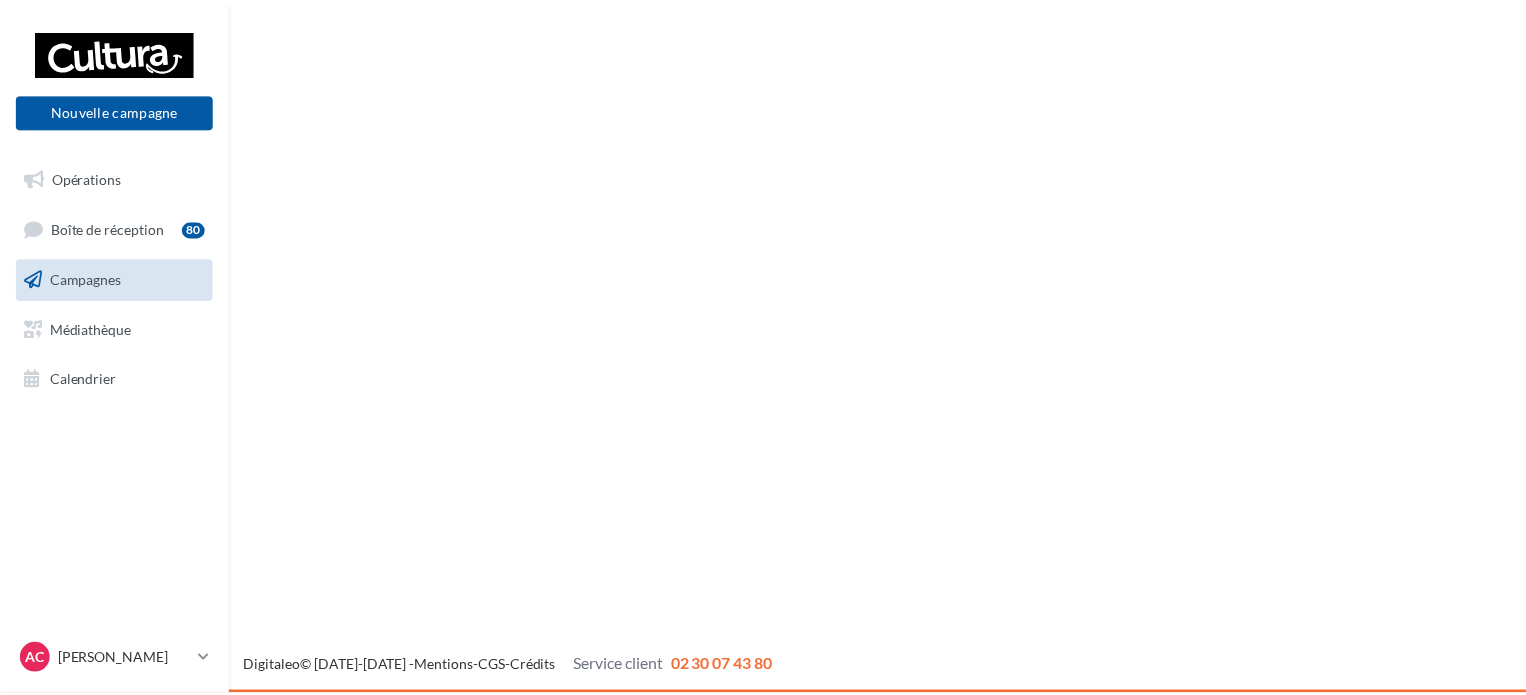 scroll, scrollTop: 0, scrollLeft: 0, axis: both 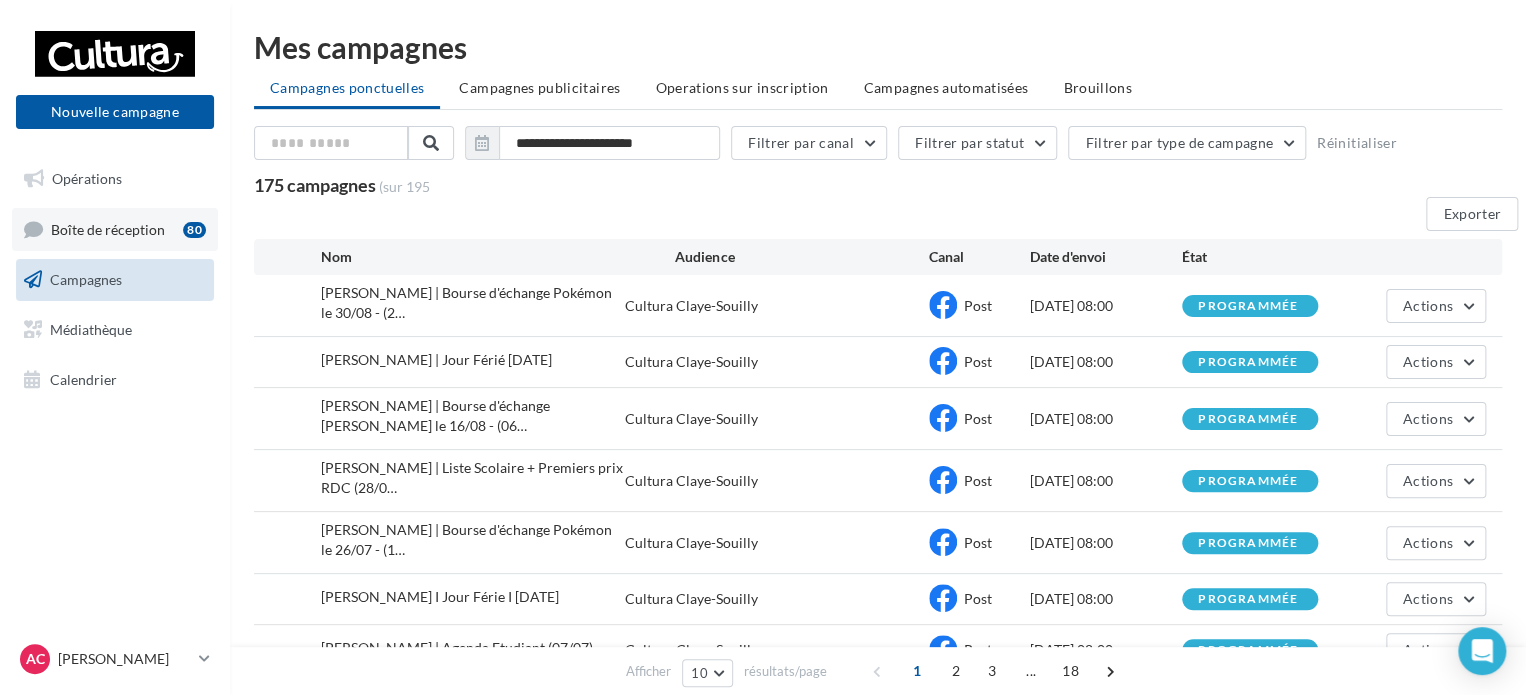click on "Boîte de réception
80" at bounding box center [115, 229] 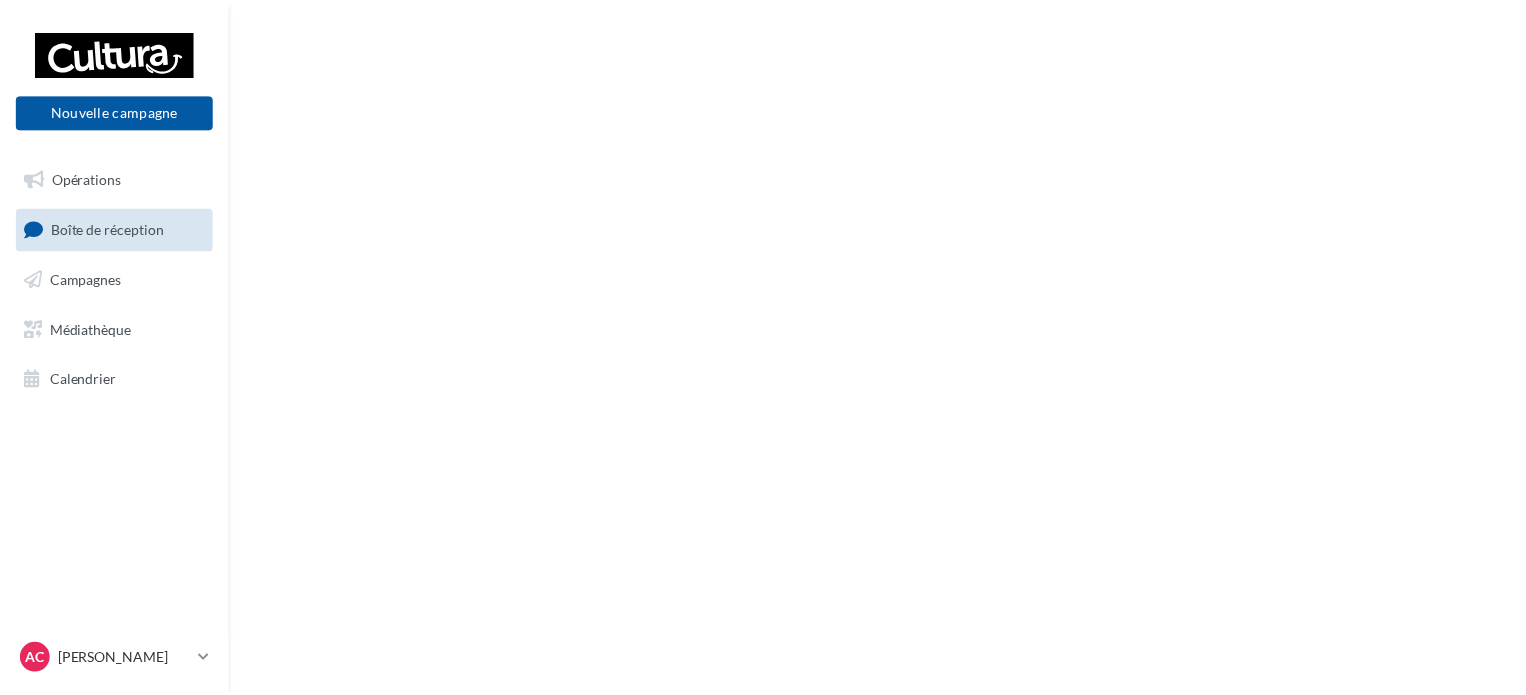 scroll, scrollTop: 0, scrollLeft: 0, axis: both 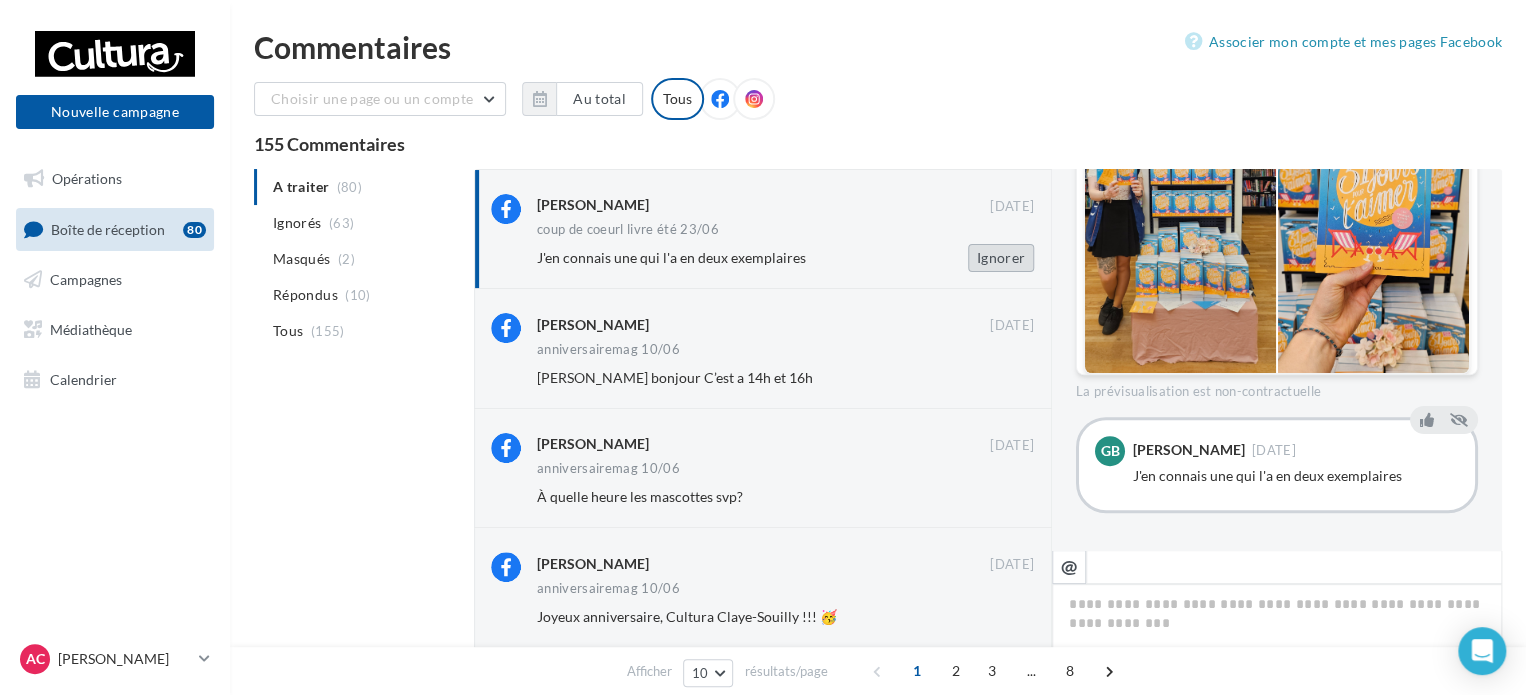 click on "Ignorer" at bounding box center [1001, 258] 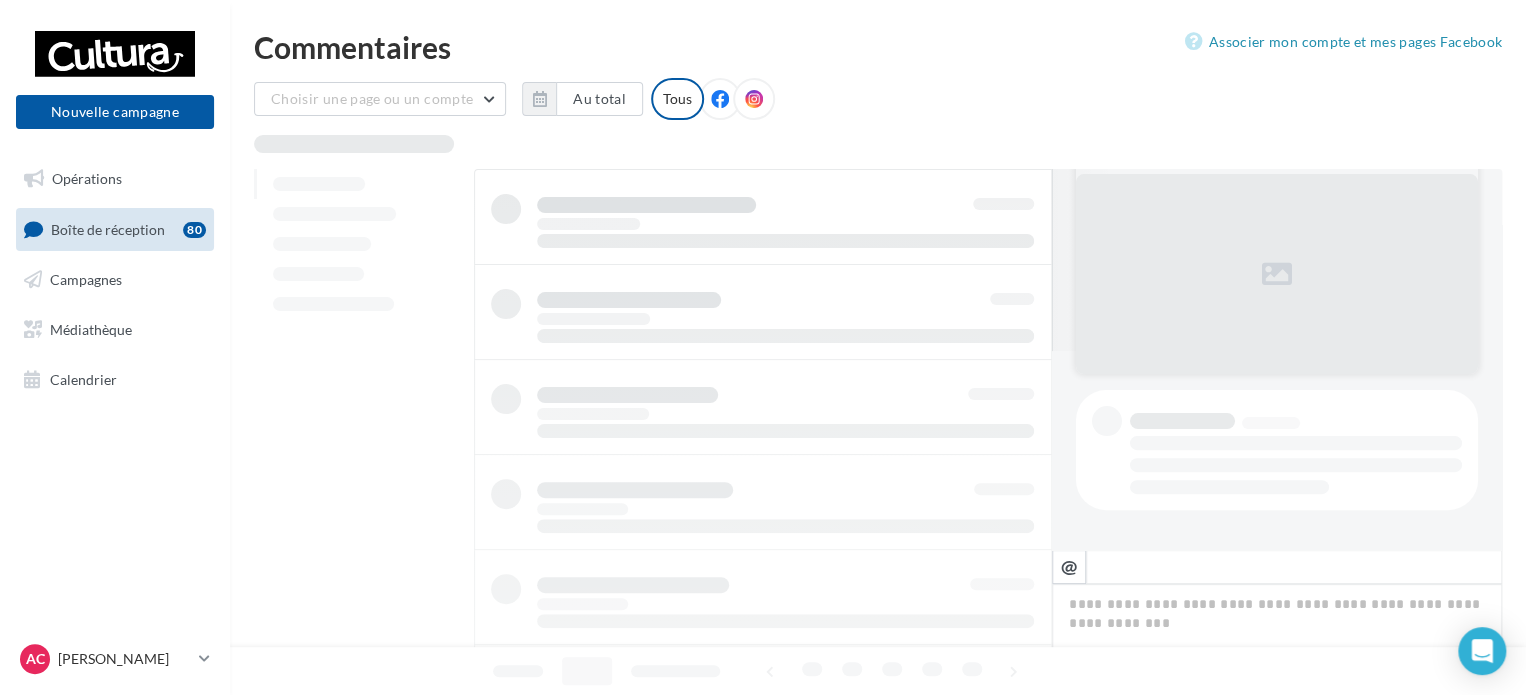 scroll, scrollTop: 198, scrollLeft: 0, axis: vertical 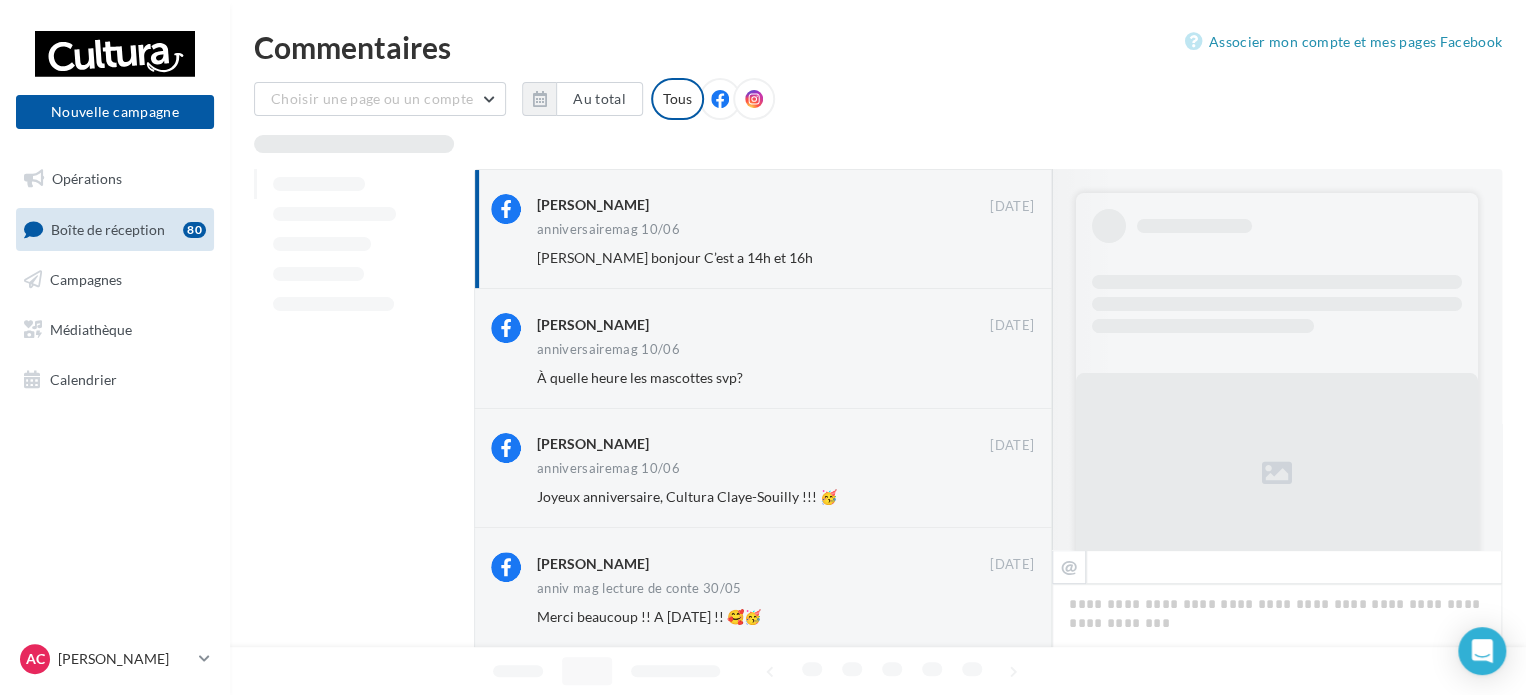 click on "Ignorer" at bounding box center [1001, 258] 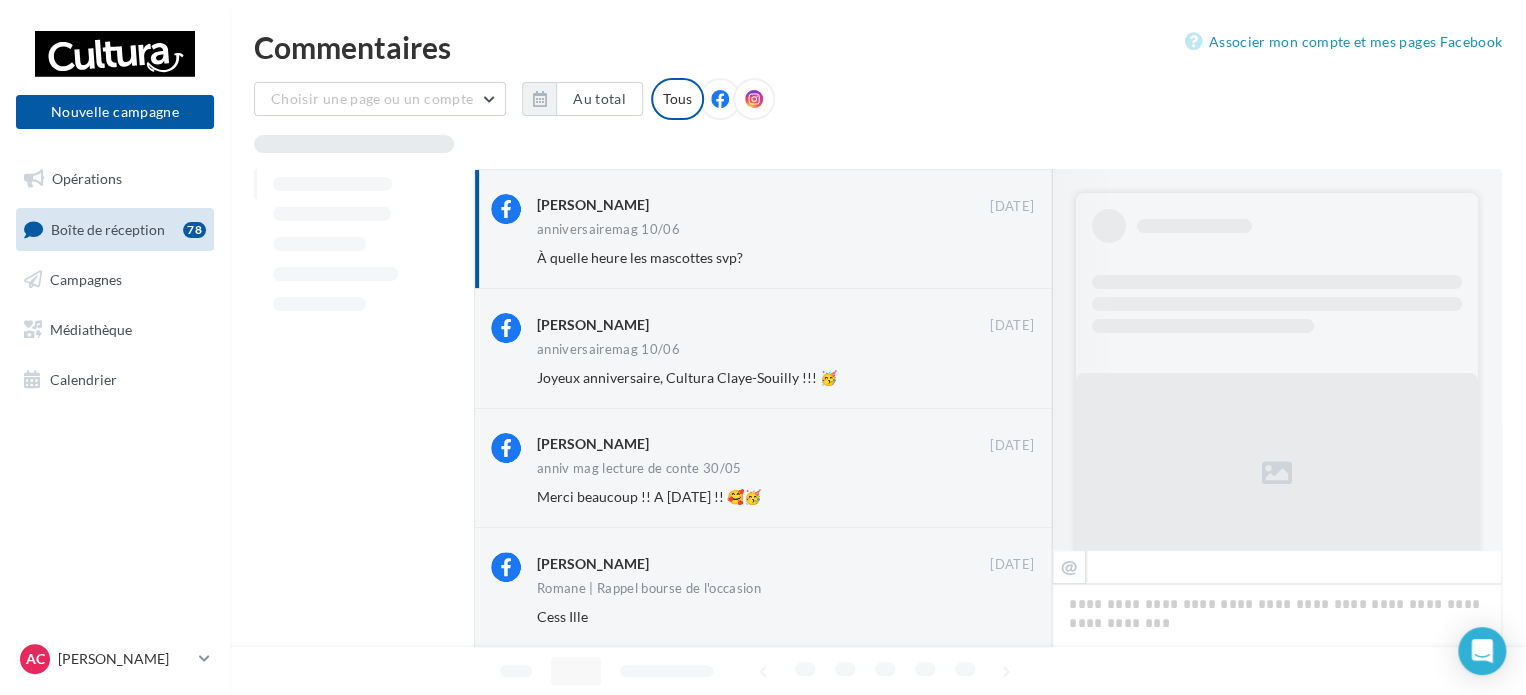 click on "Ignorer" at bounding box center (1001, 258) 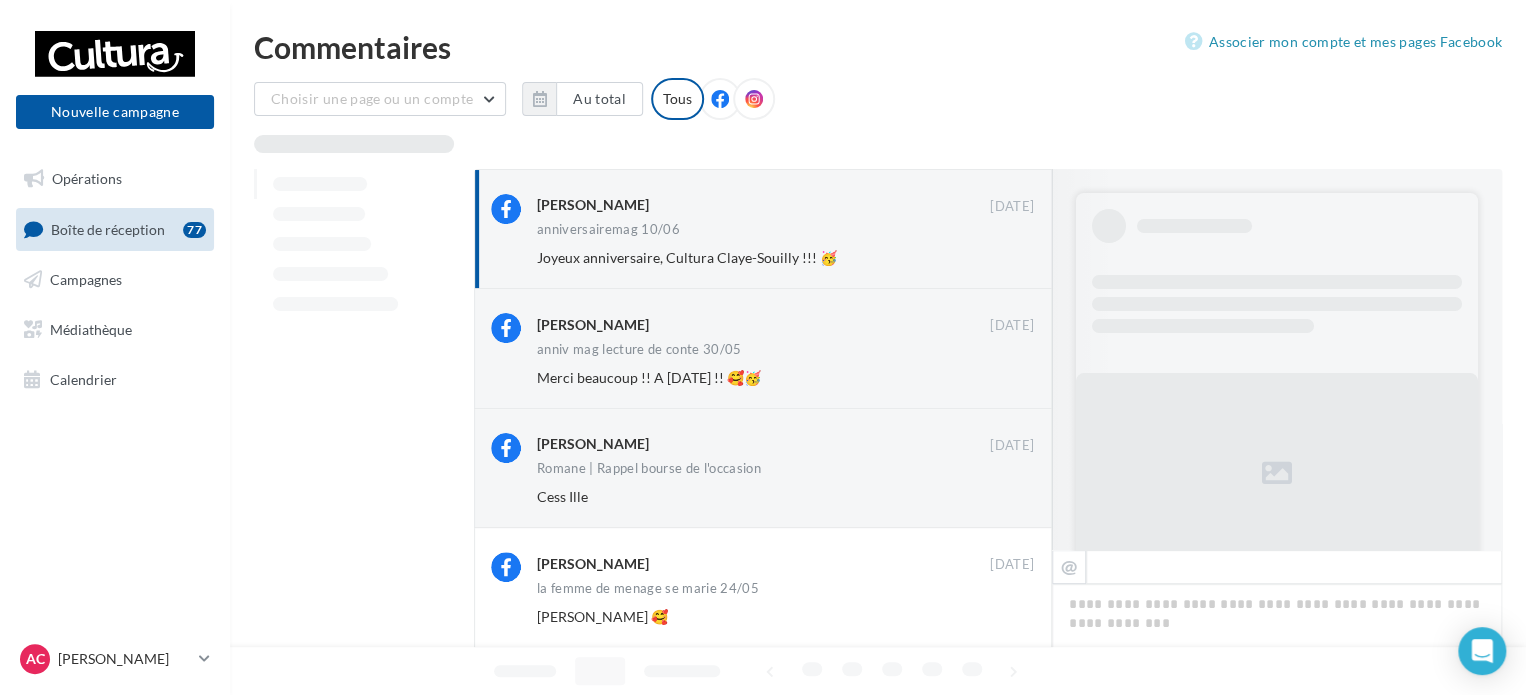 click on "Ignorer" at bounding box center [1001, 258] 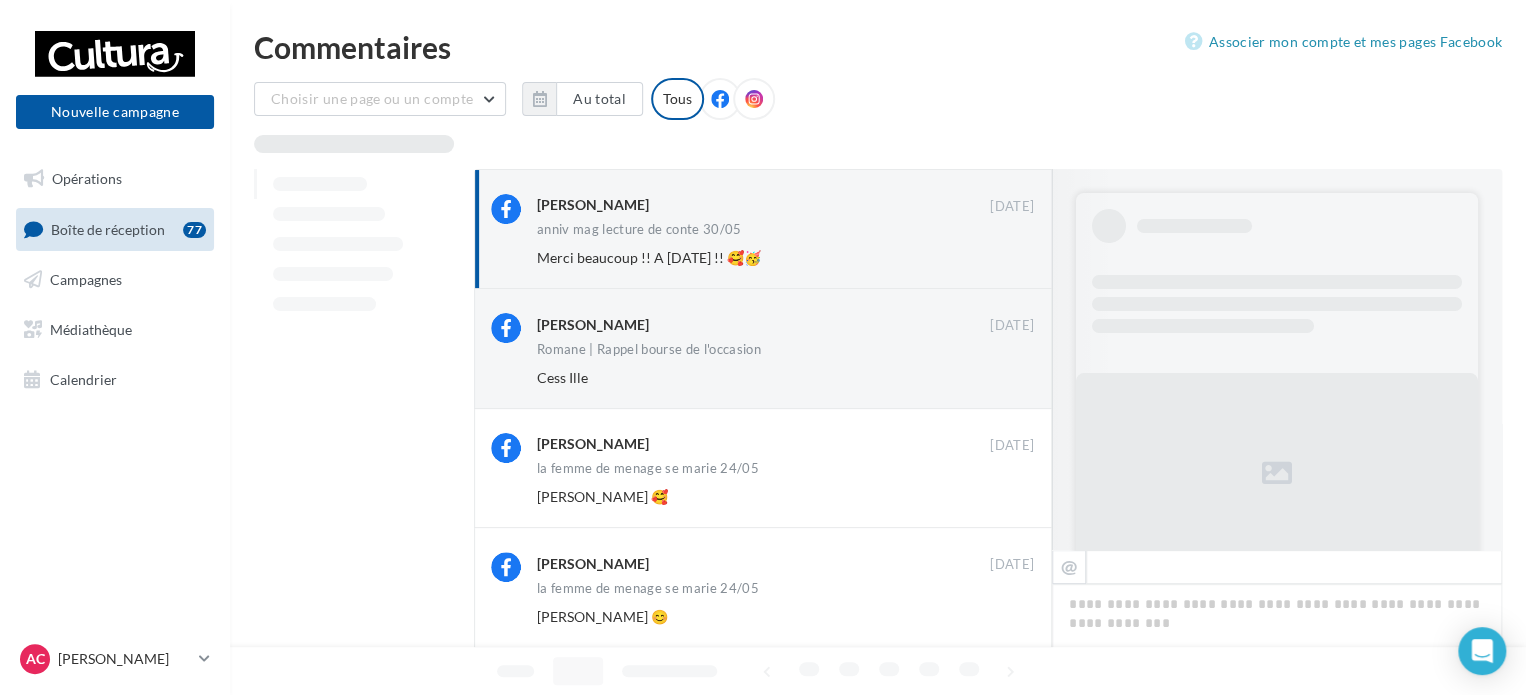 click on "Ignorer" at bounding box center (1001, 258) 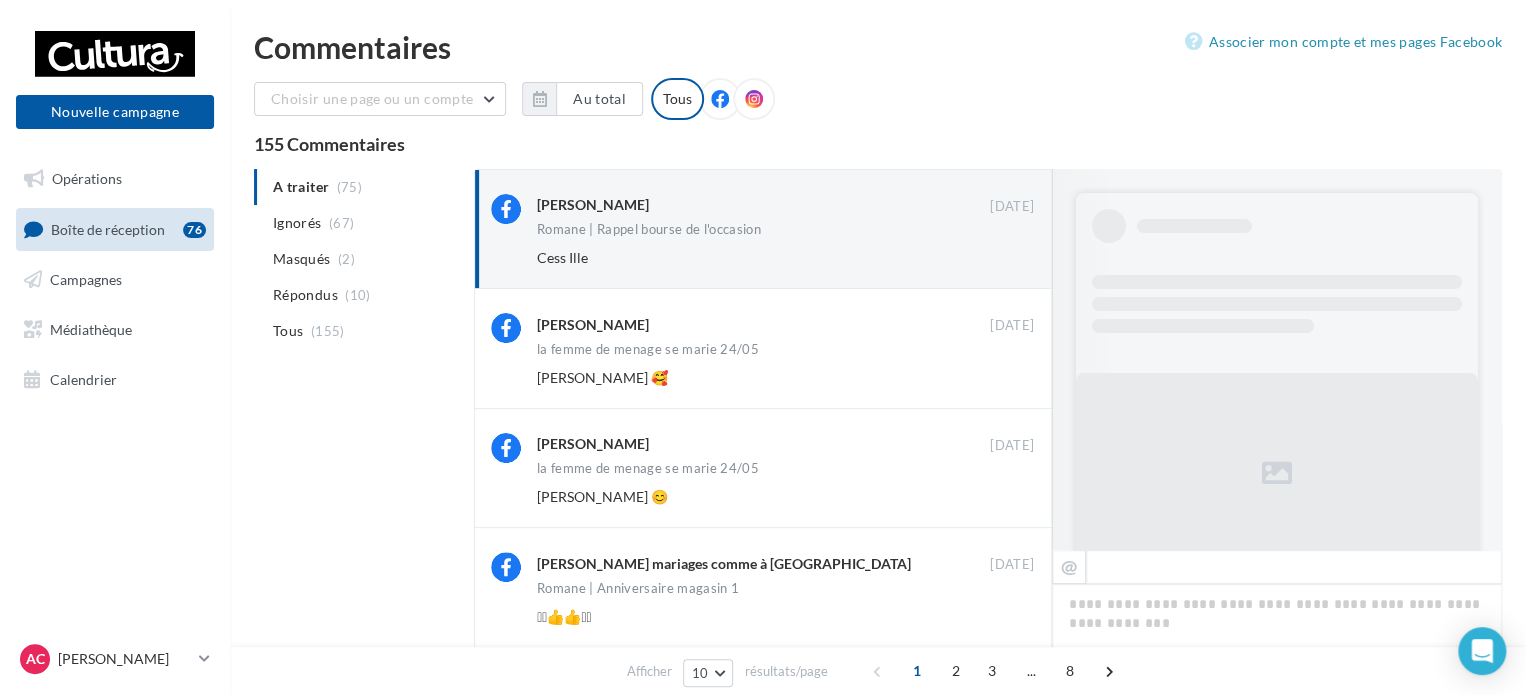 click on "Ignorer" at bounding box center (1001, 258) 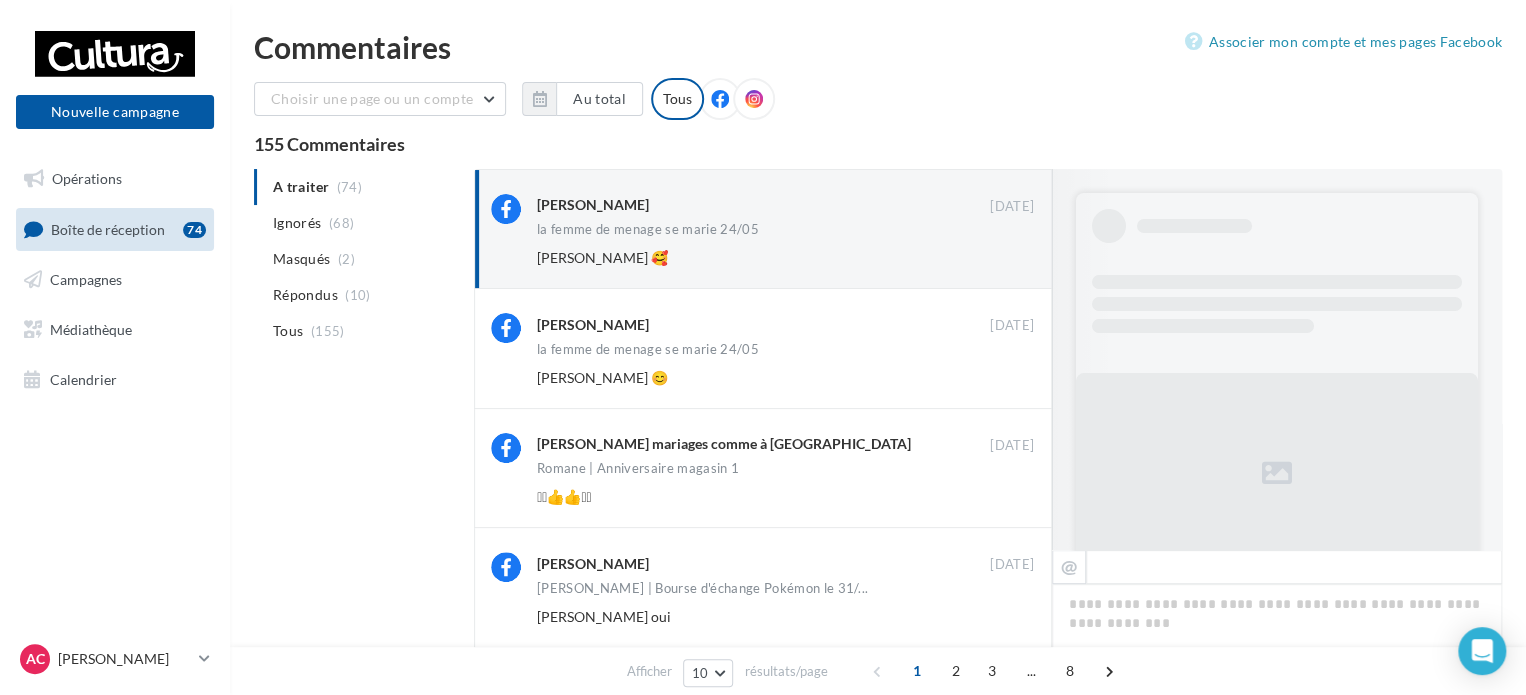 click on "Ignorer" at bounding box center (1001, 258) 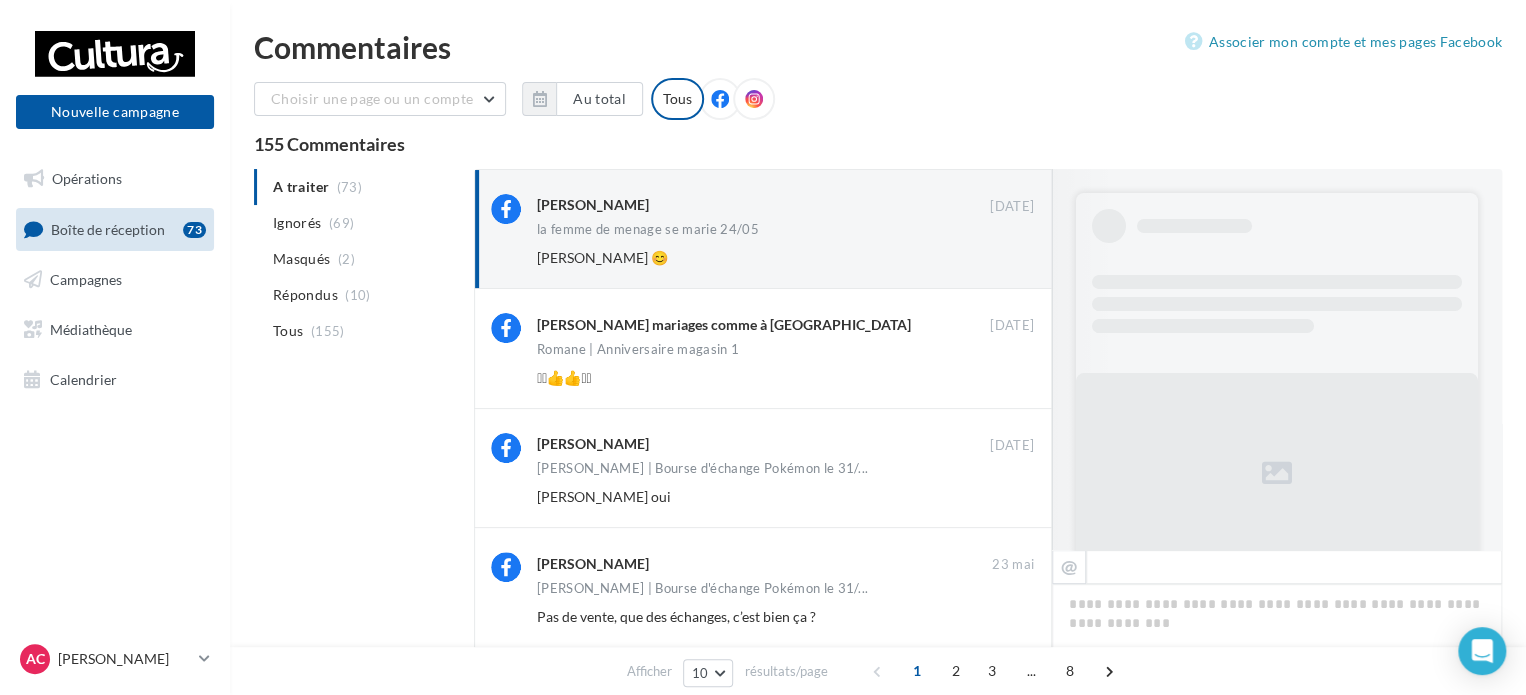 click on "Ignorer" at bounding box center (1001, 258) 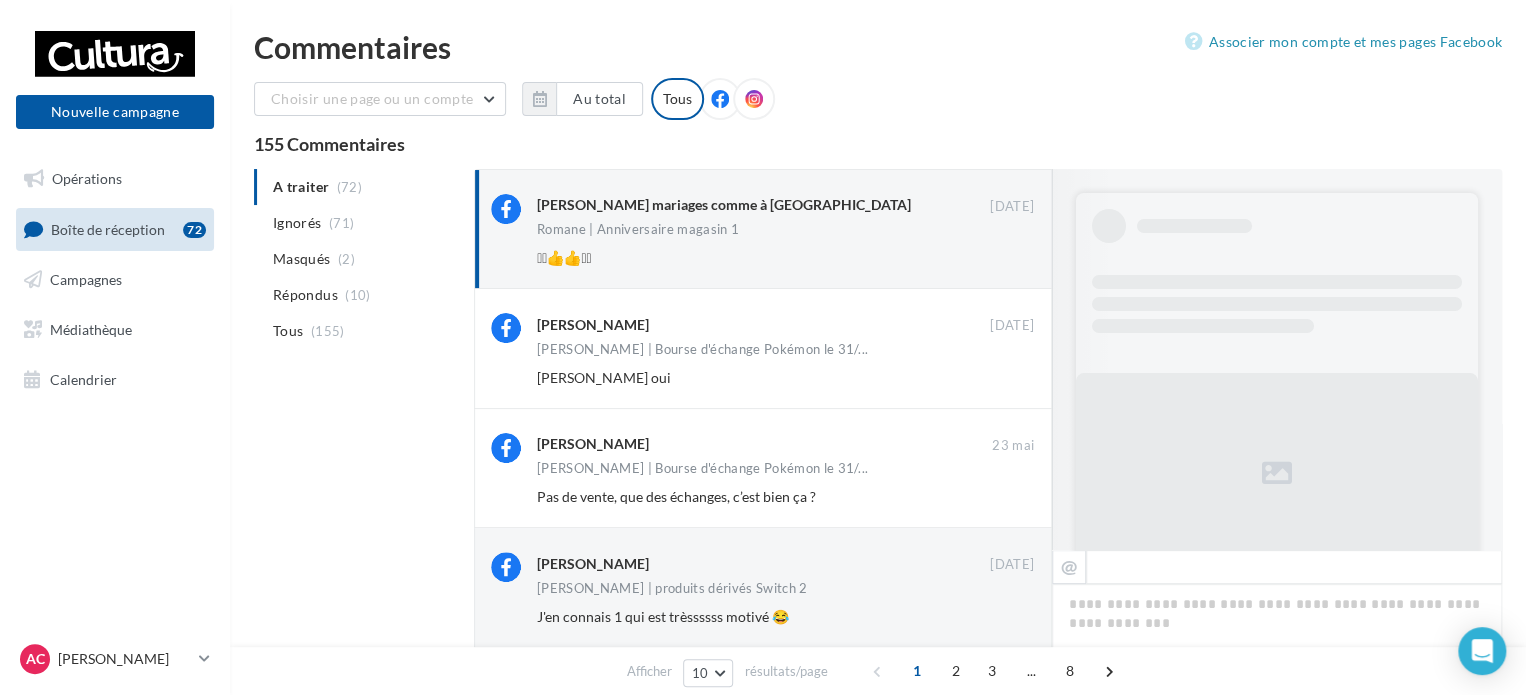 click on "Ignorer" at bounding box center [1001, 258] 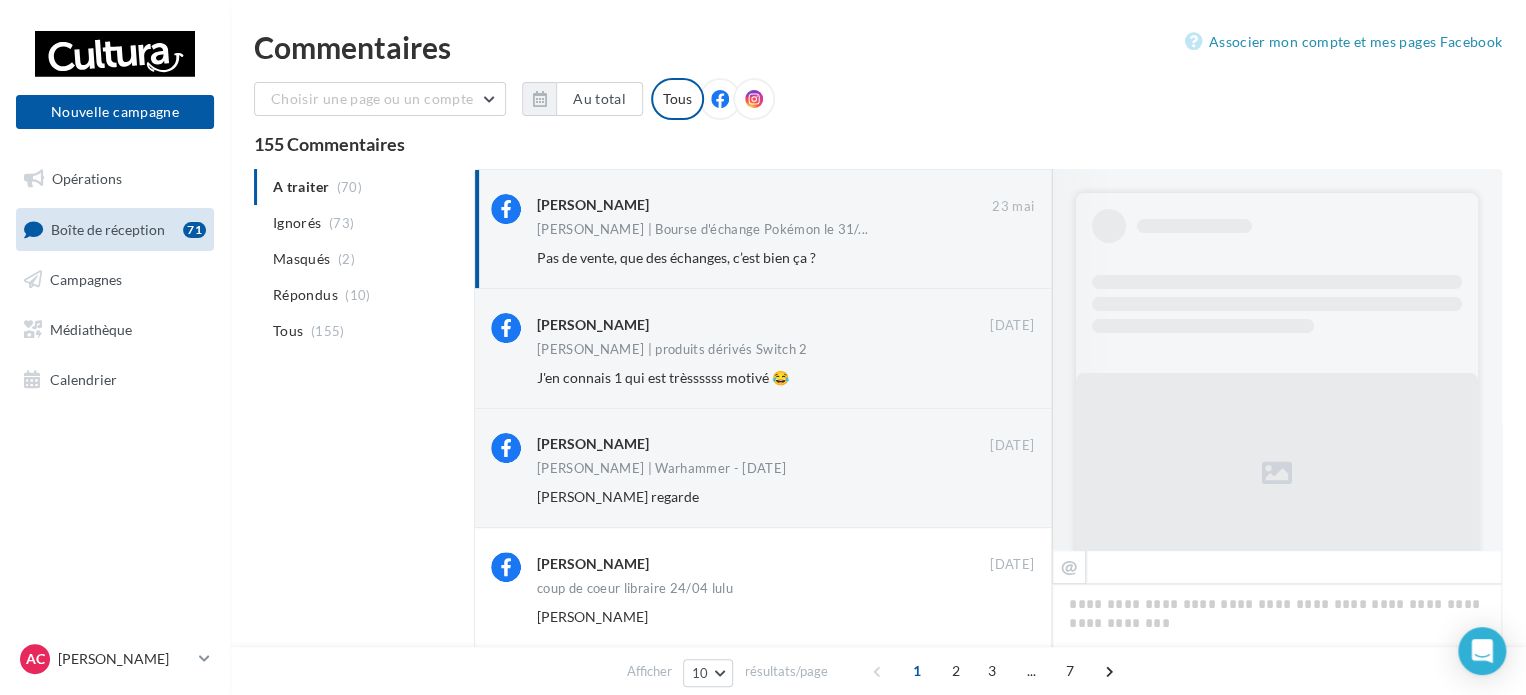 click on "Ignorer" at bounding box center [1001, 258] 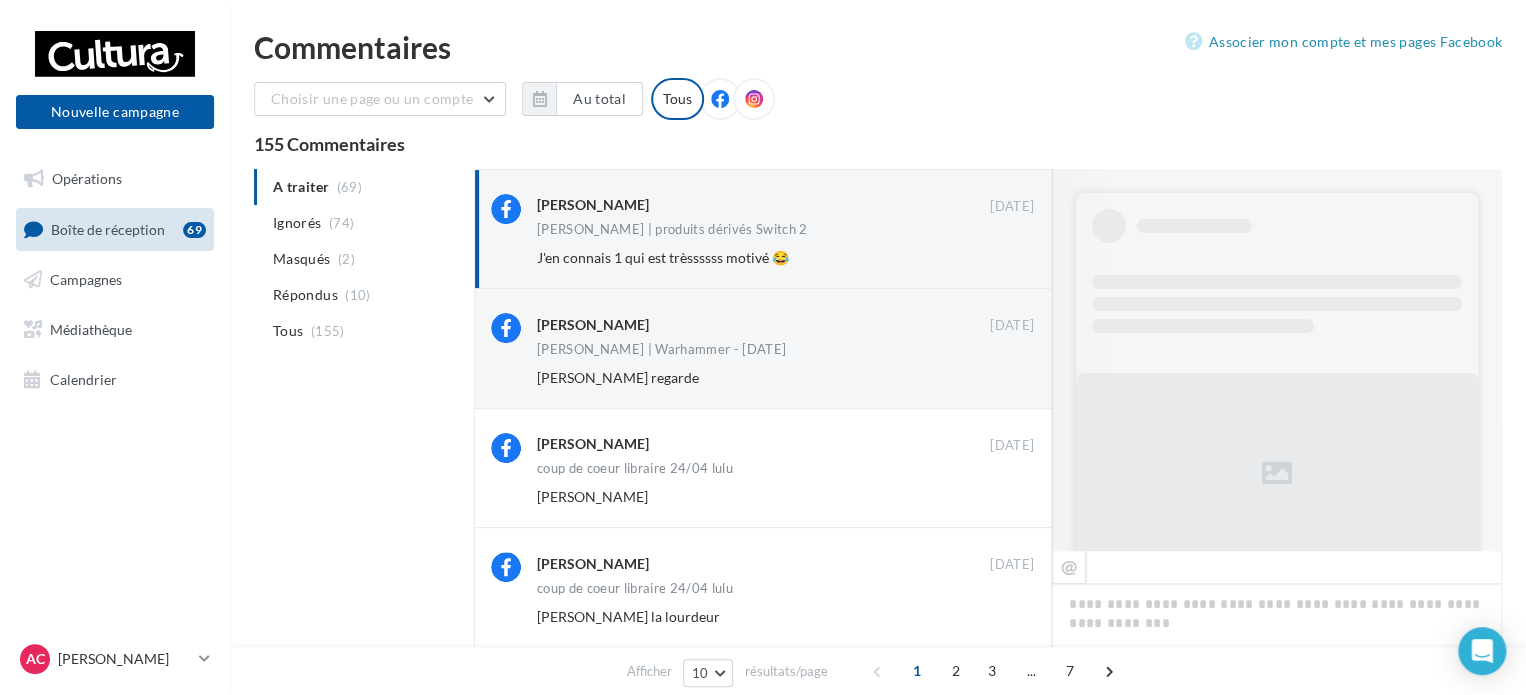click on "Ignorer" at bounding box center (1001, 258) 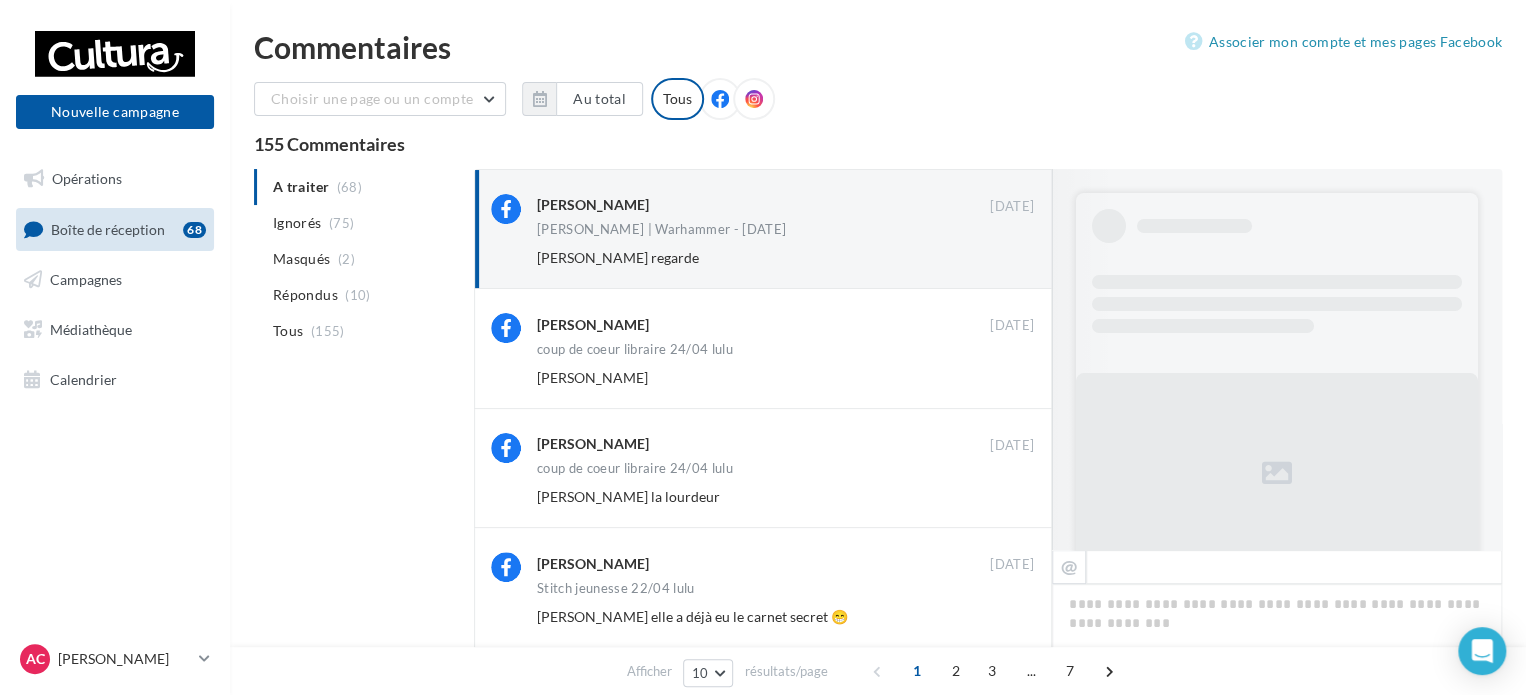 click on "Ignorer" at bounding box center (1001, 258) 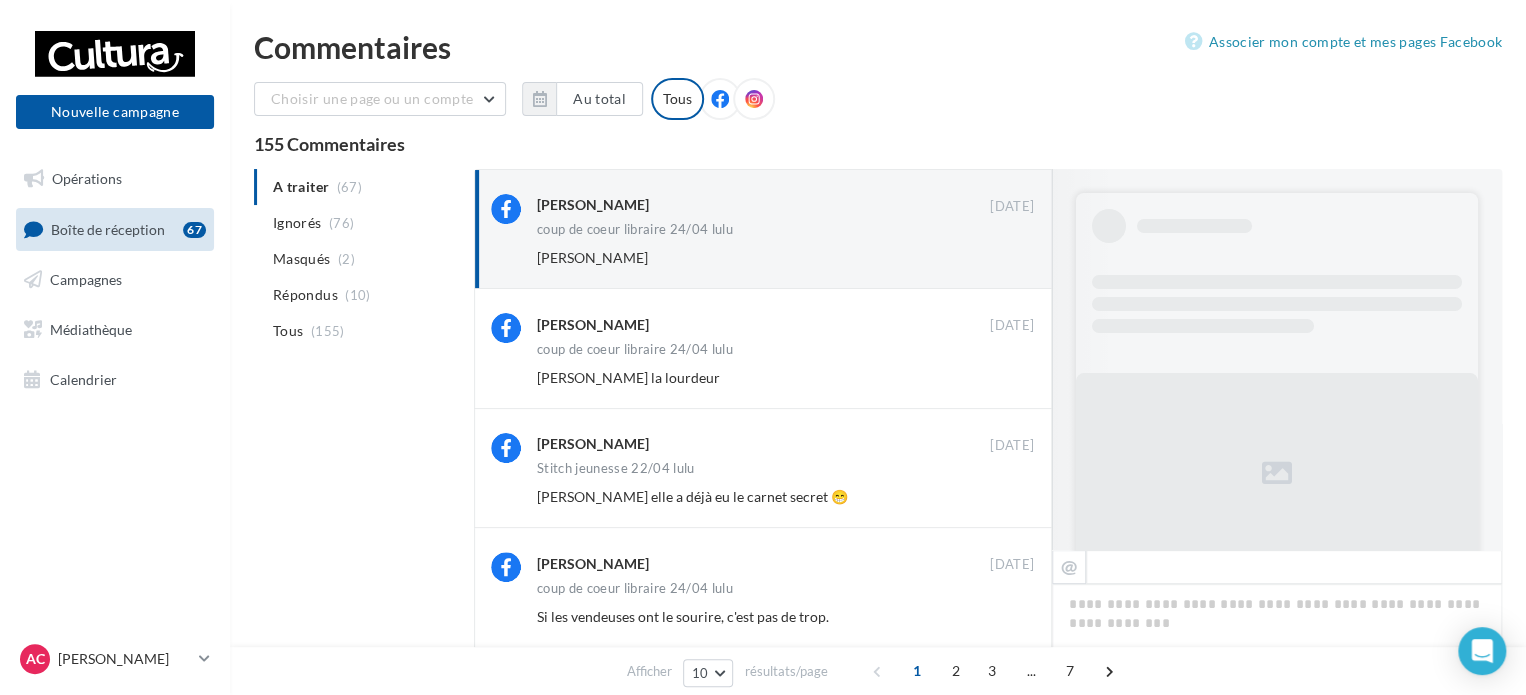 click on "Ignorer" at bounding box center [1001, 258] 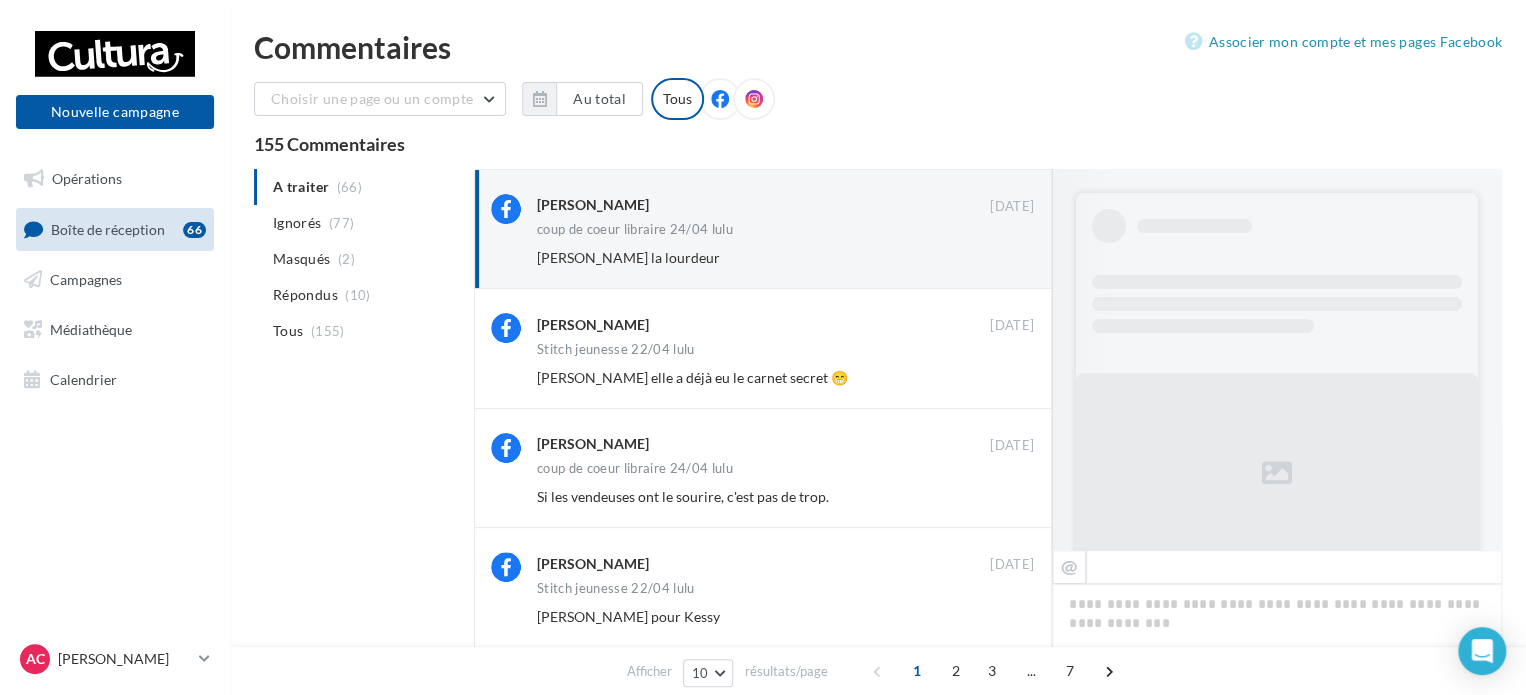 click on "Ignorer" at bounding box center [1001, 258] 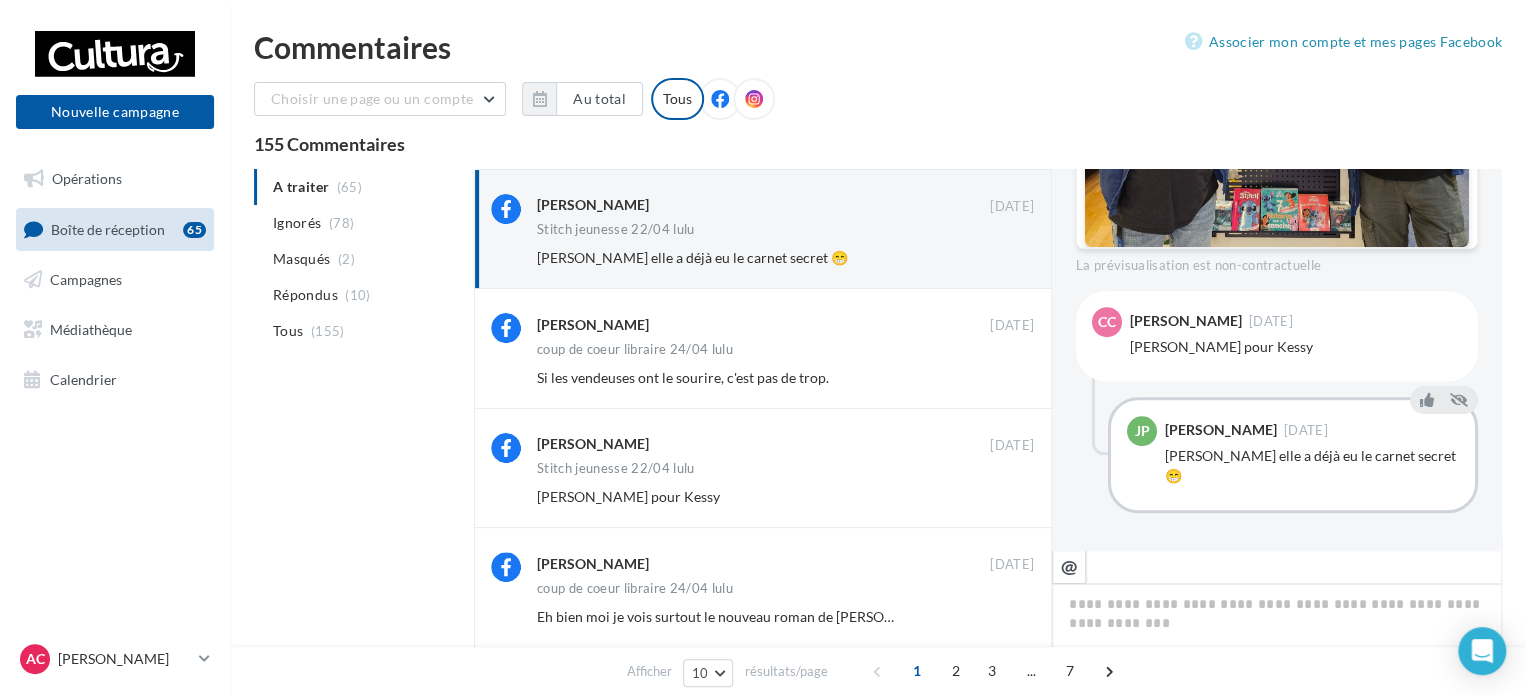 click on "Ignorer" at bounding box center (1001, 258) 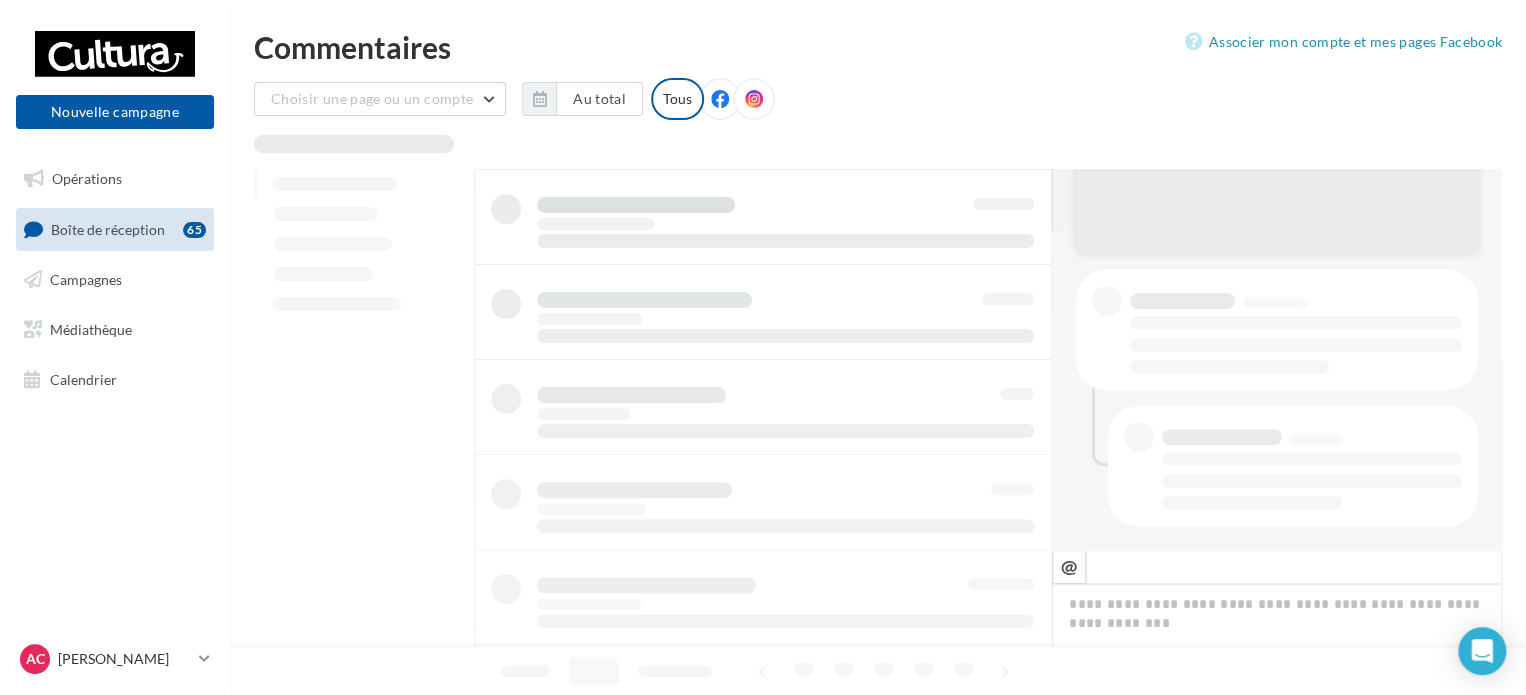scroll, scrollTop: 318, scrollLeft: 0, axis: vertical 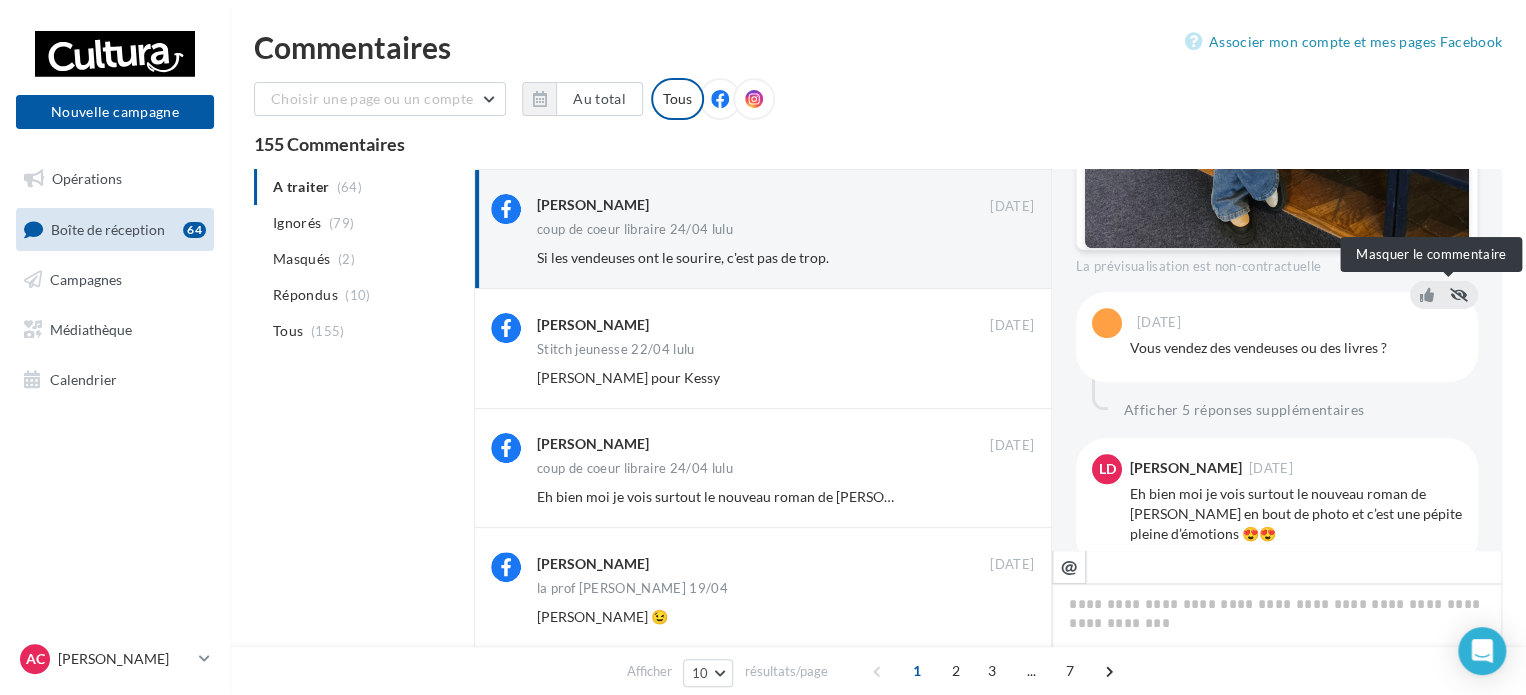 click at bounding box center [1459, 294] 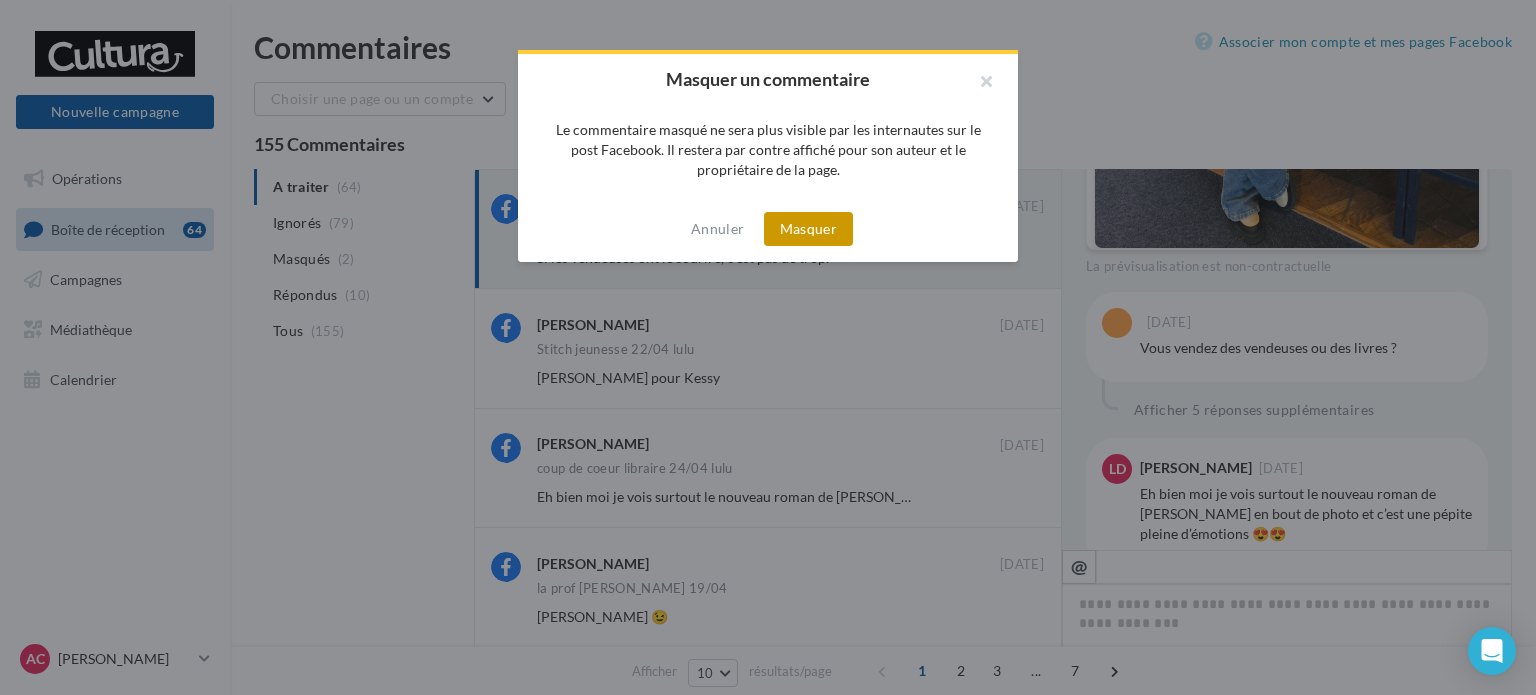 click on "Masquer" at bounding box center [808, 229] 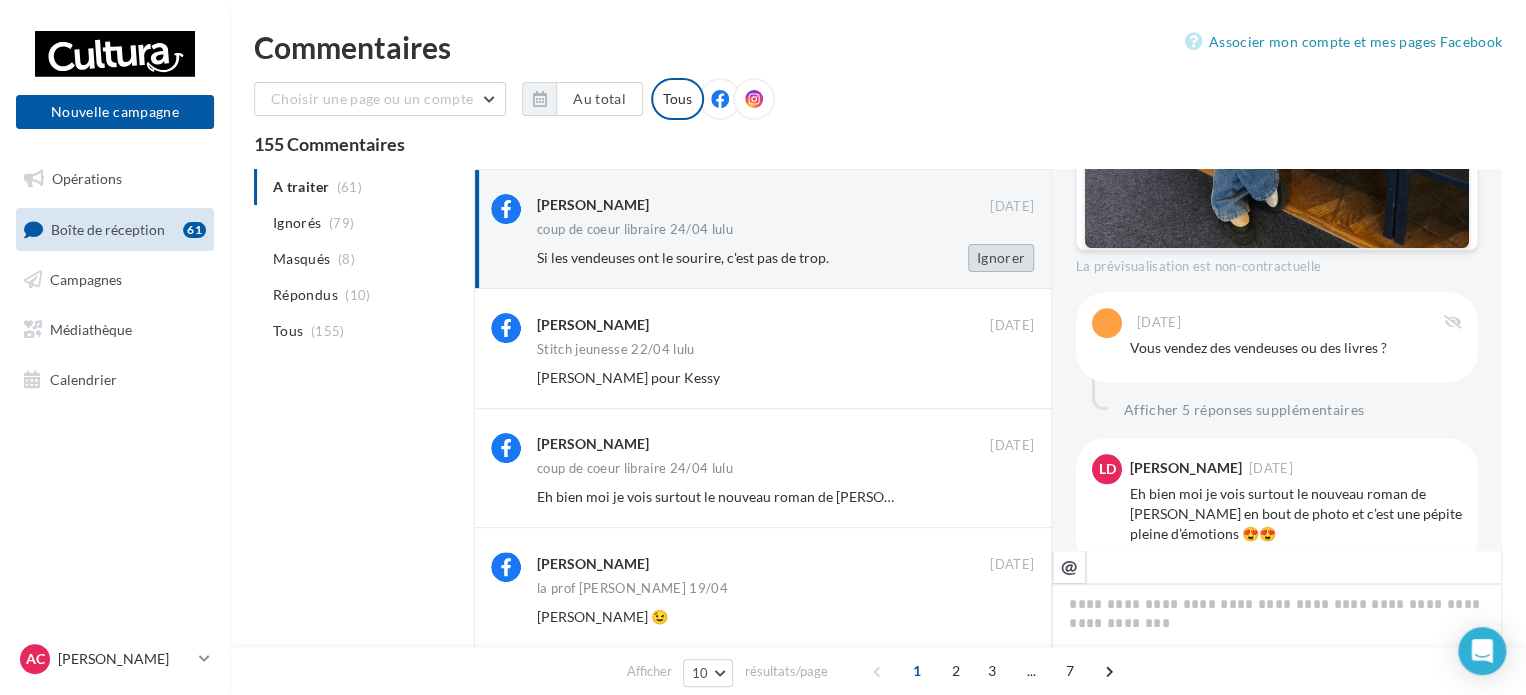 click on "Ignorer" at bounding box center (1001, 258) 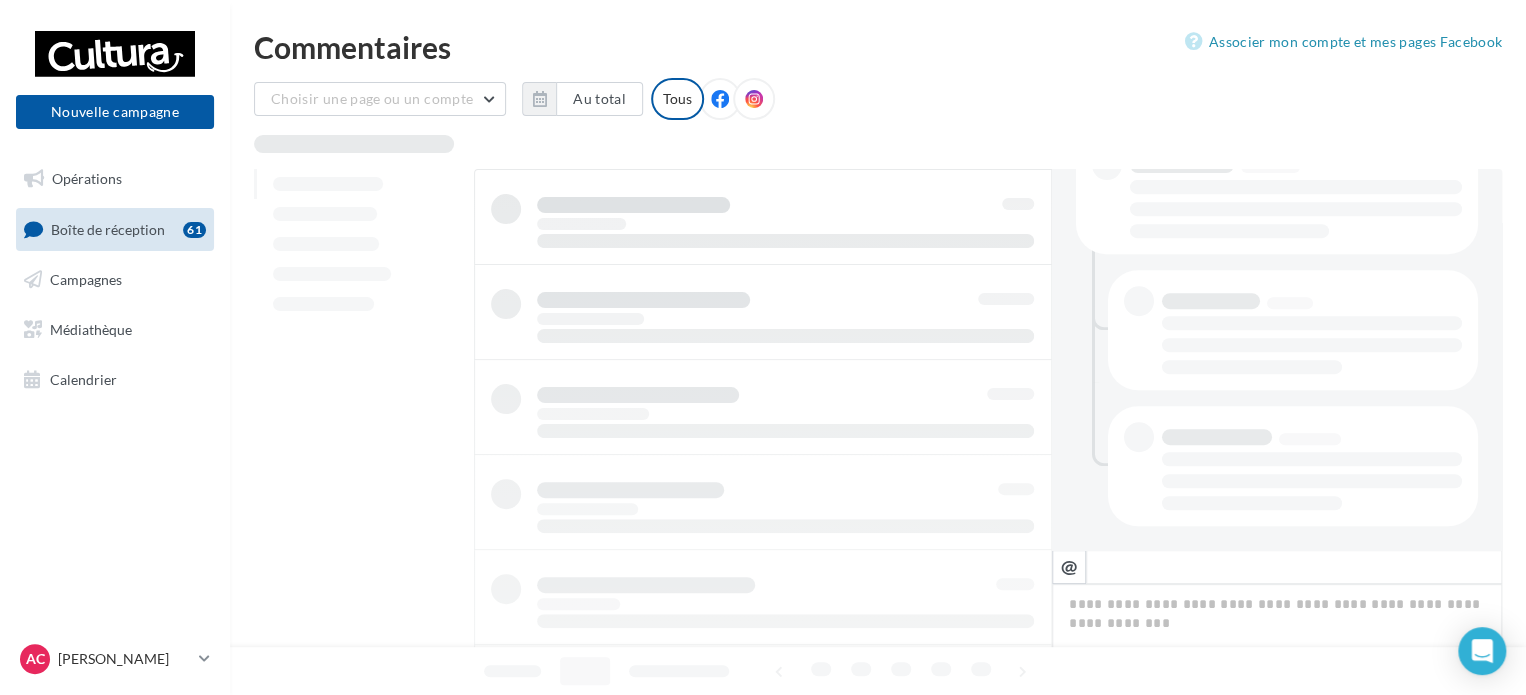 scroll, scrollTop: 454, scrollLeft: 0, axis: vertical 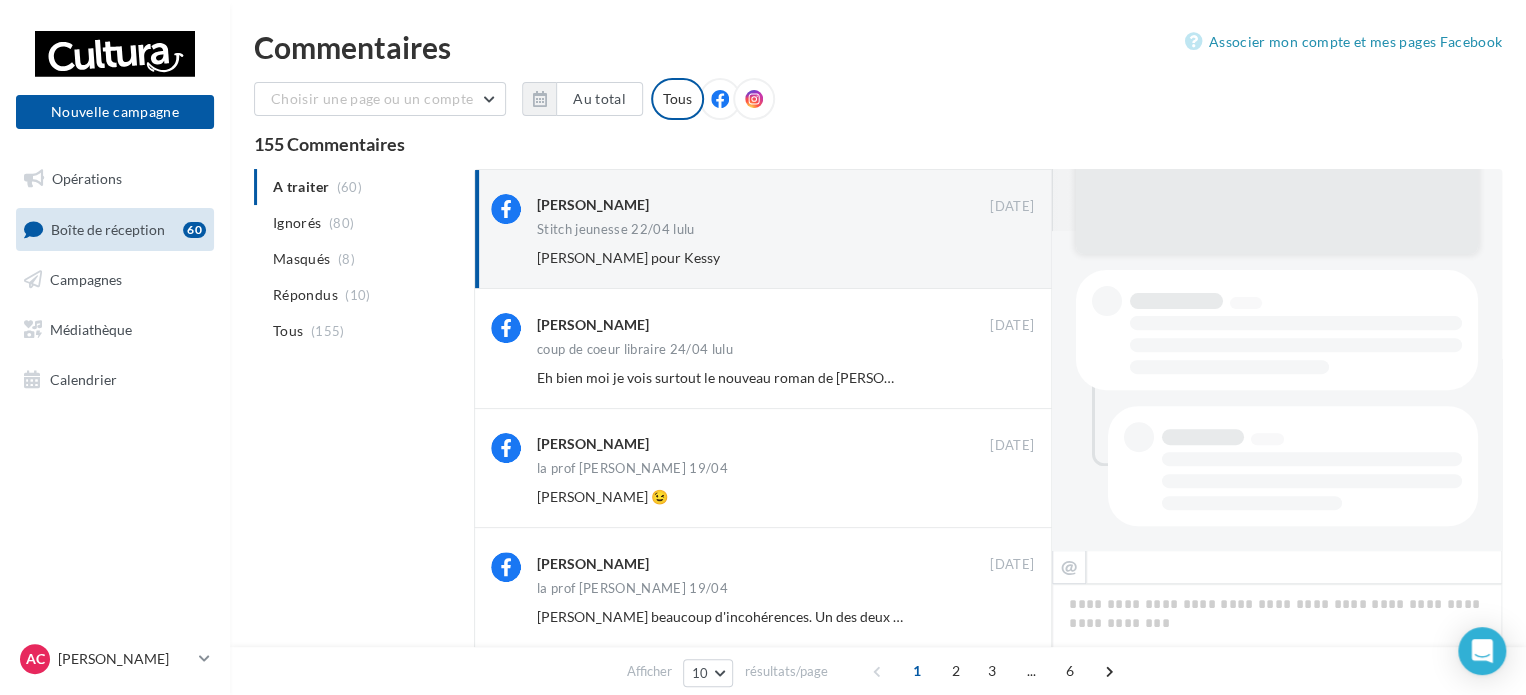 click on "Ignorer" at bounding box center (1001, 258) 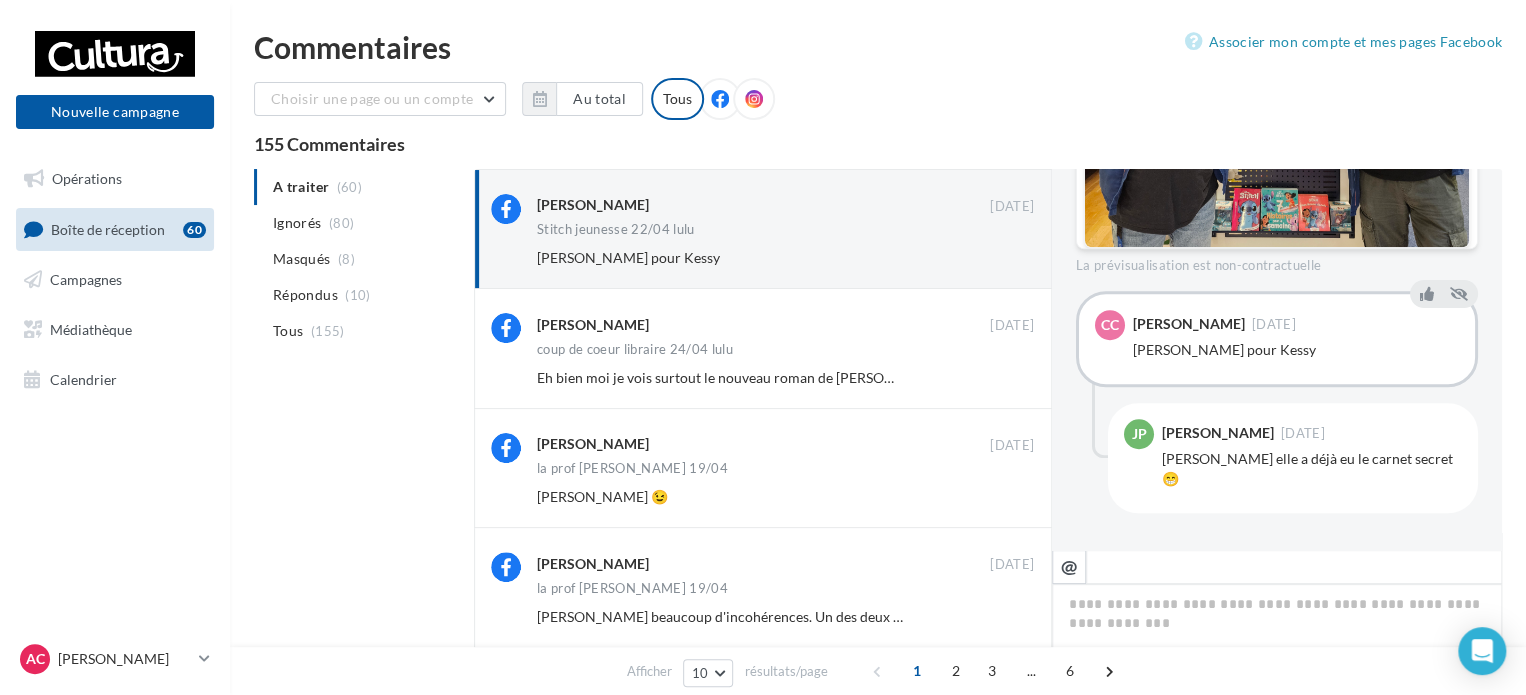 scroll, scrollTop: 454, scrollLeft: 0, axis: vertical 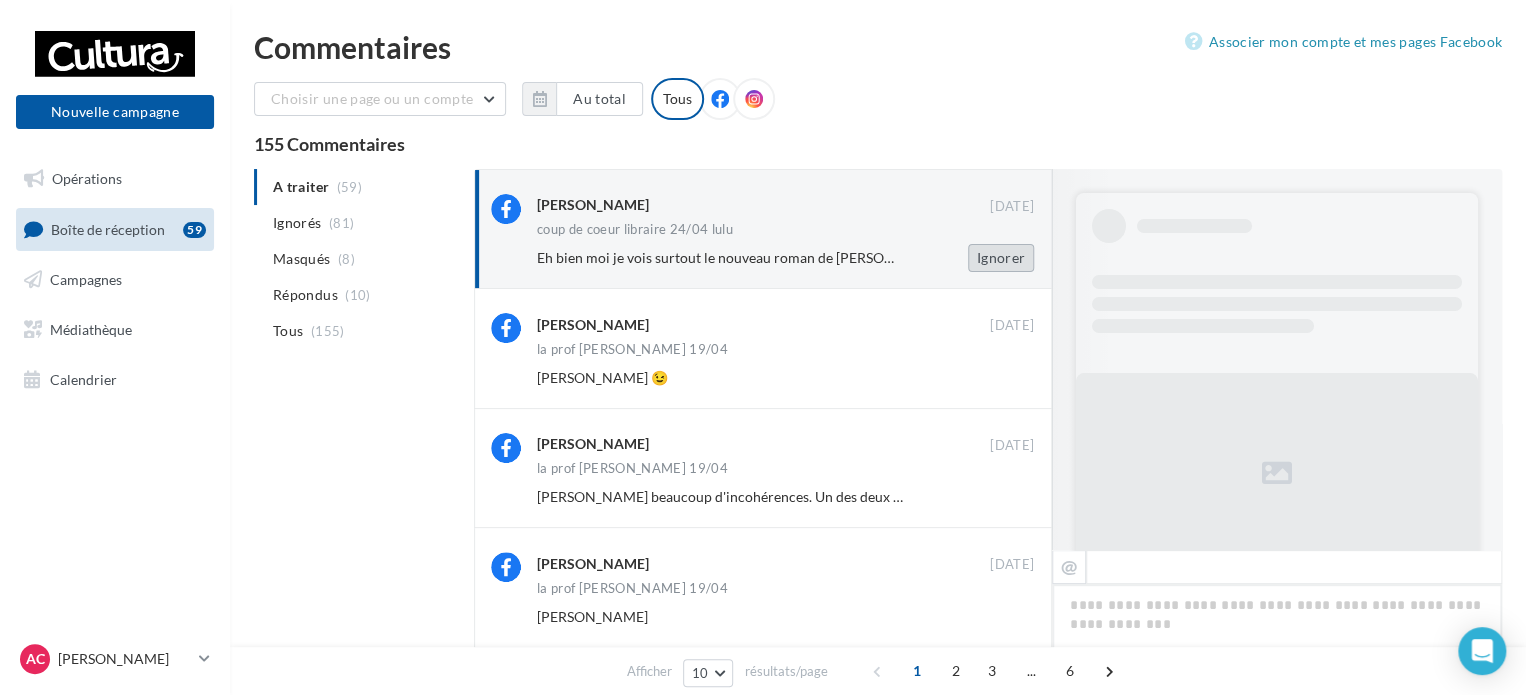 click on "Ignorer" at bounding box center (1001, 258) 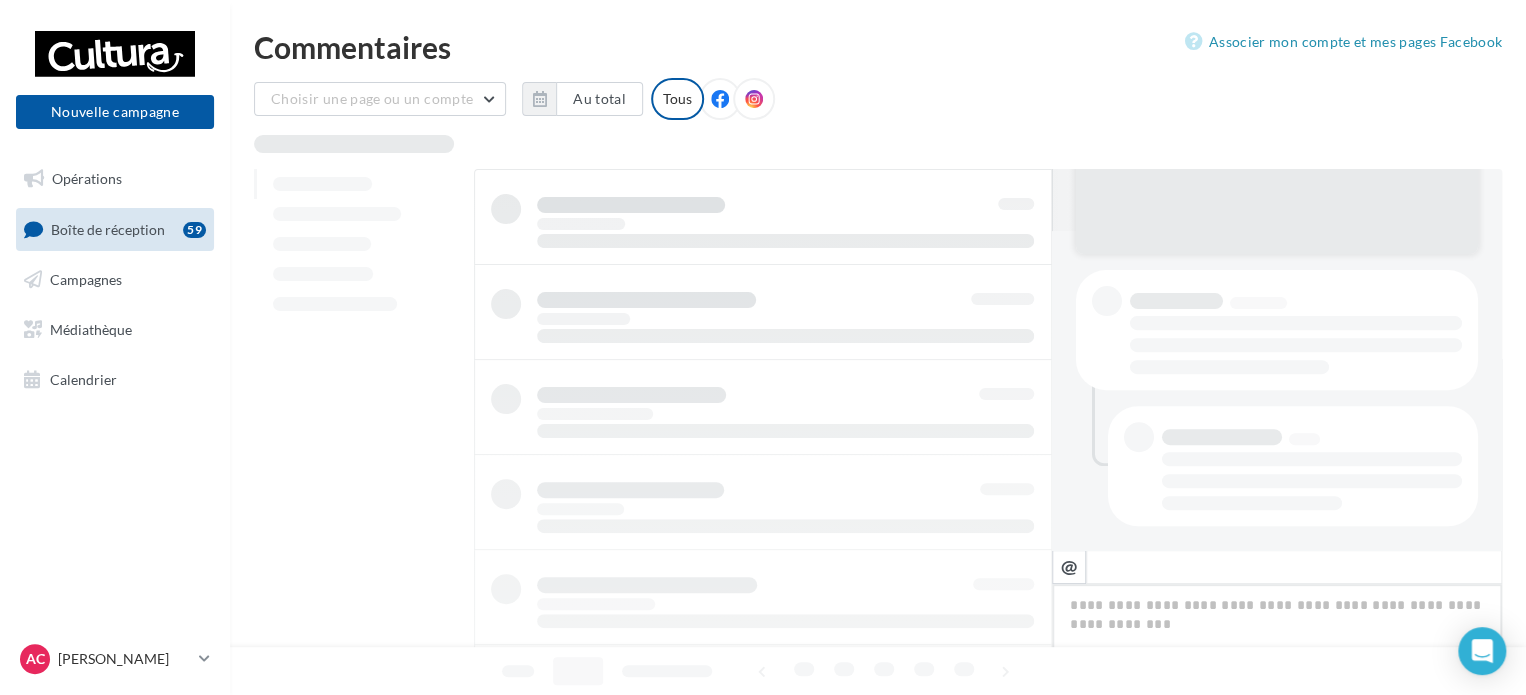 scroll, scrollTop: 318, scrollLeft: 0, axis: vertical 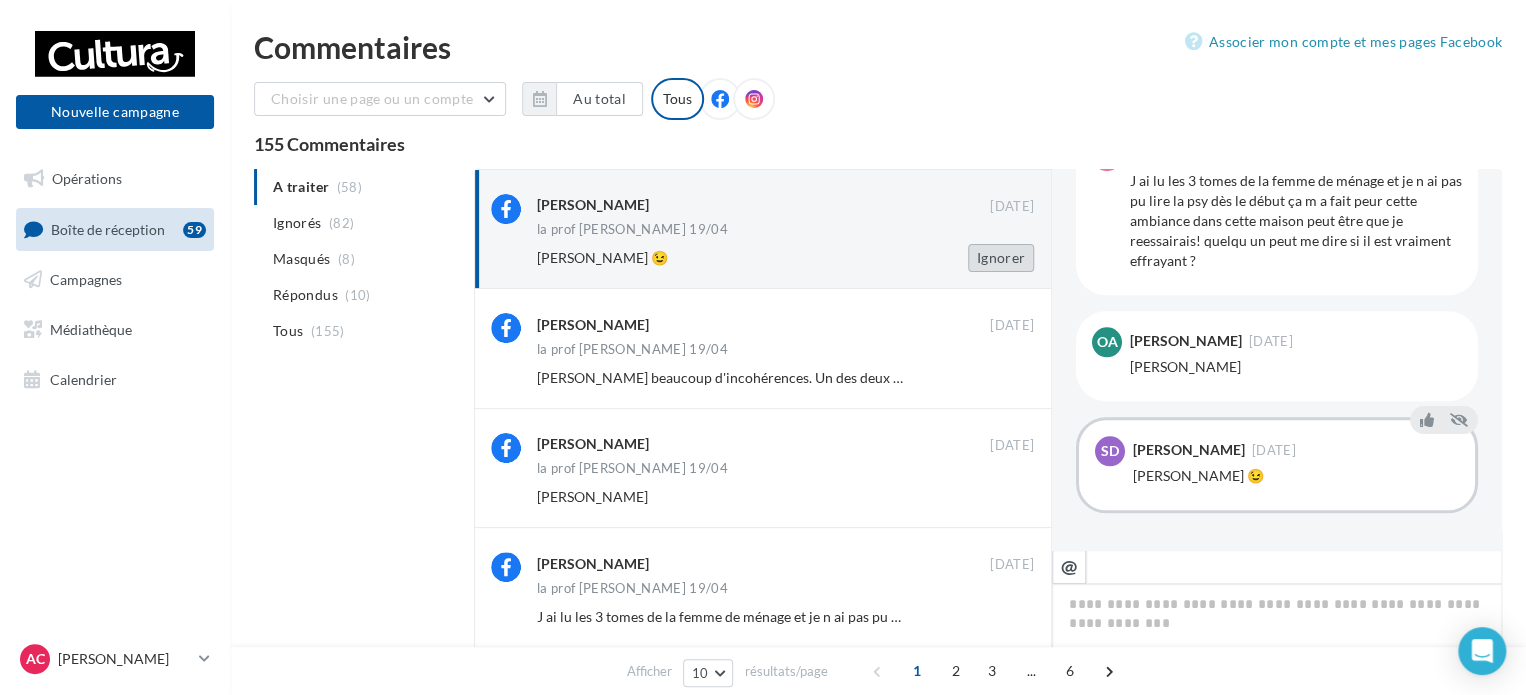 click on "Ignorer" at bounding box center (1001, 258) 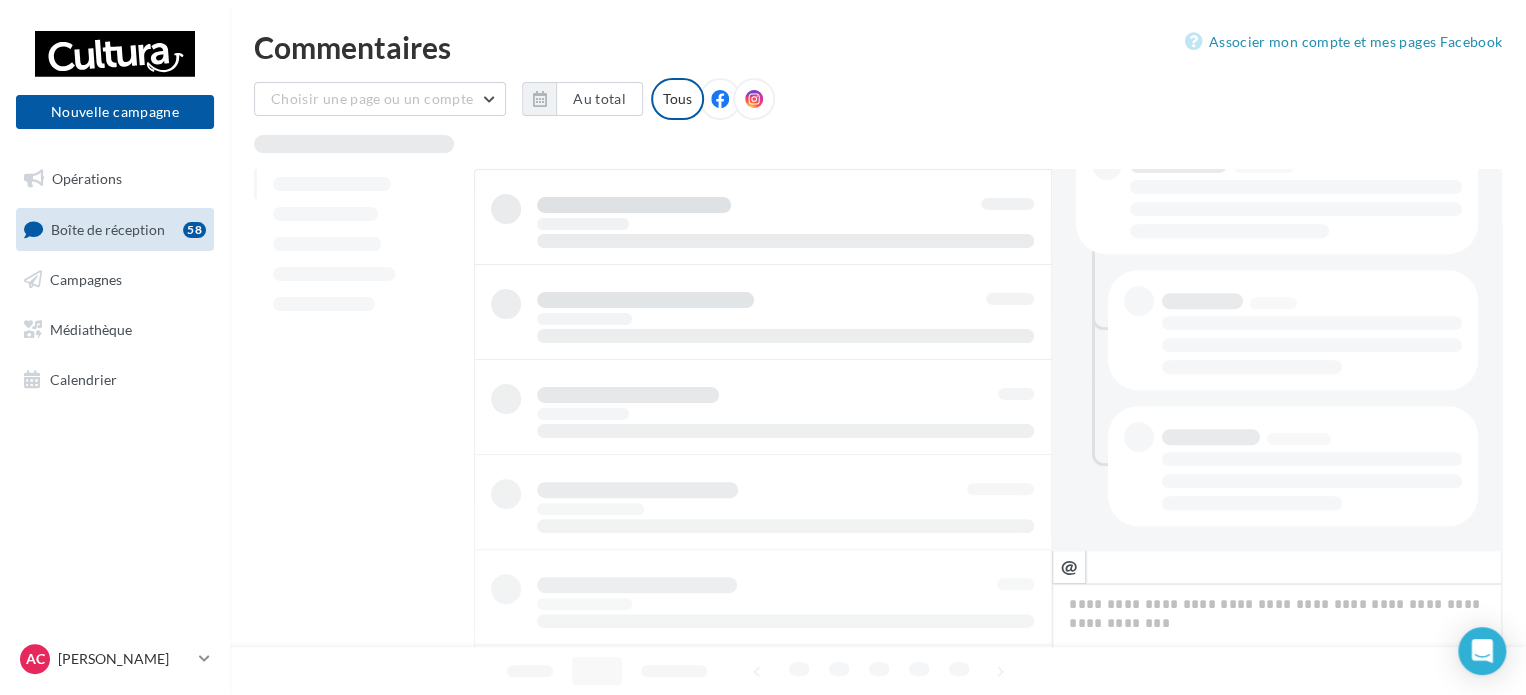 scroll, scrollTop: 454, scrollLeft: 0, axis: vertical 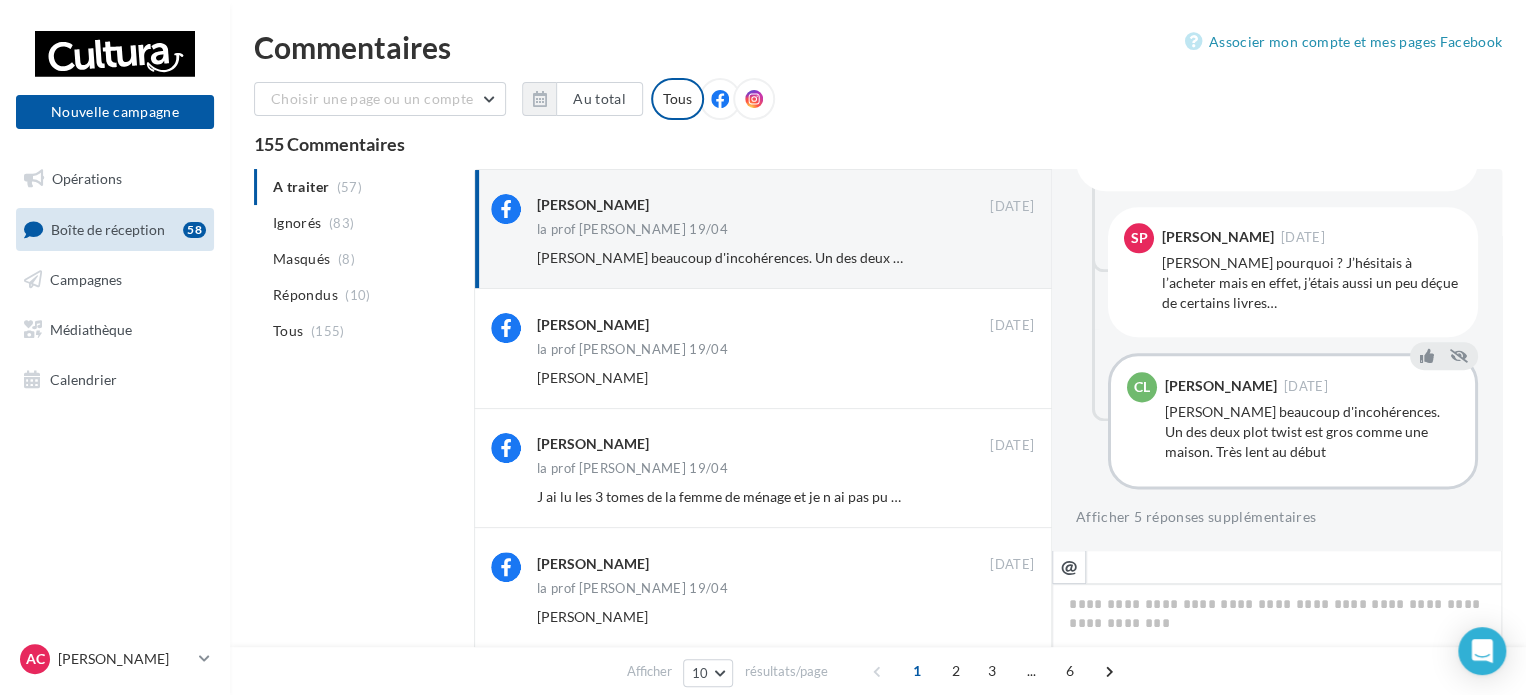 click on "Ignorer" at bounding box center [1001, 258] 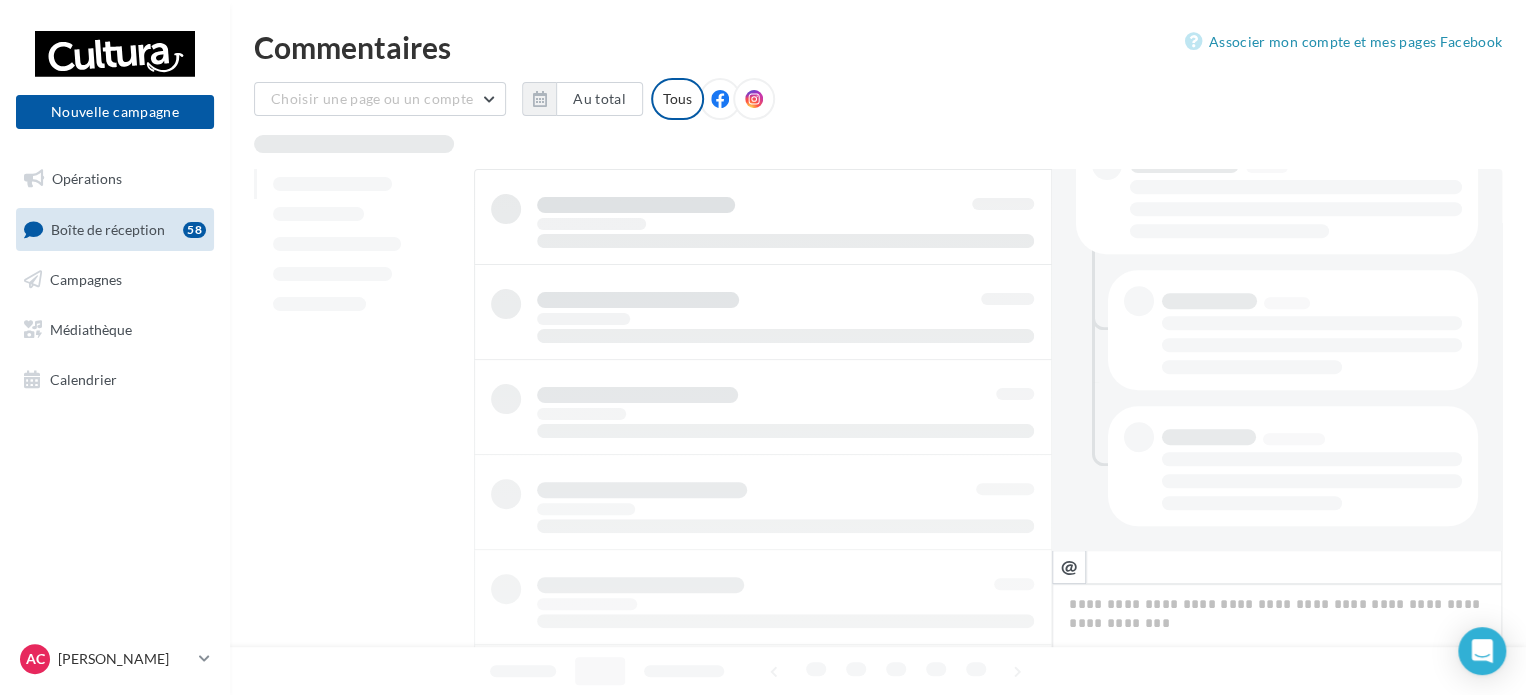 scroll, scrollTop: 454, scrollLeft: 0, axis: vertical 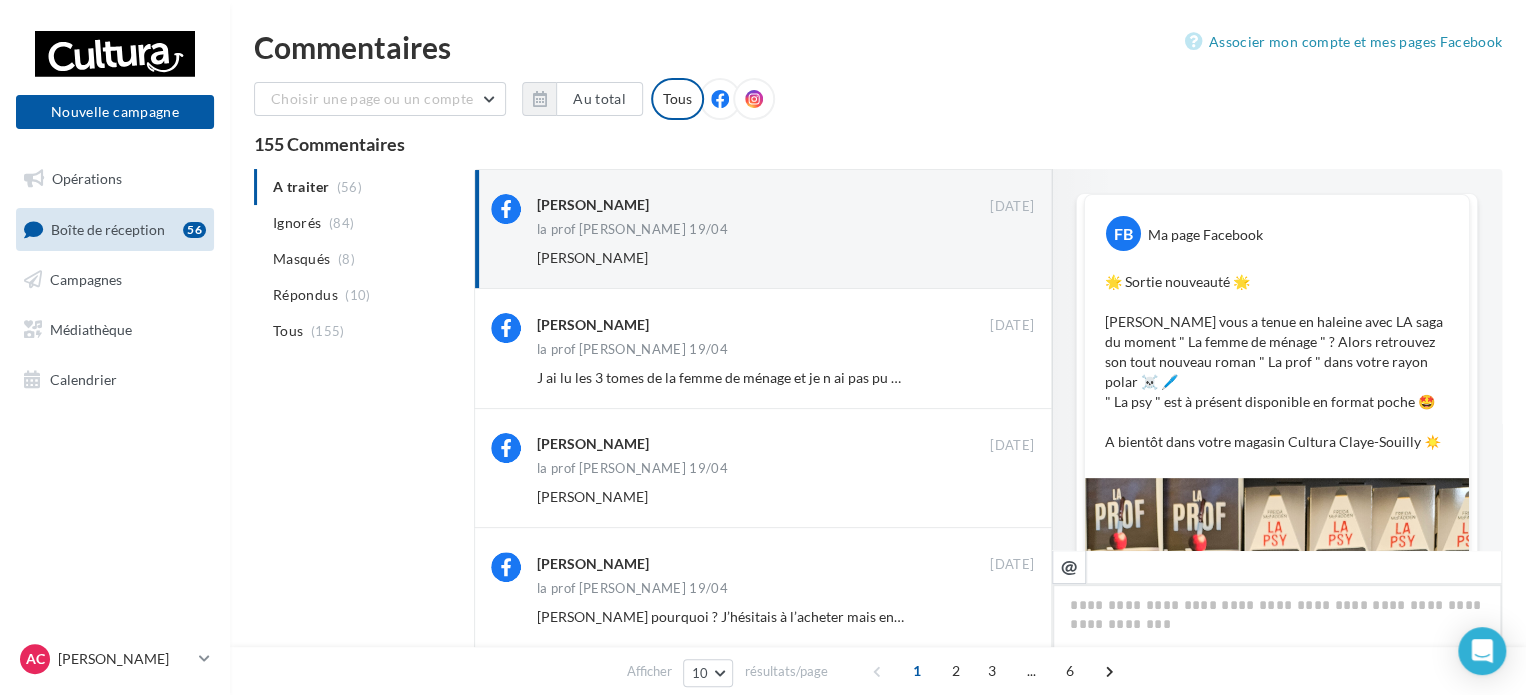 click on "Ignorer" at bounding box center (1001, 258) 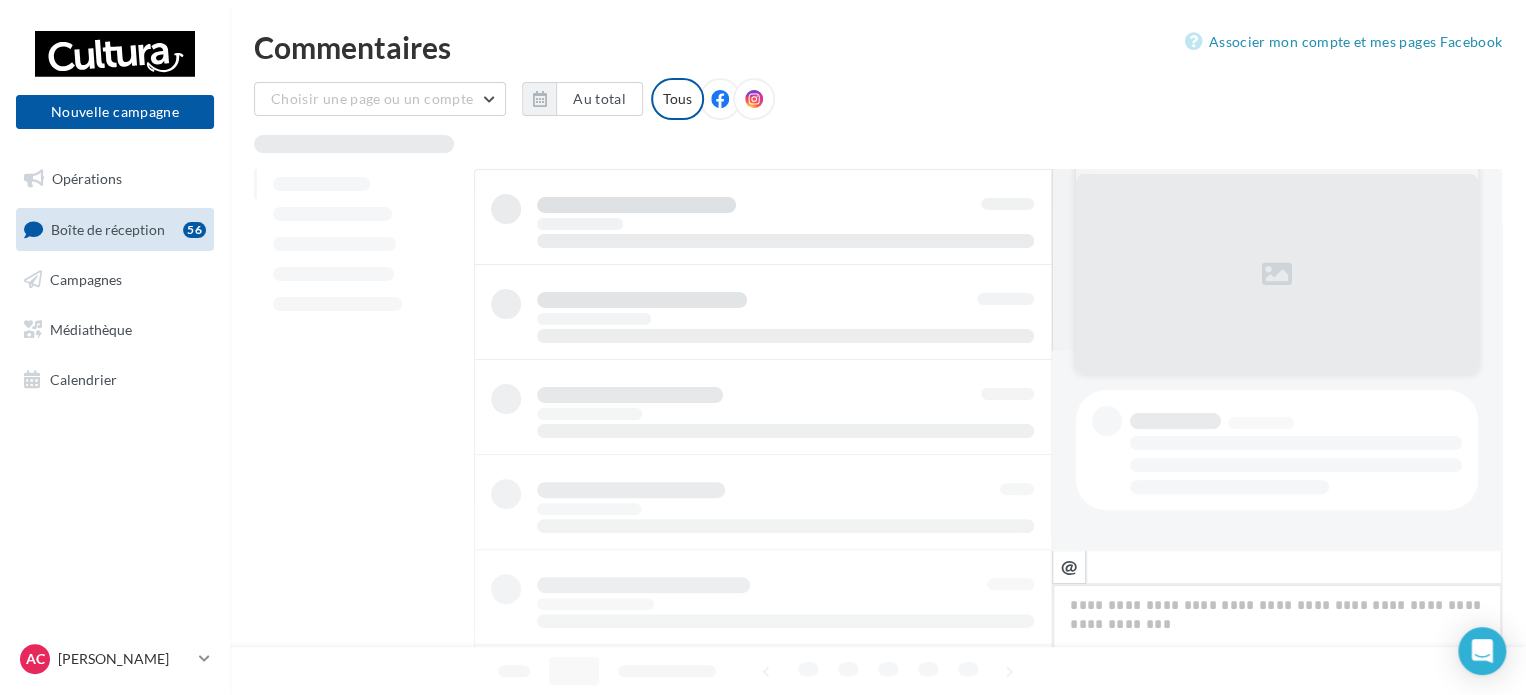 scroll, scrollTop: 198, scrollLeft: 0, axis: vertical 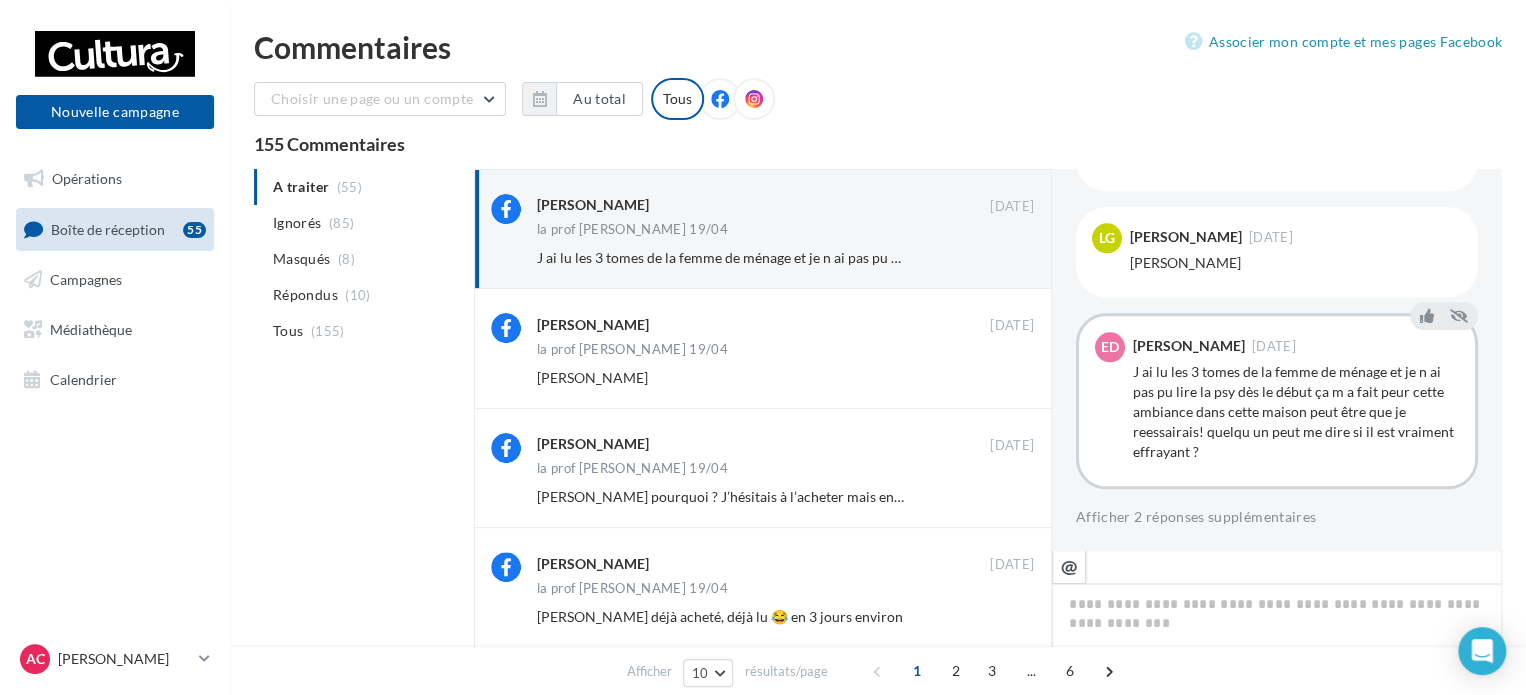 click on "Ignorer" at bounding box center (1001, 258) 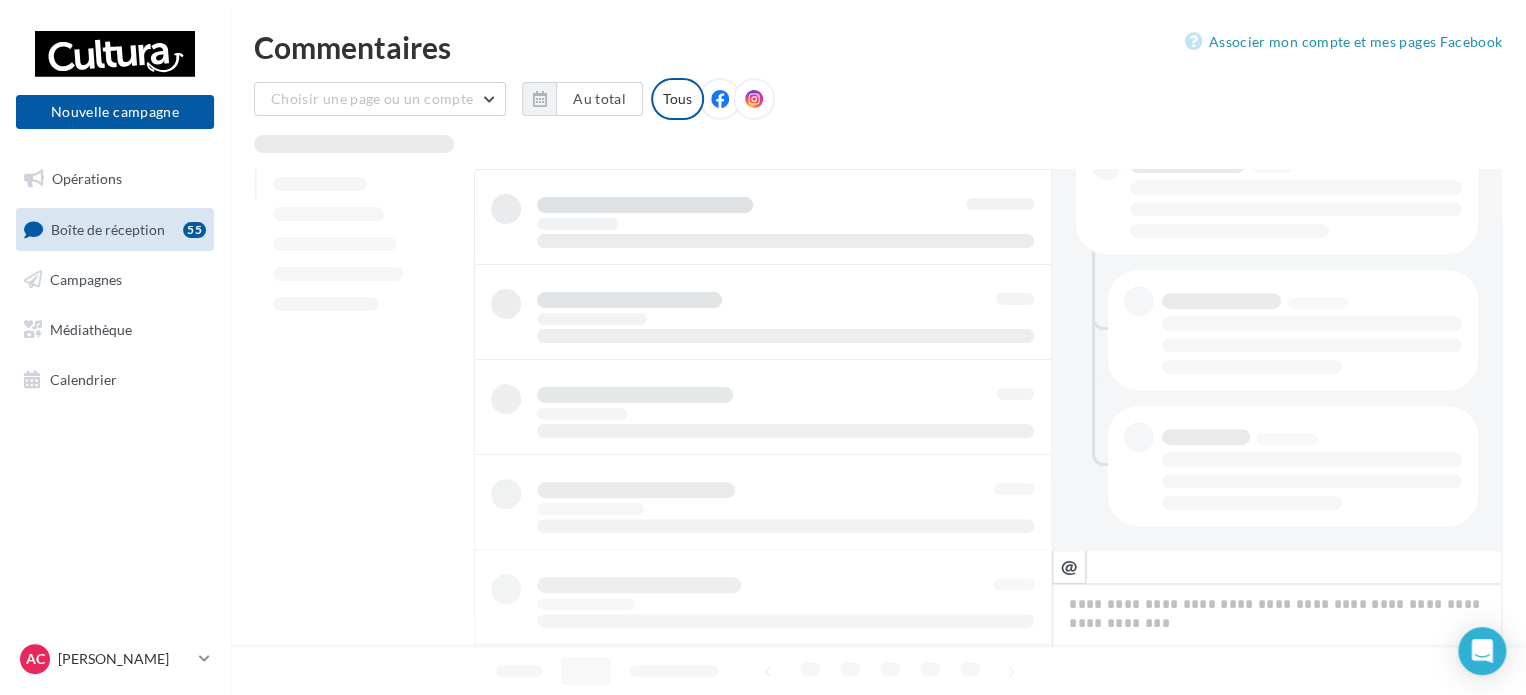 scroll, scrollTop: 454, scrollLeft: 0, axis: vertical 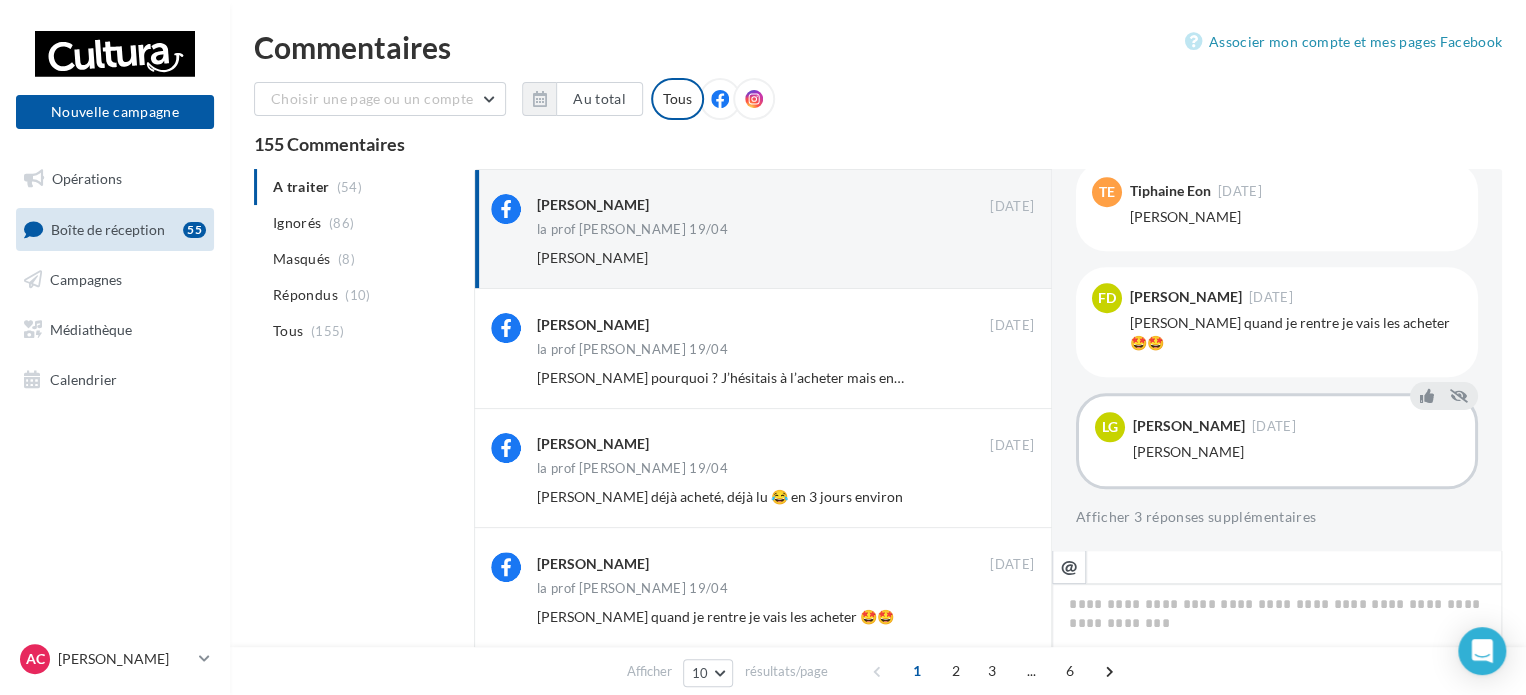 click on "Ignorer" at bounding box center (1001, 258) 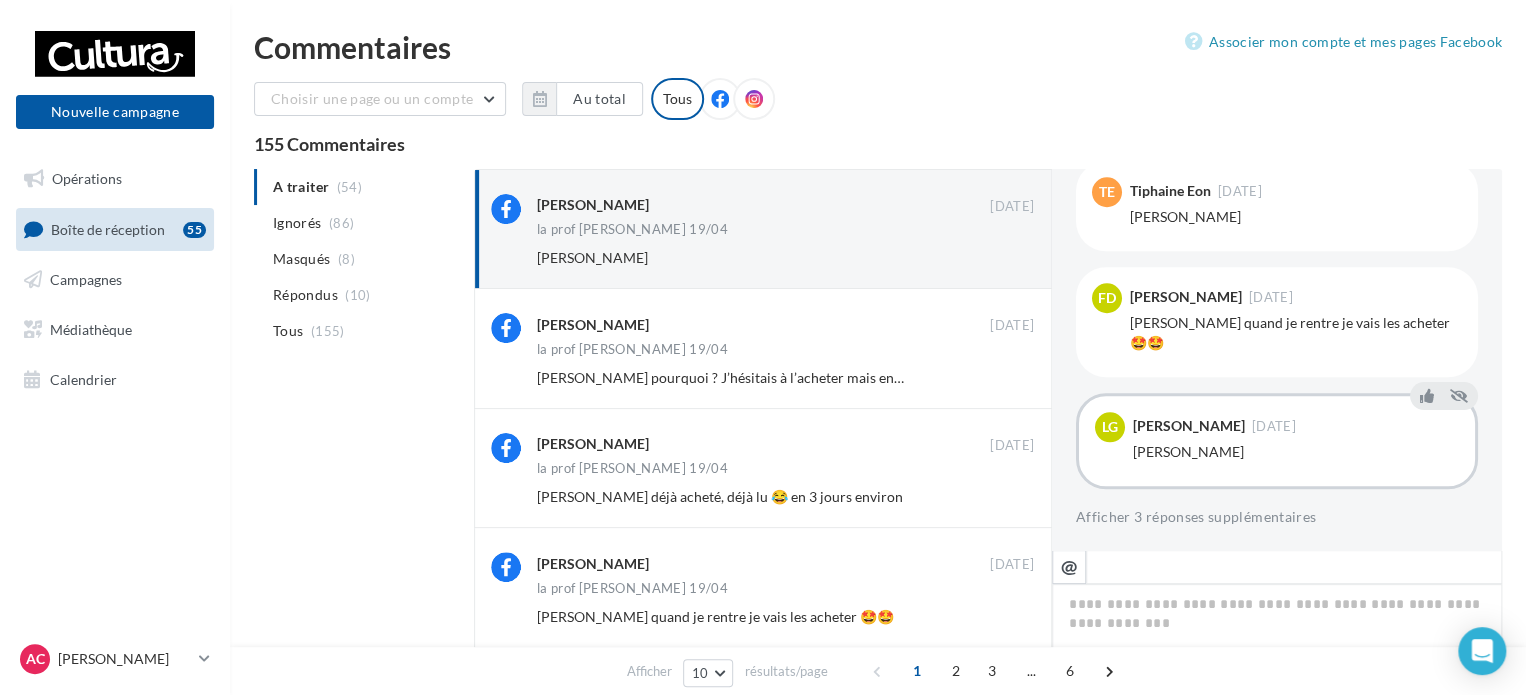 scroll, scrollTop: 198, scrollLeft: 0, axis: vertical 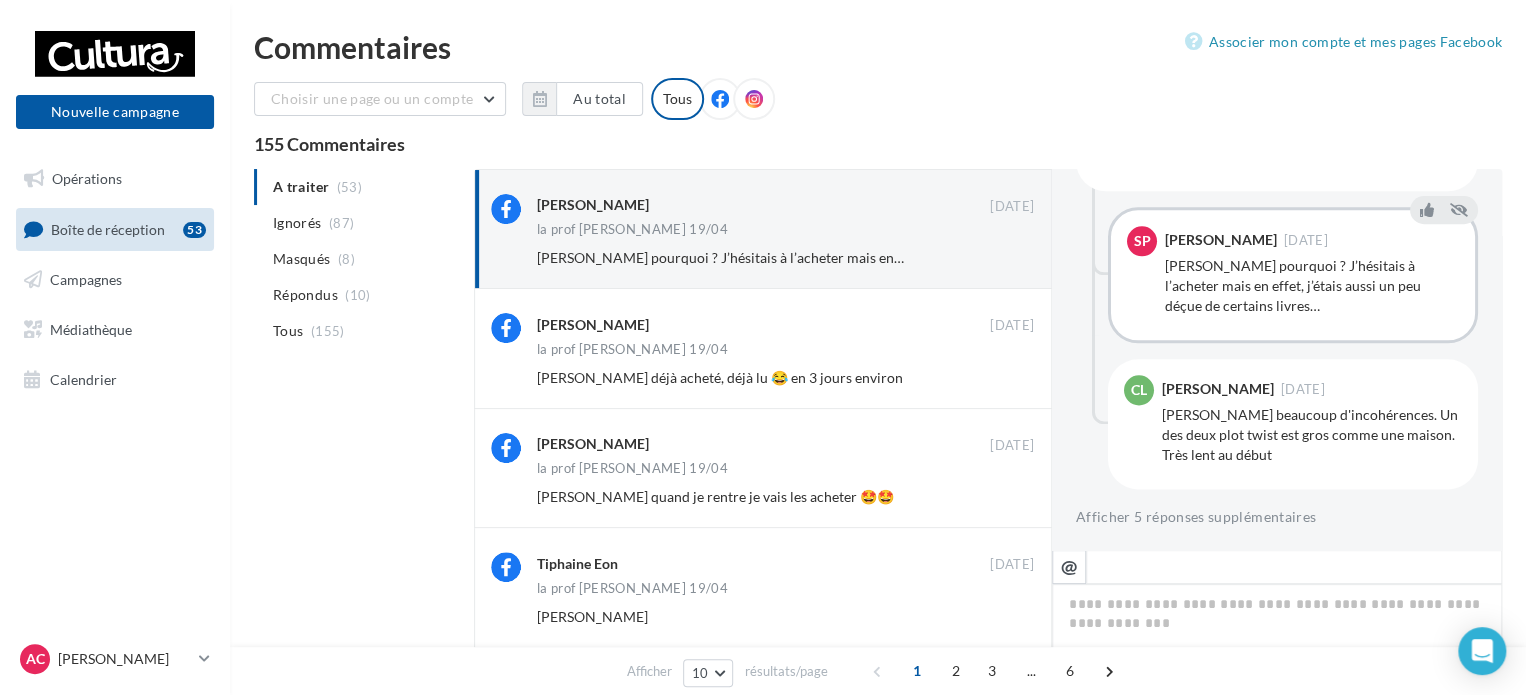 click on "Ignorer" at bounding box center (1001, 258) 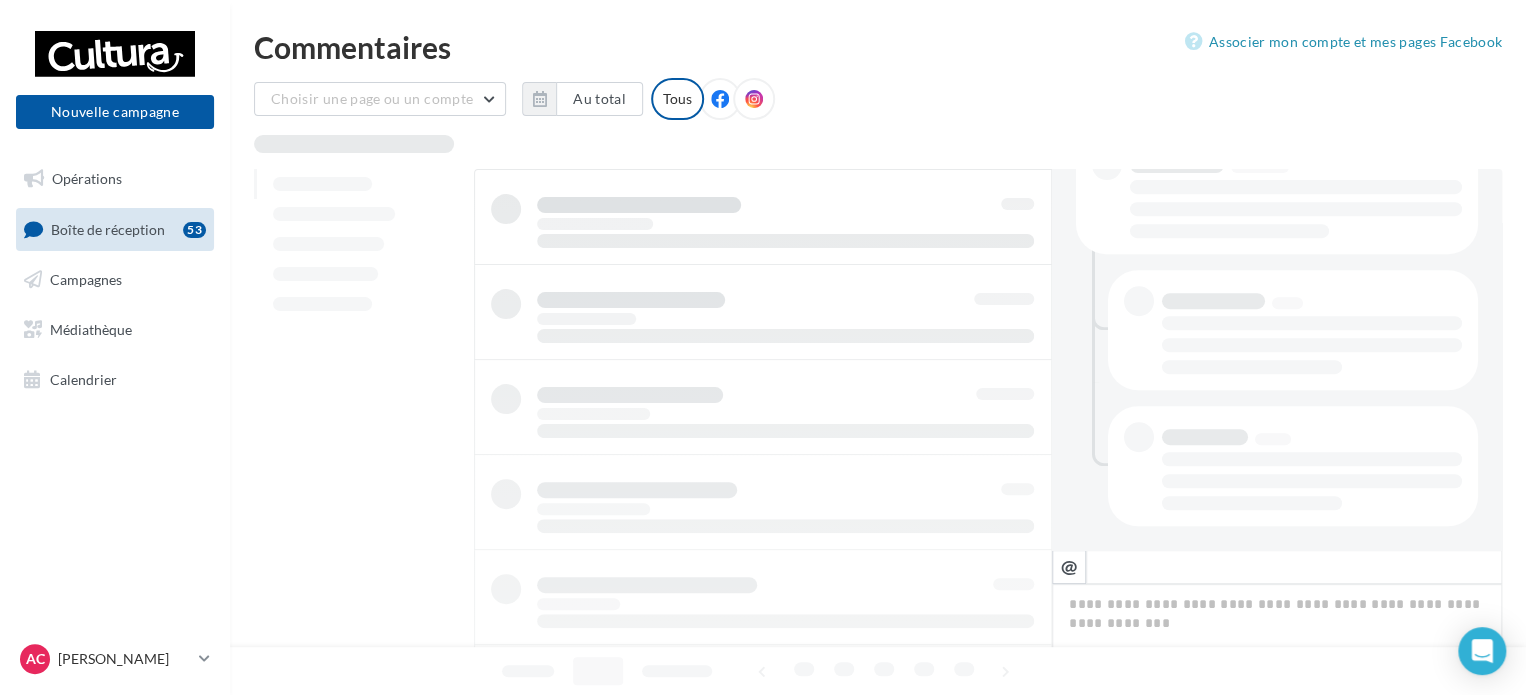 scroll, scrollTop: 454, scrollLeft: 0, axis: vertical 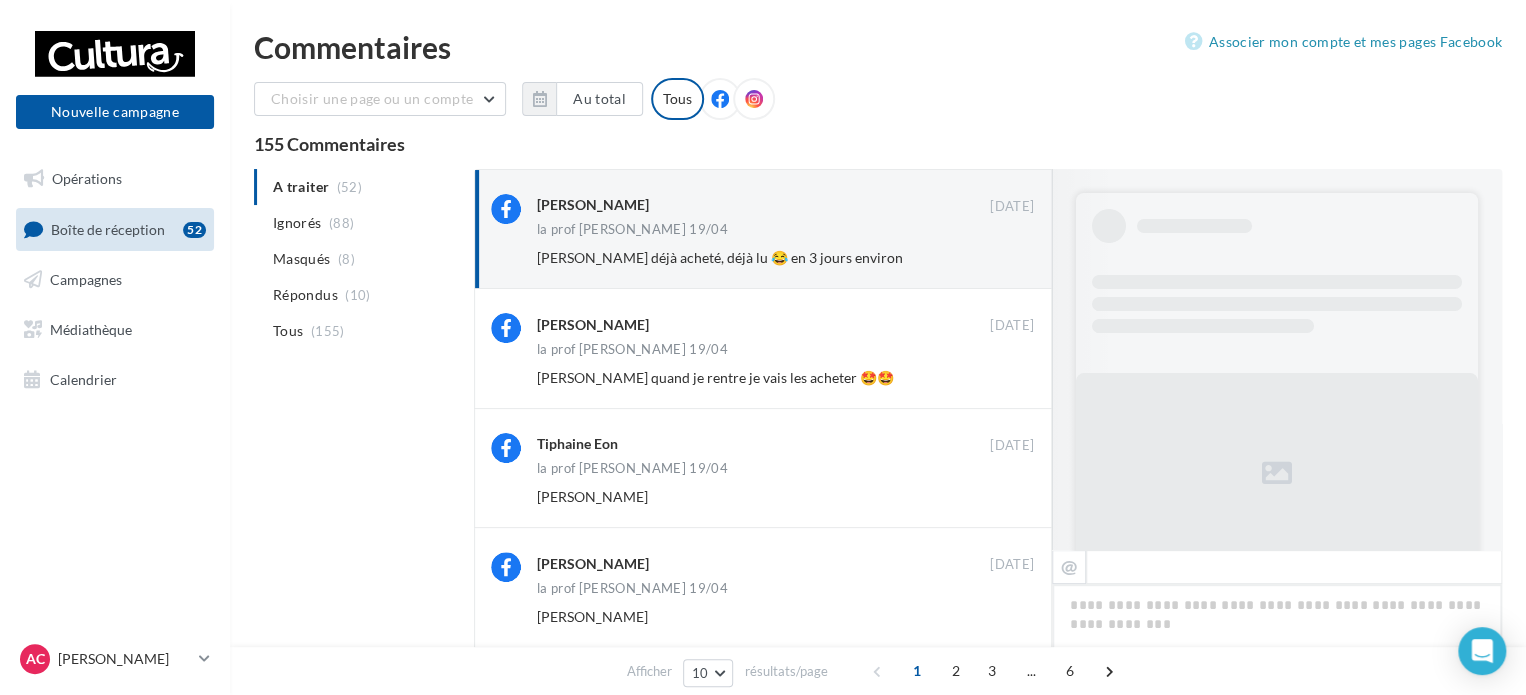 click on "Ignorer" at bounding box center (1001, 258) 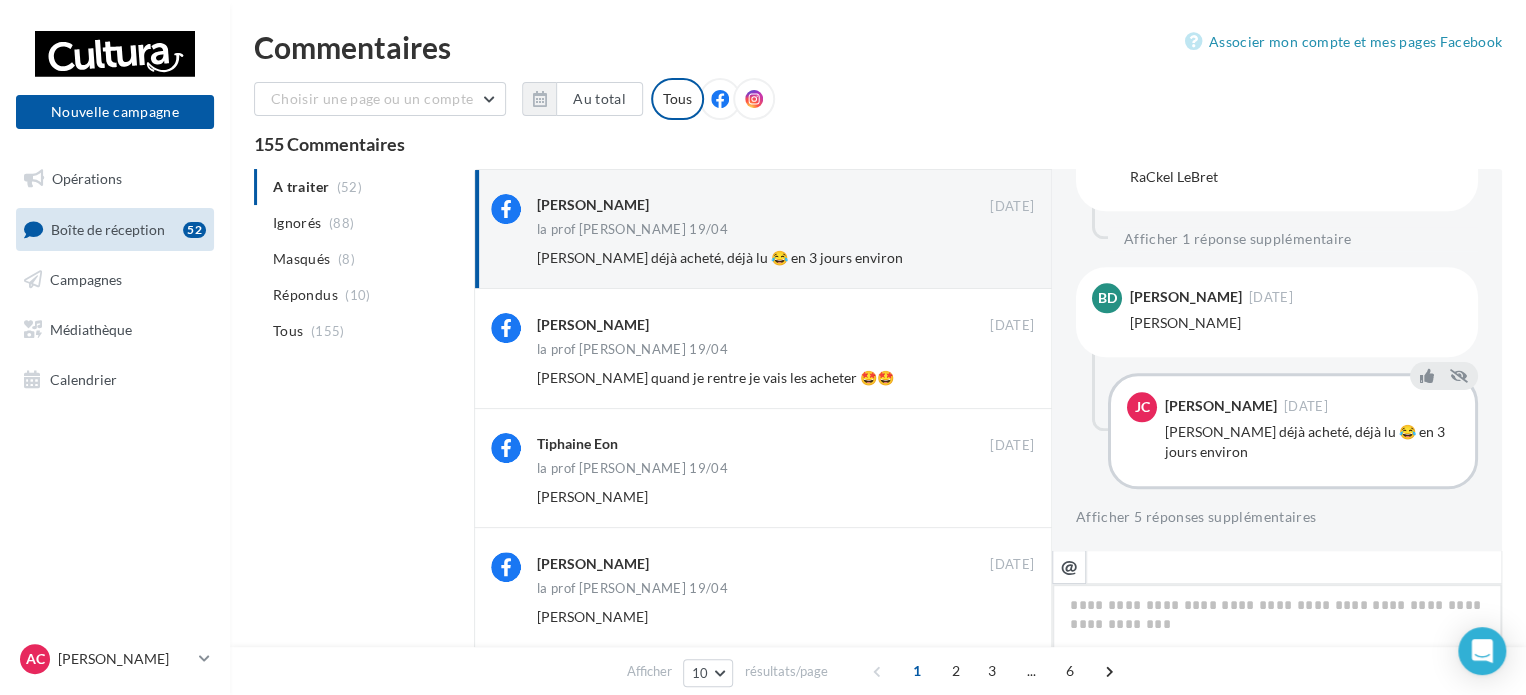 scroll, scrollTop: 454, scrollLeft: 0, axis: vertical 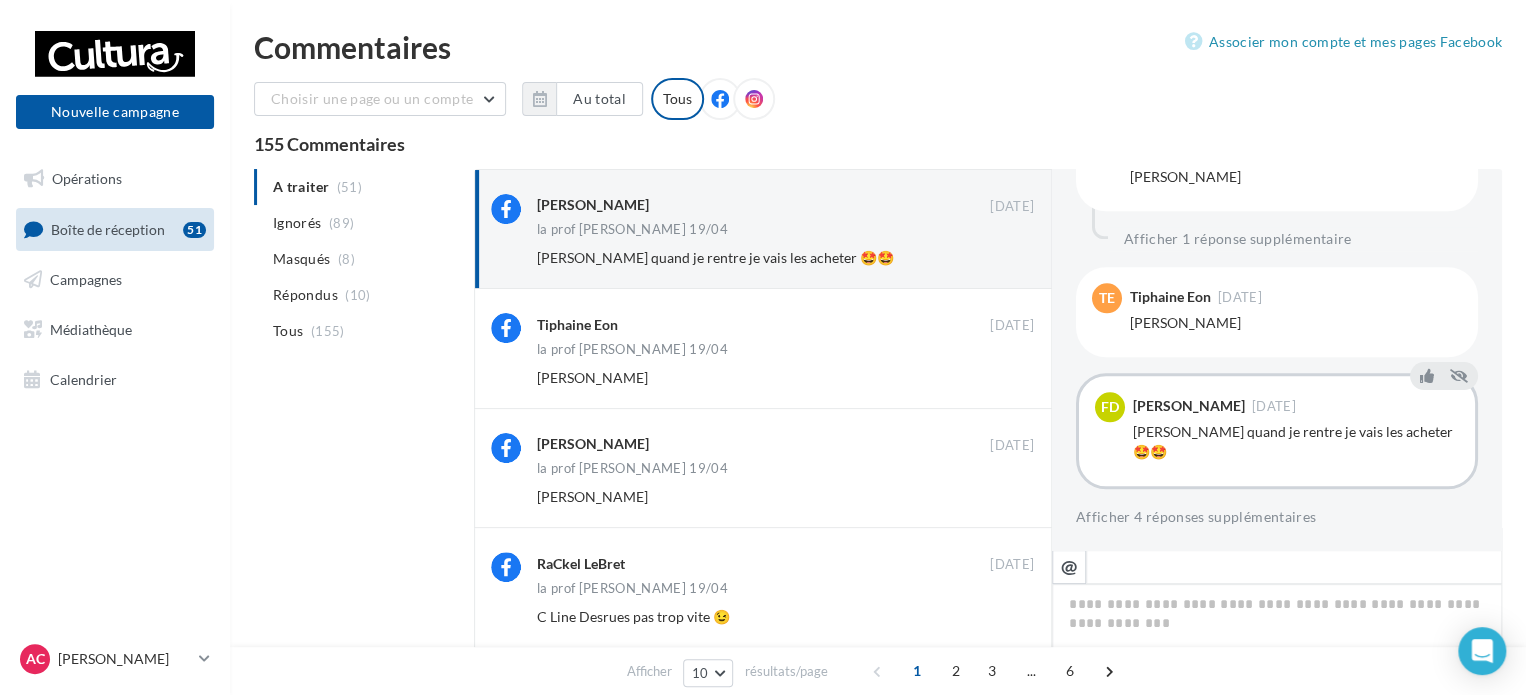 click on "Ignorer" at bounding box center (1001, 258) 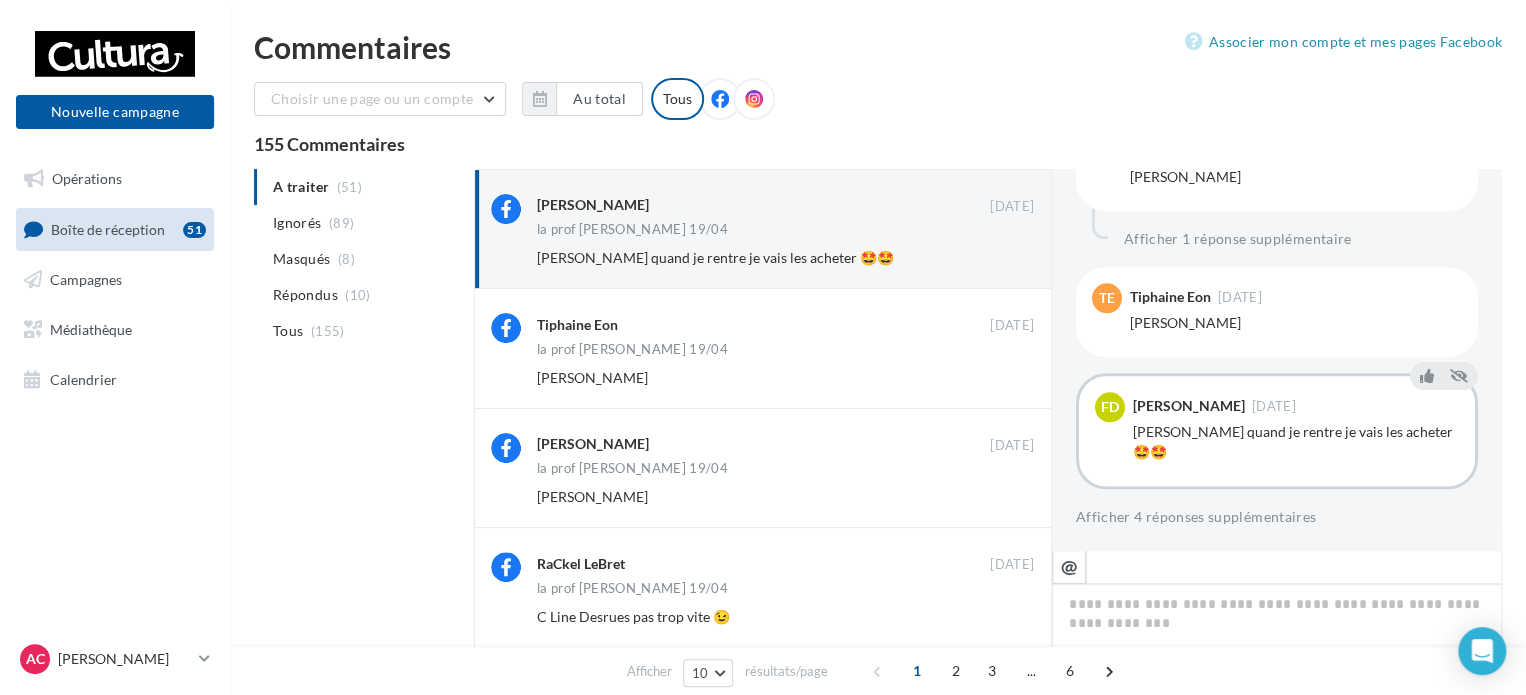scroll, scrollTop: 198, scrollLeft: 0, axis: vertical 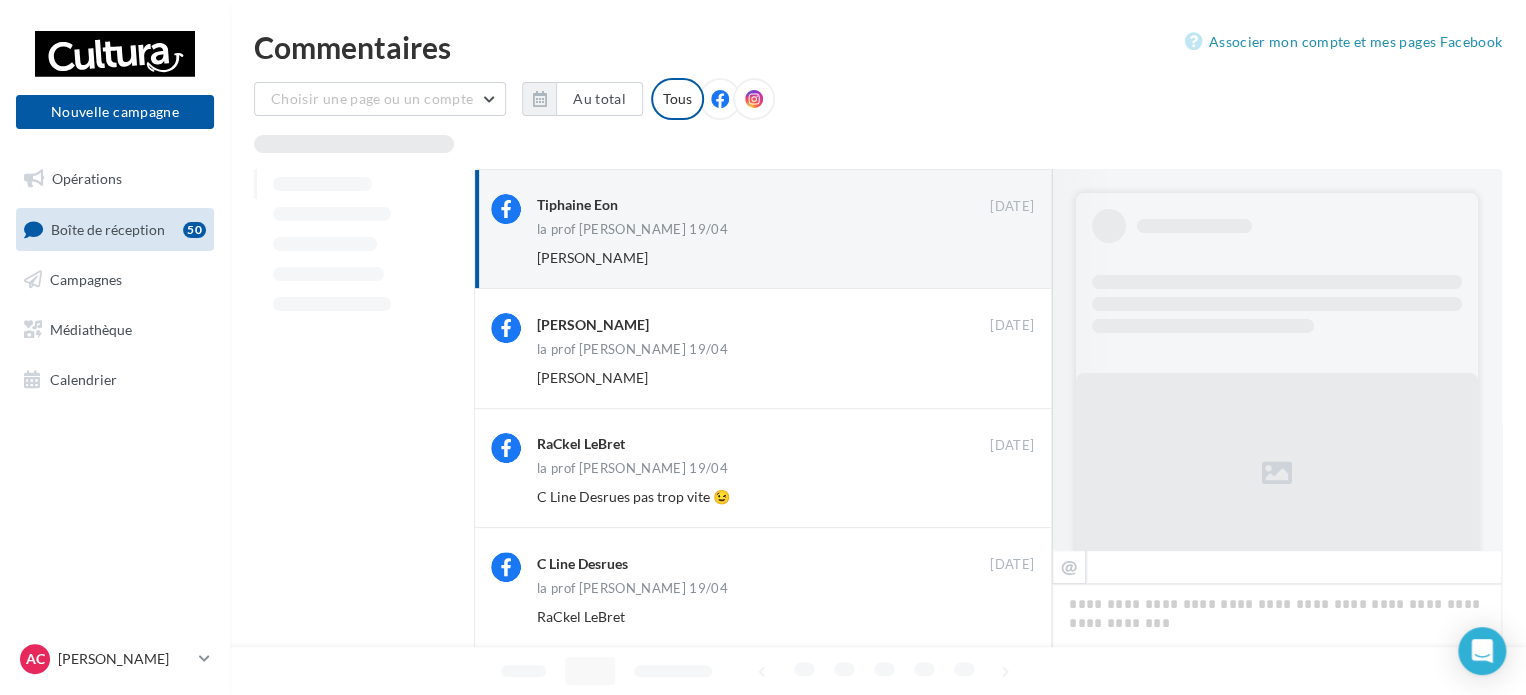 click on "Ignorer" at bounding box center [1001, 258] 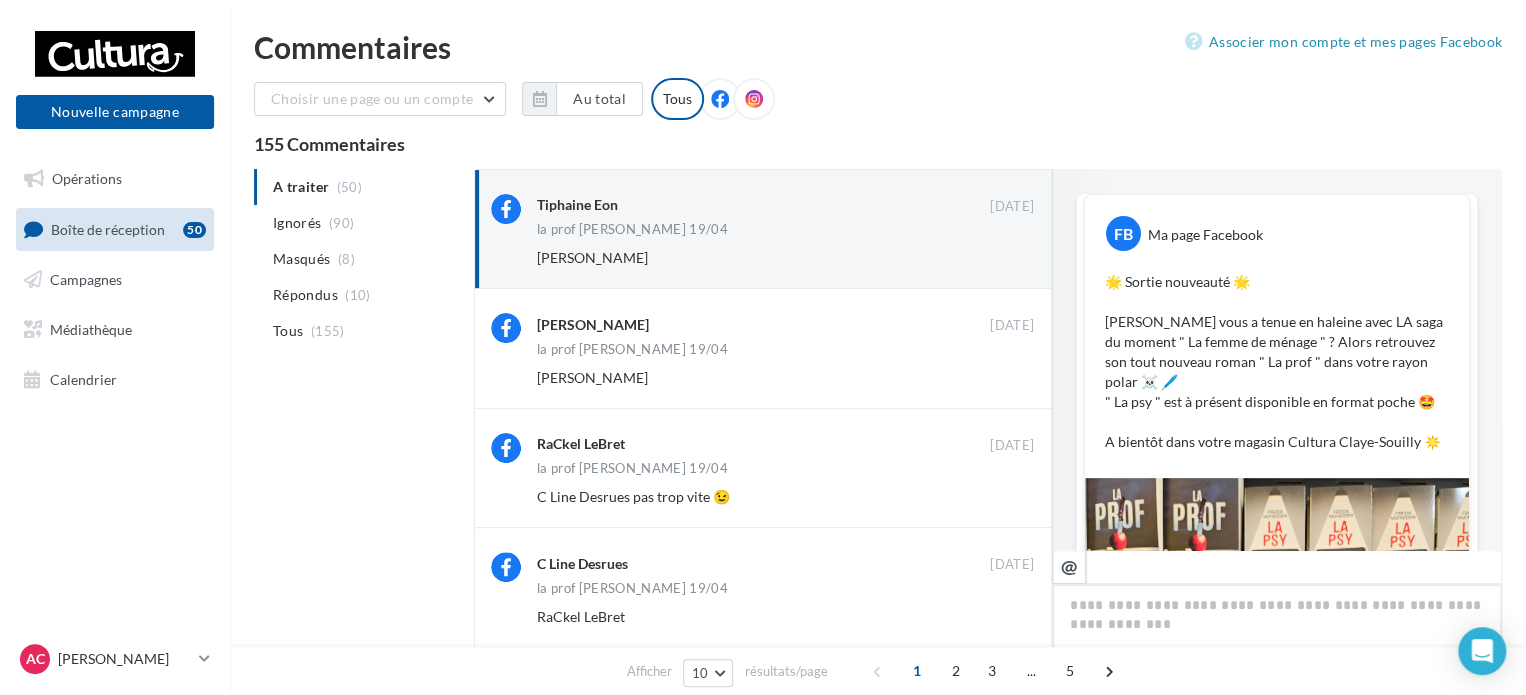 scroll, scrollTop: 198, scrollLeft: 0, axis: vertical 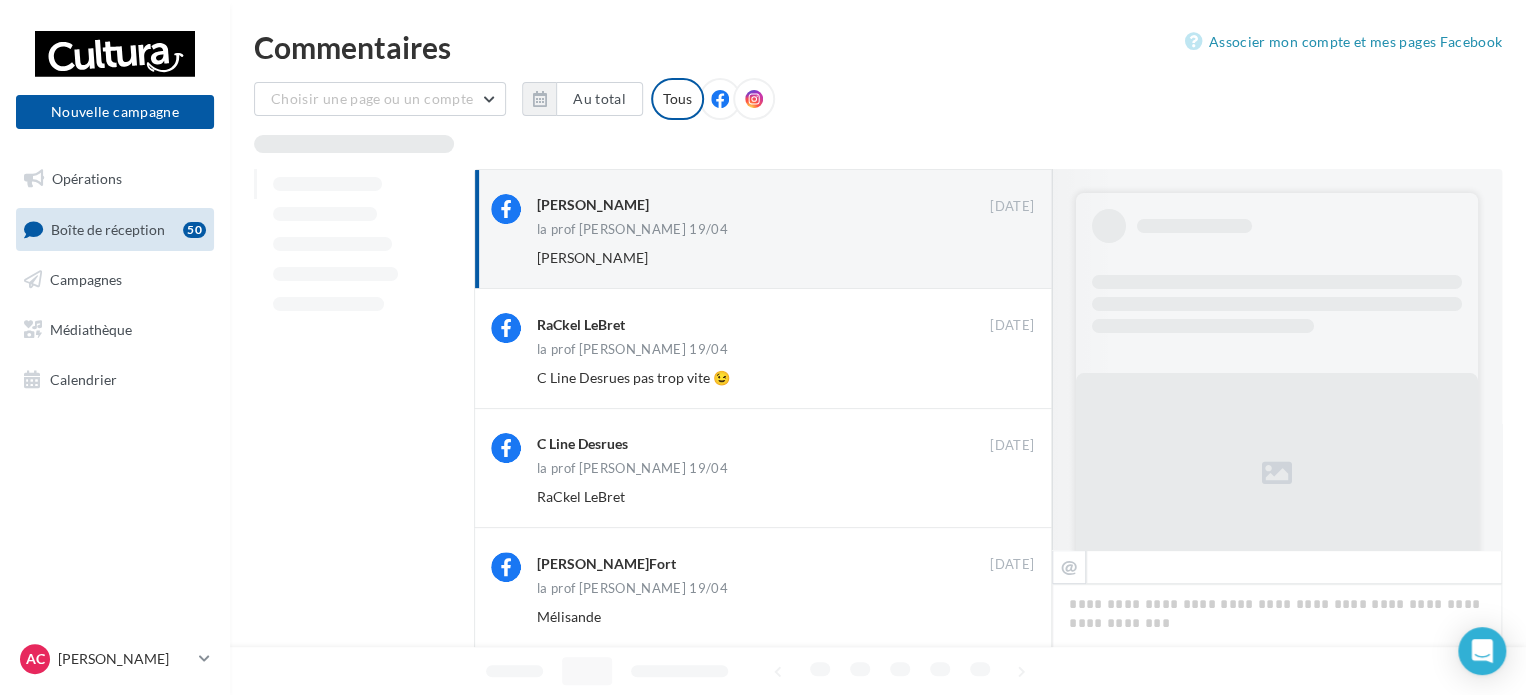 click on "Ignorer" at bounding box center [1001, 258] 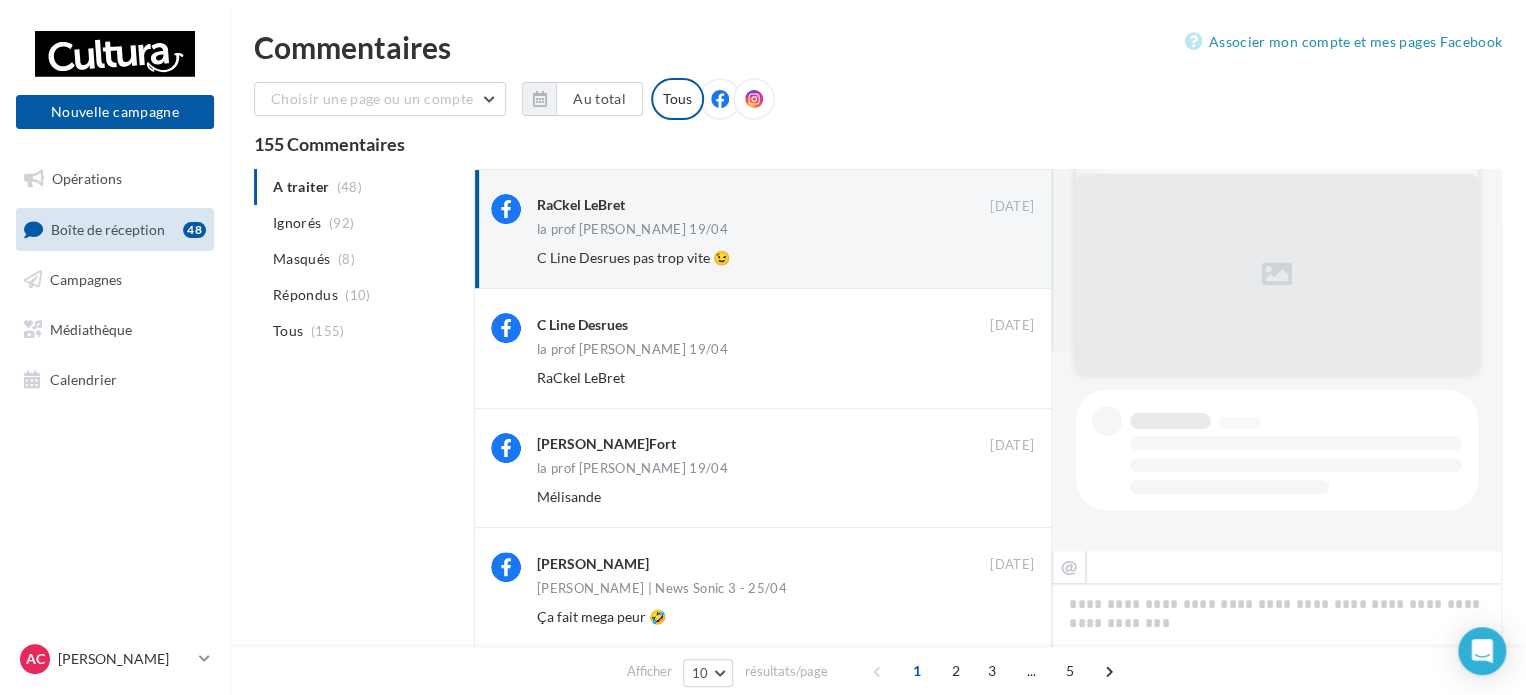 click on "Ignorer" at bounding box center [1001, 258] 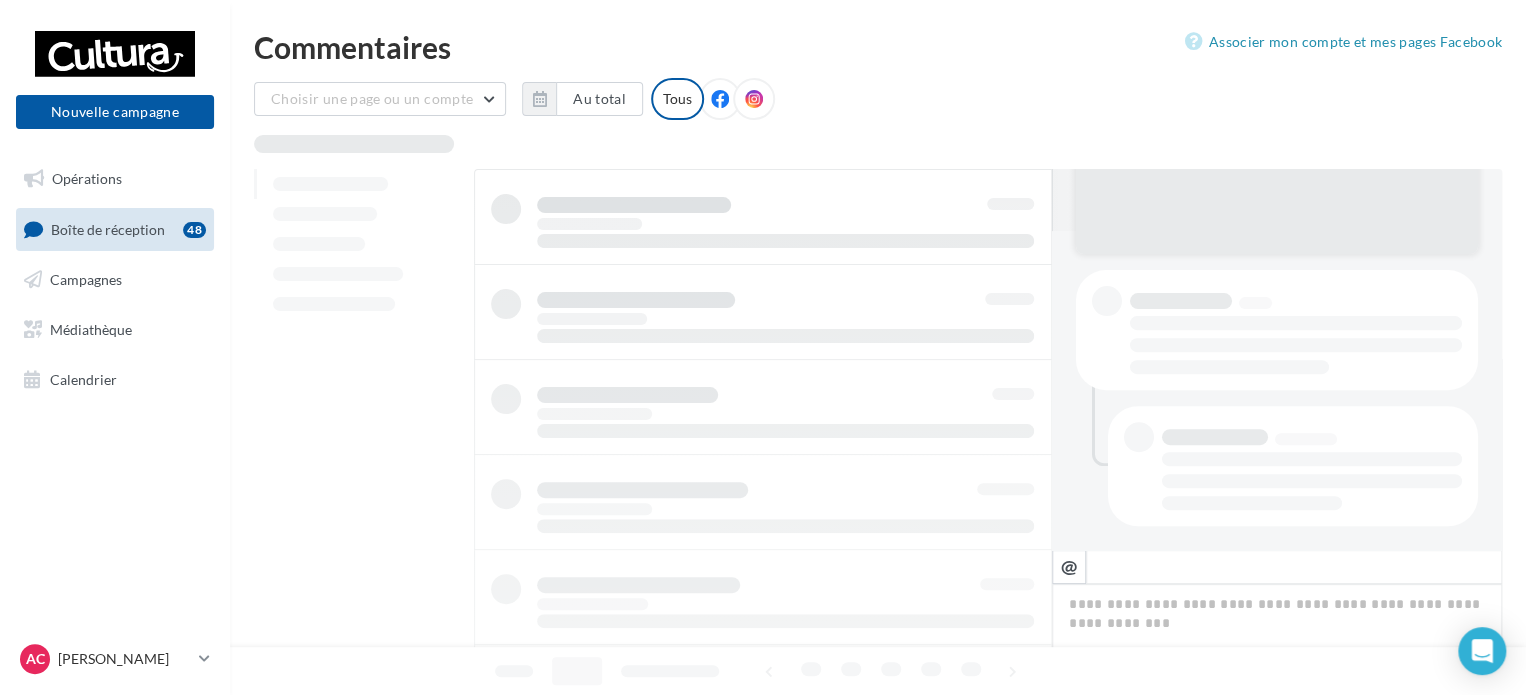 scroll, scrollTop: 318, scrollLeft: 0, axis: vertical 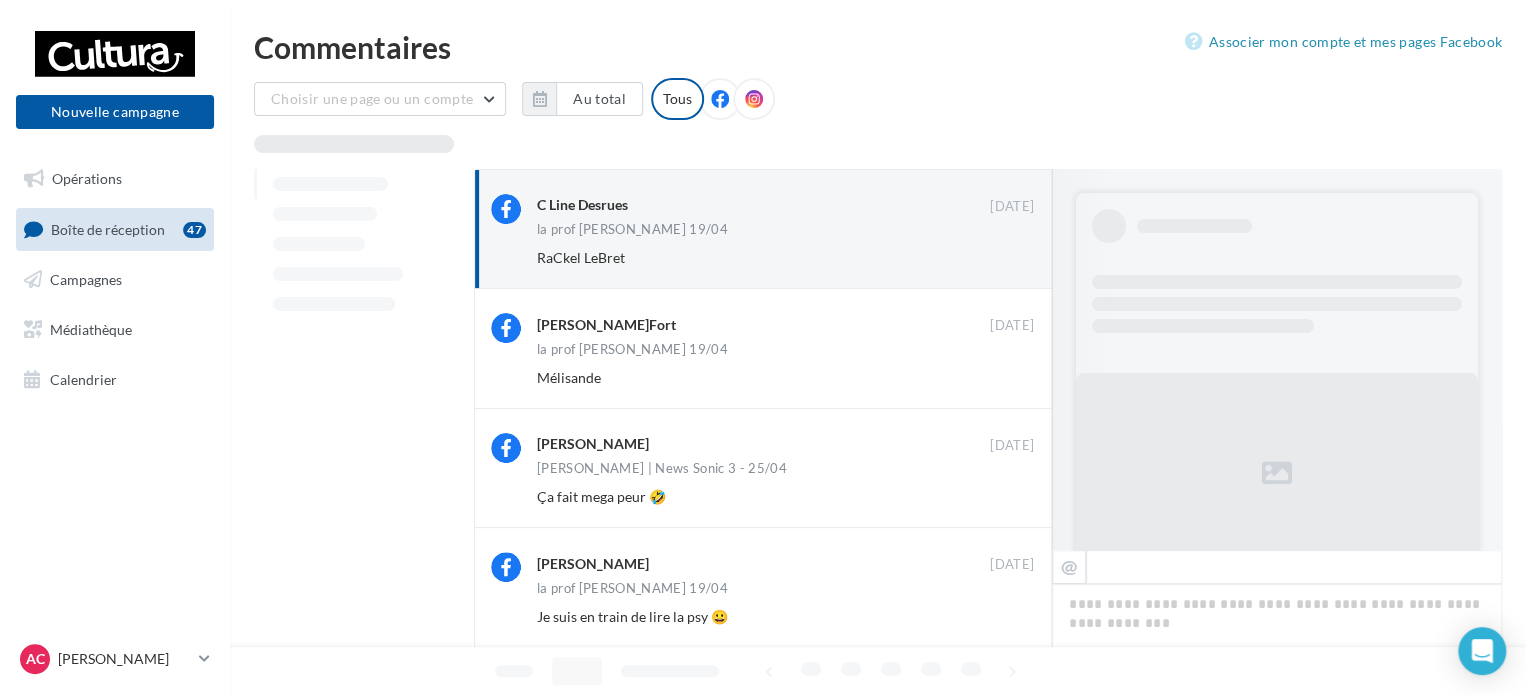 click on "Ignorer" at bounding box center [1001, 258] 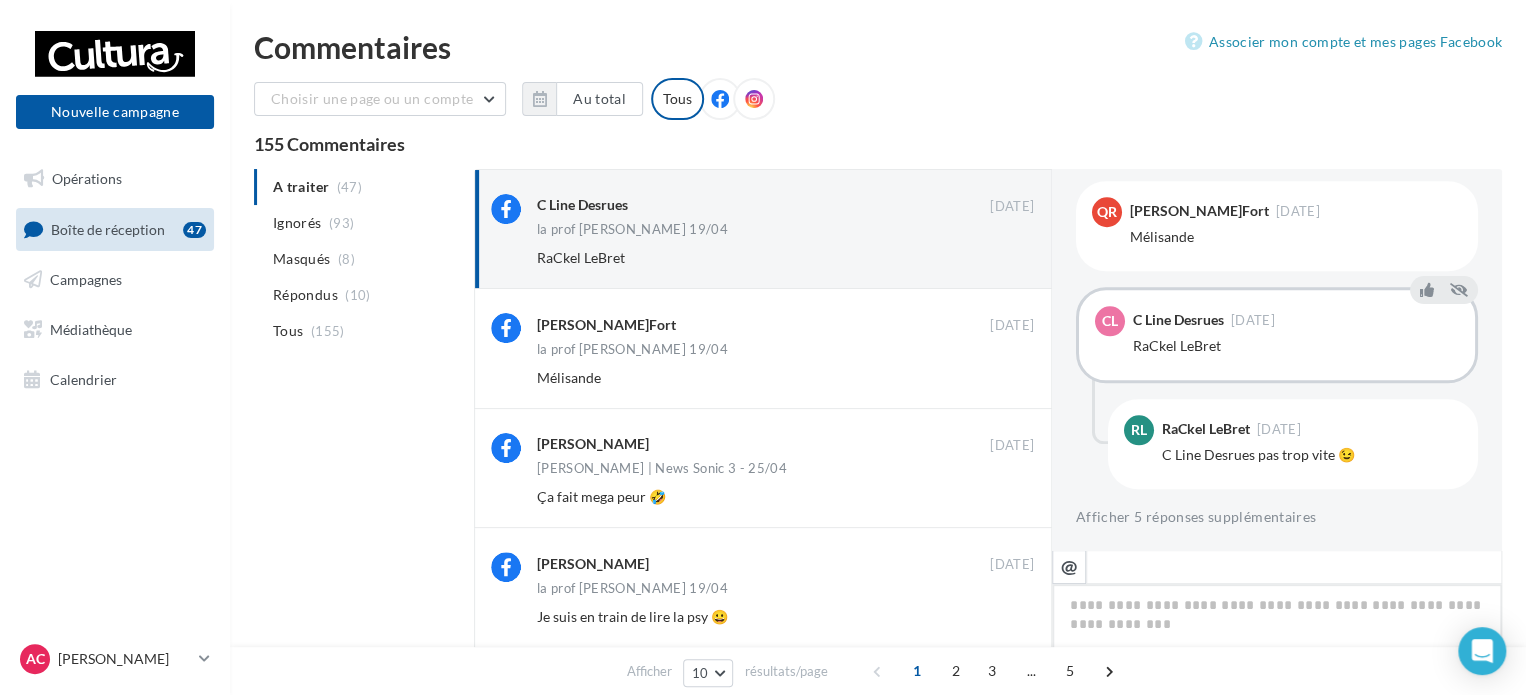 scroll, scrollTop: 454, scrollLeft: 0, axis: vertical 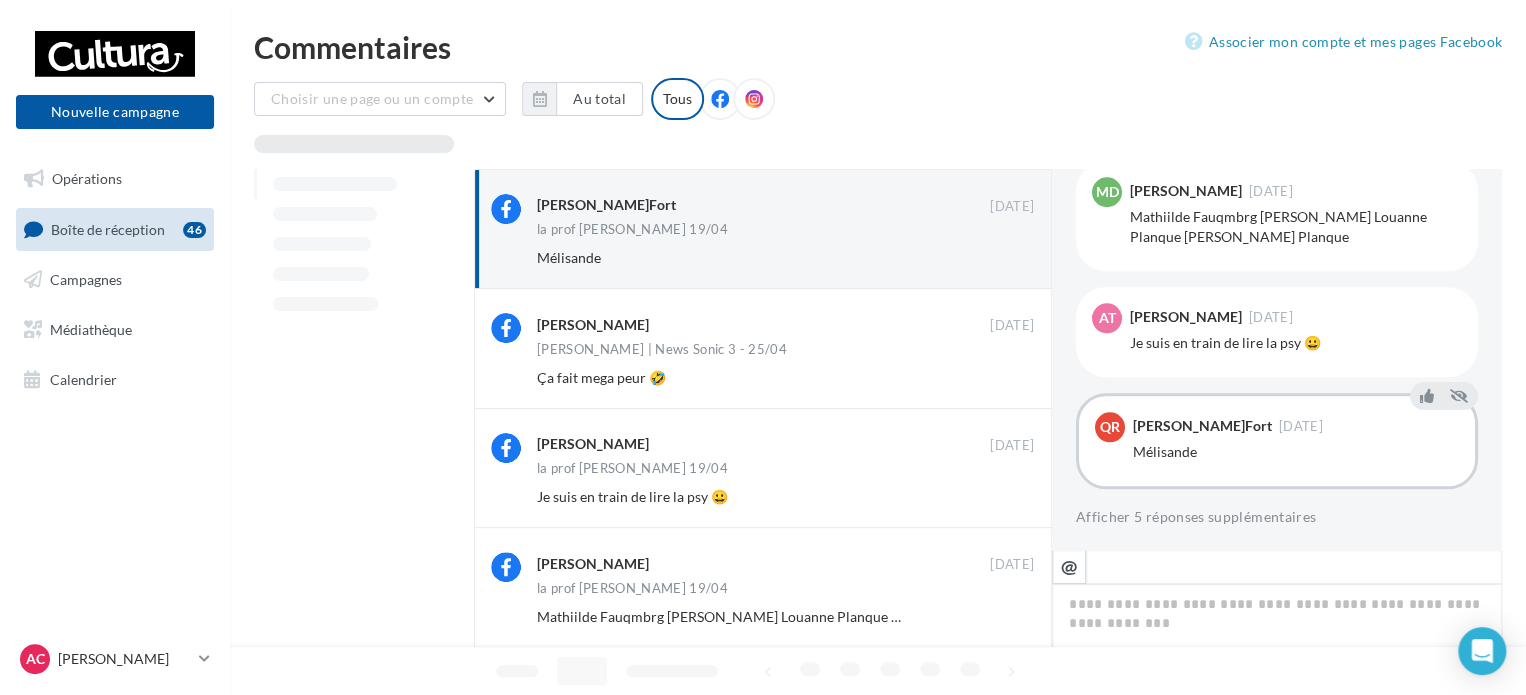 click on "Ignorer" at bounding box center (1001, 258) 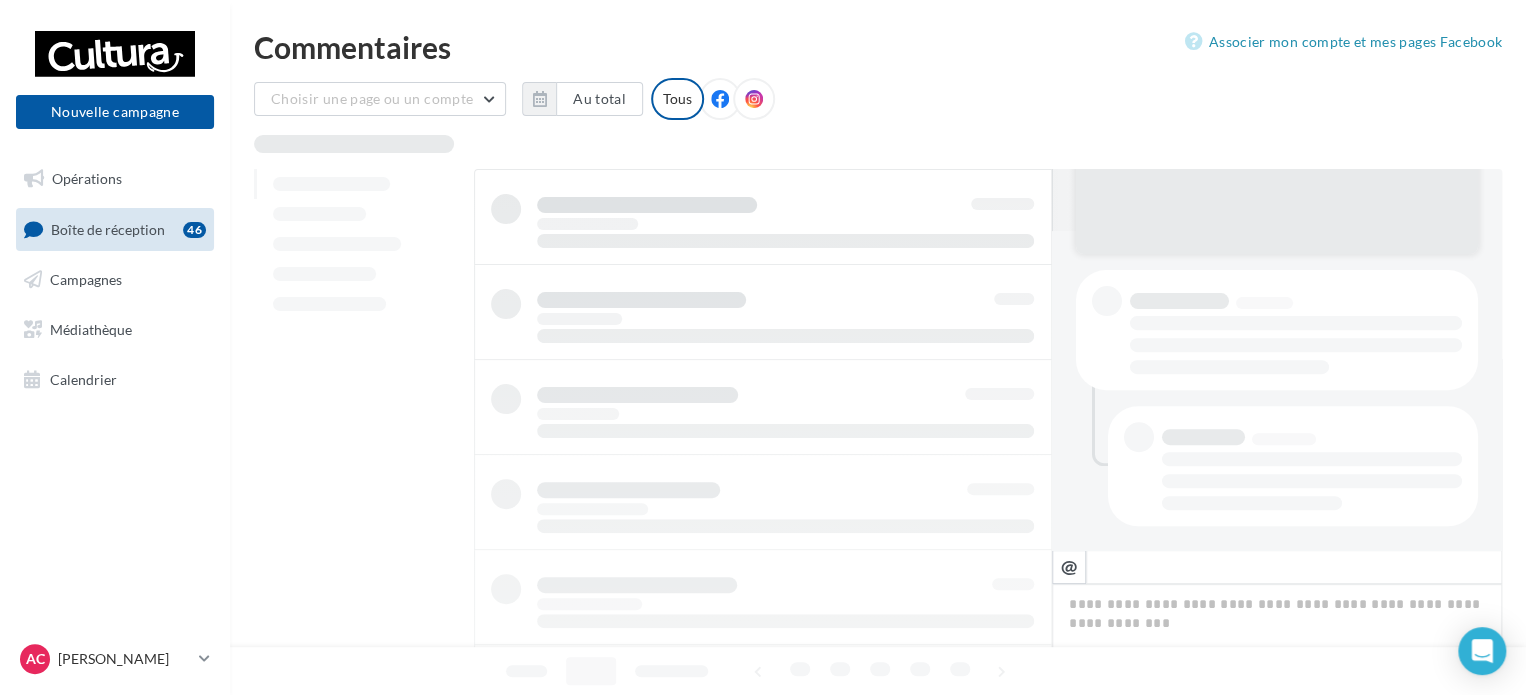 scroll, scrollTop: 318, scrollLeft: 0, axis: vertical 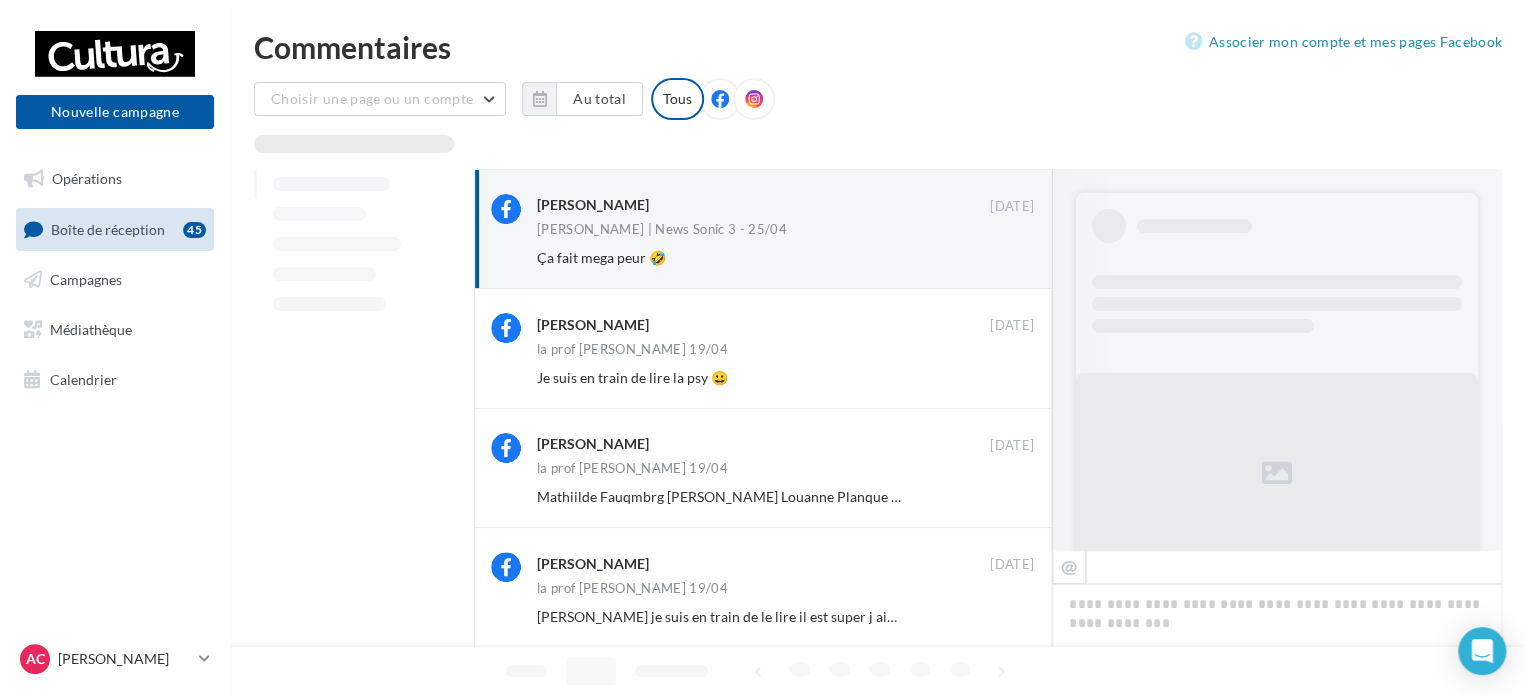 click on "Ignorer" at bounding box center [1001, 258] 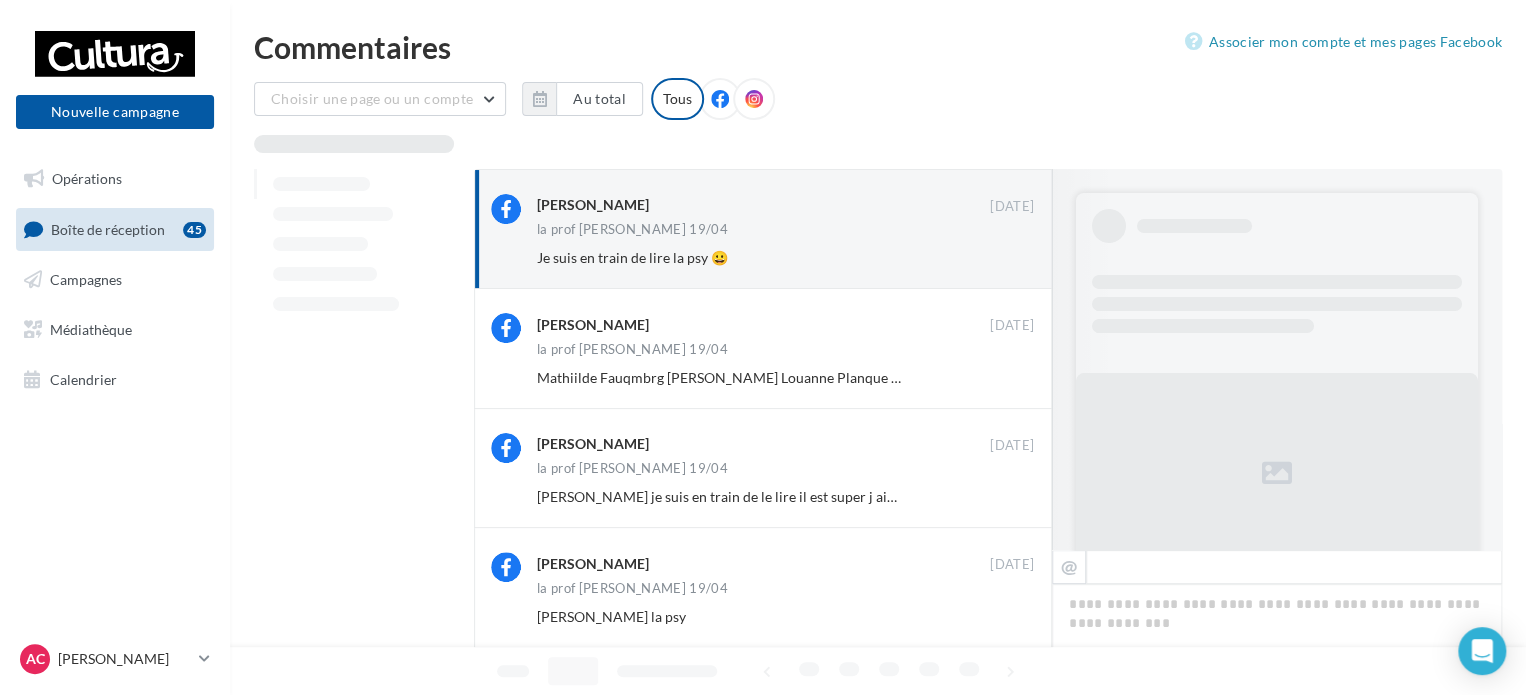 click on "Ignorer" at bounding box center [1001, 258] 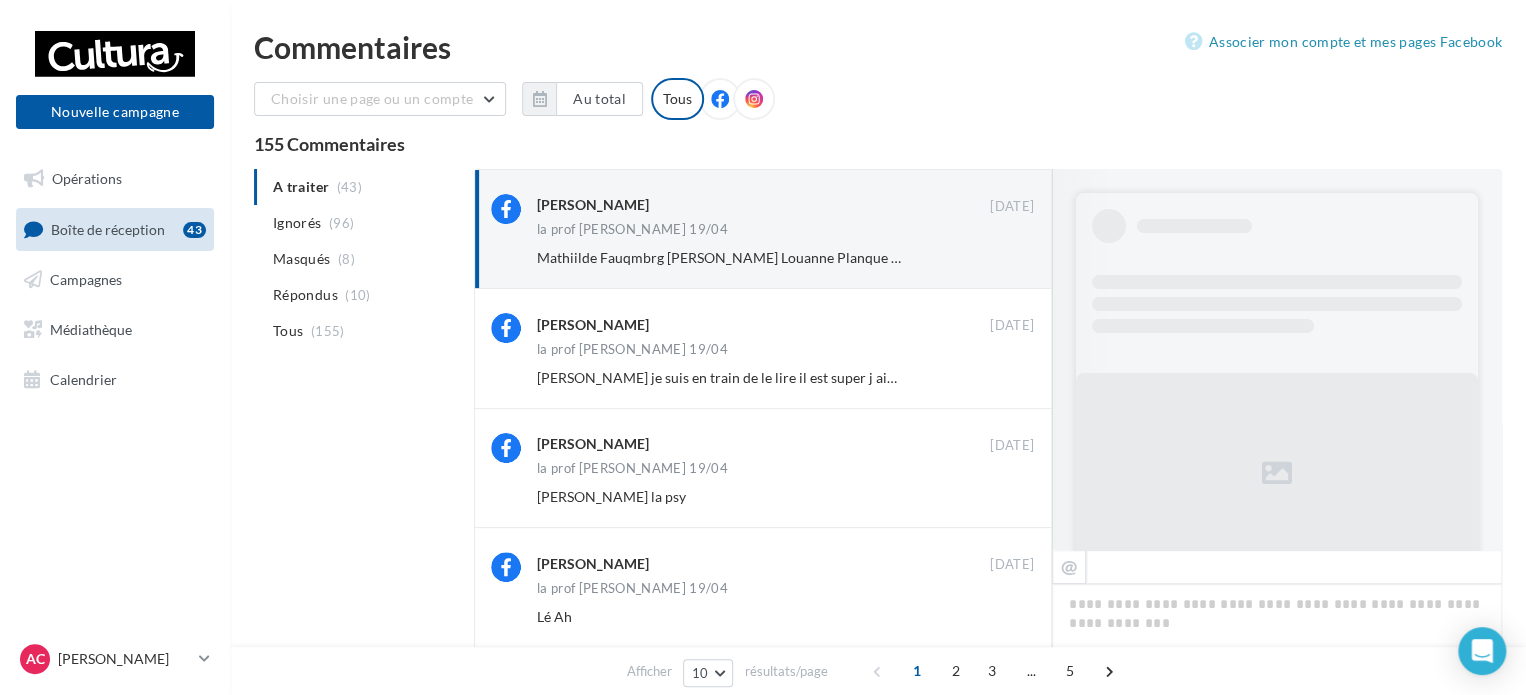click on "Ignorer" at bounding box center [1001, 258] 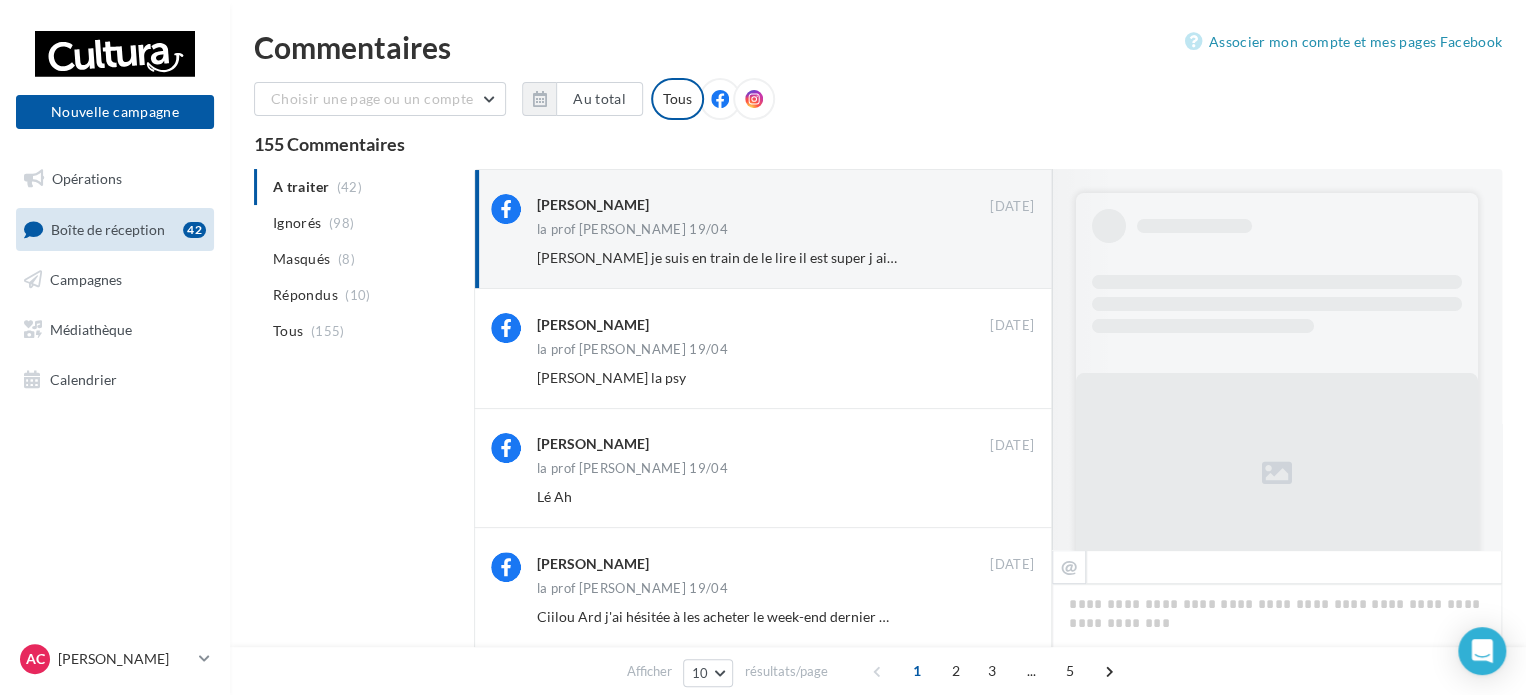 click on "Ignorer" at bounding box center [1001, 258] 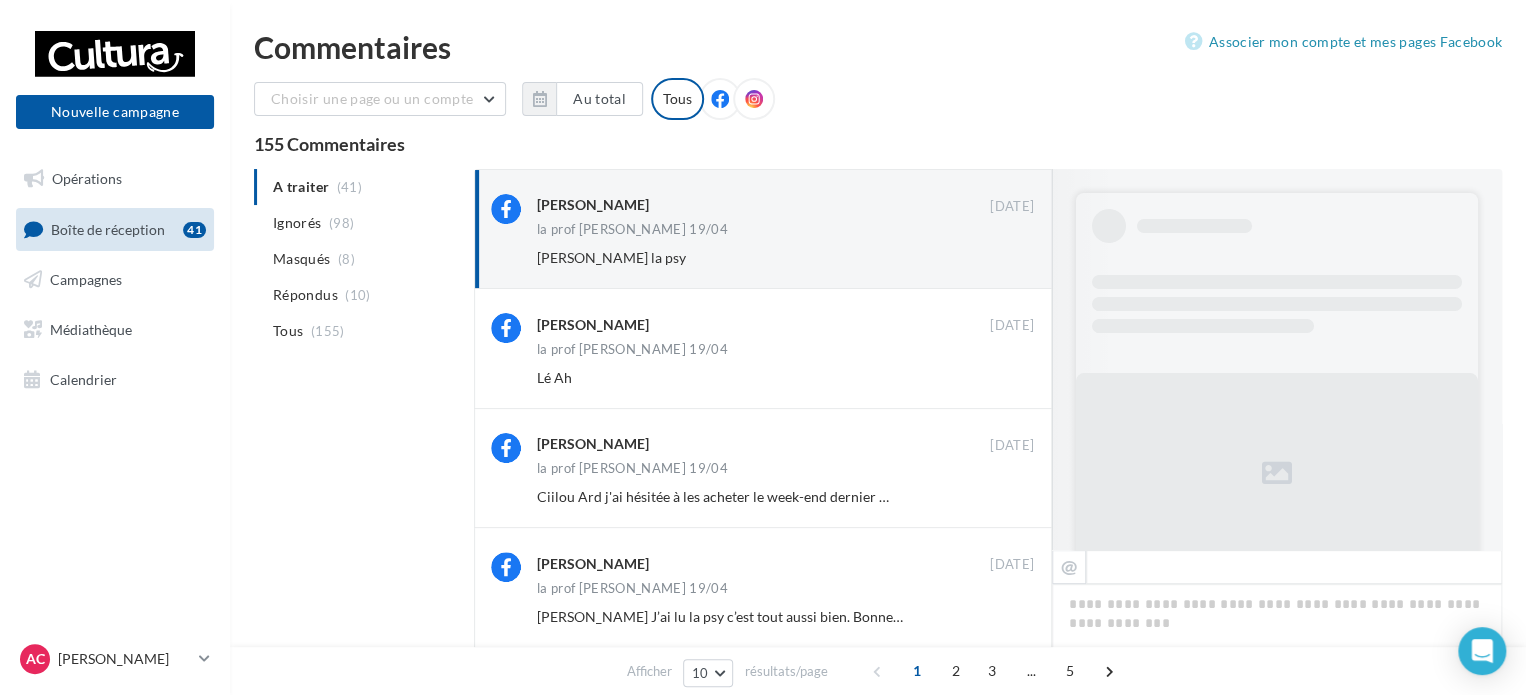 click on "Ignorer" at bounding box center (1001, 258) 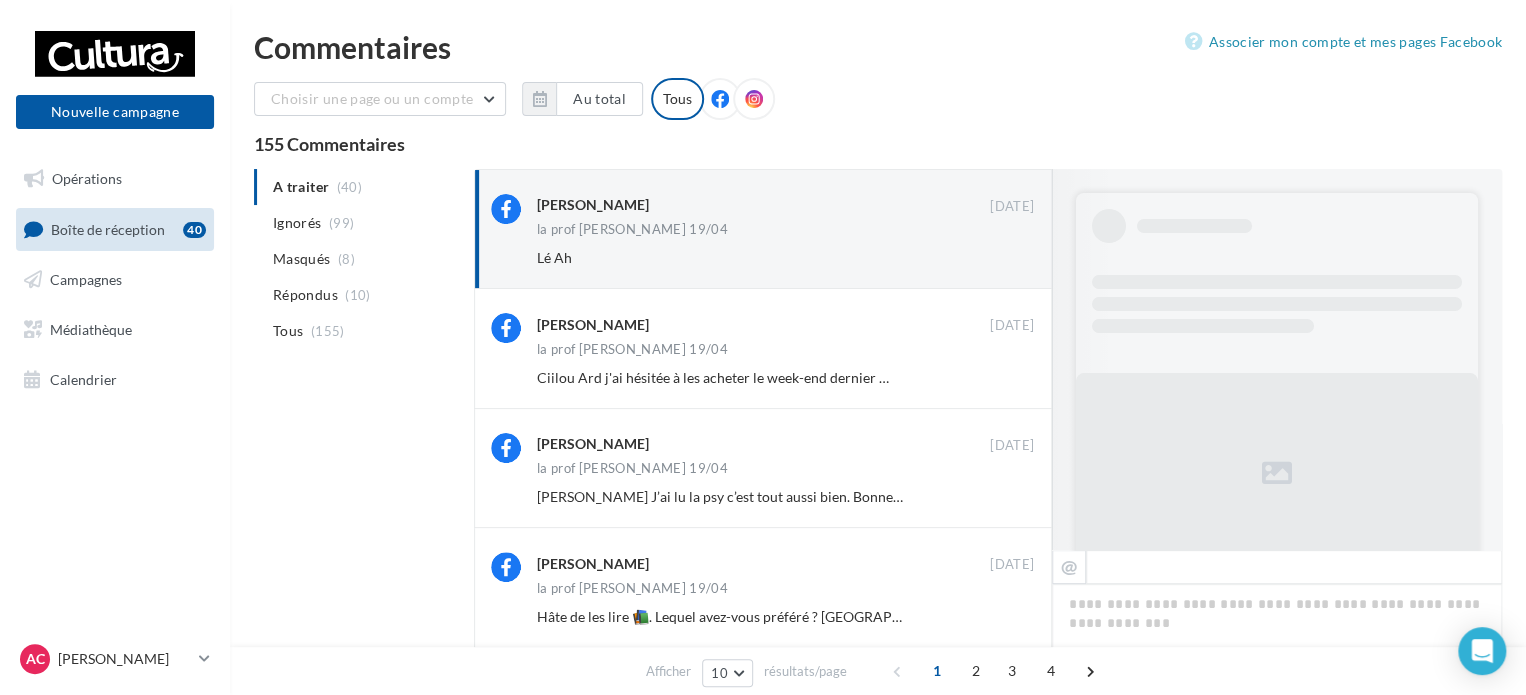 click on "Ignorer" at bounding box center (1001, 258) 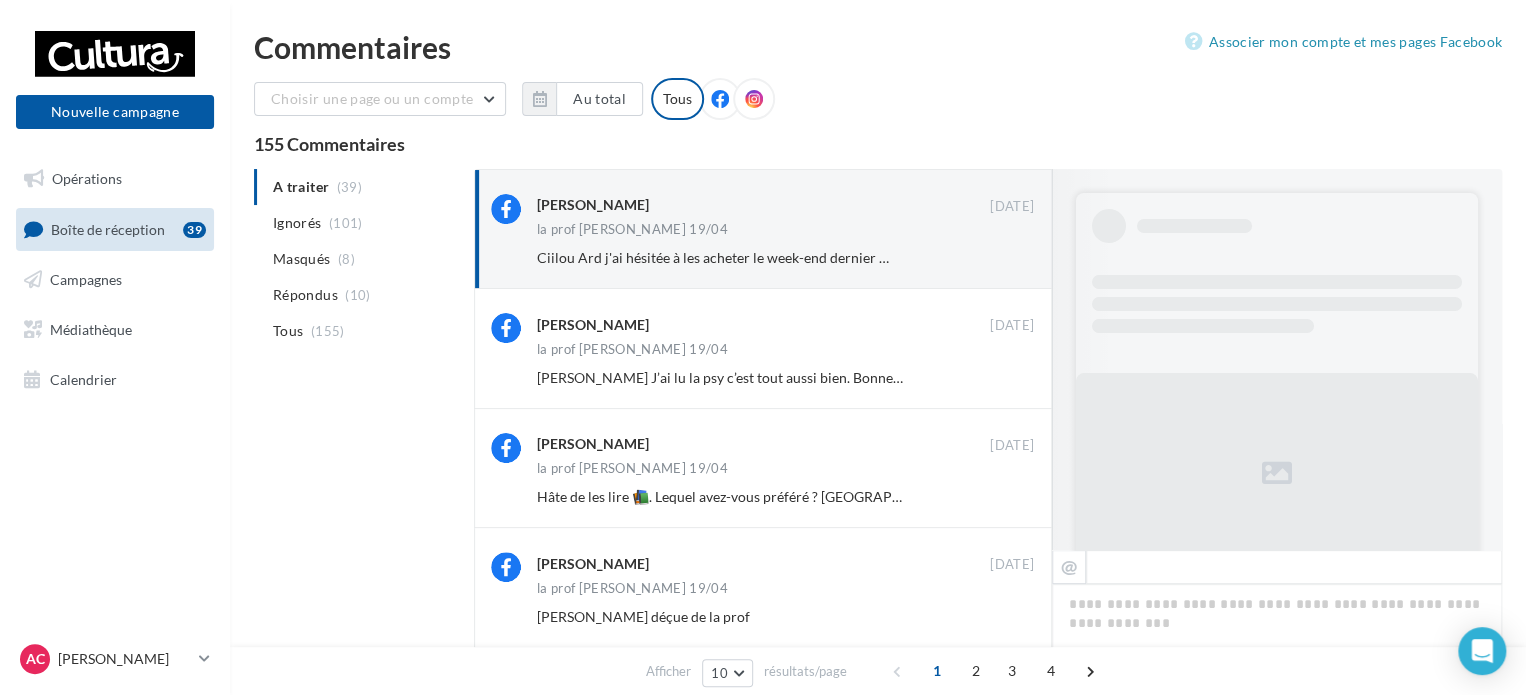 click on "Ignorer" at bounding box center (1001, 258) 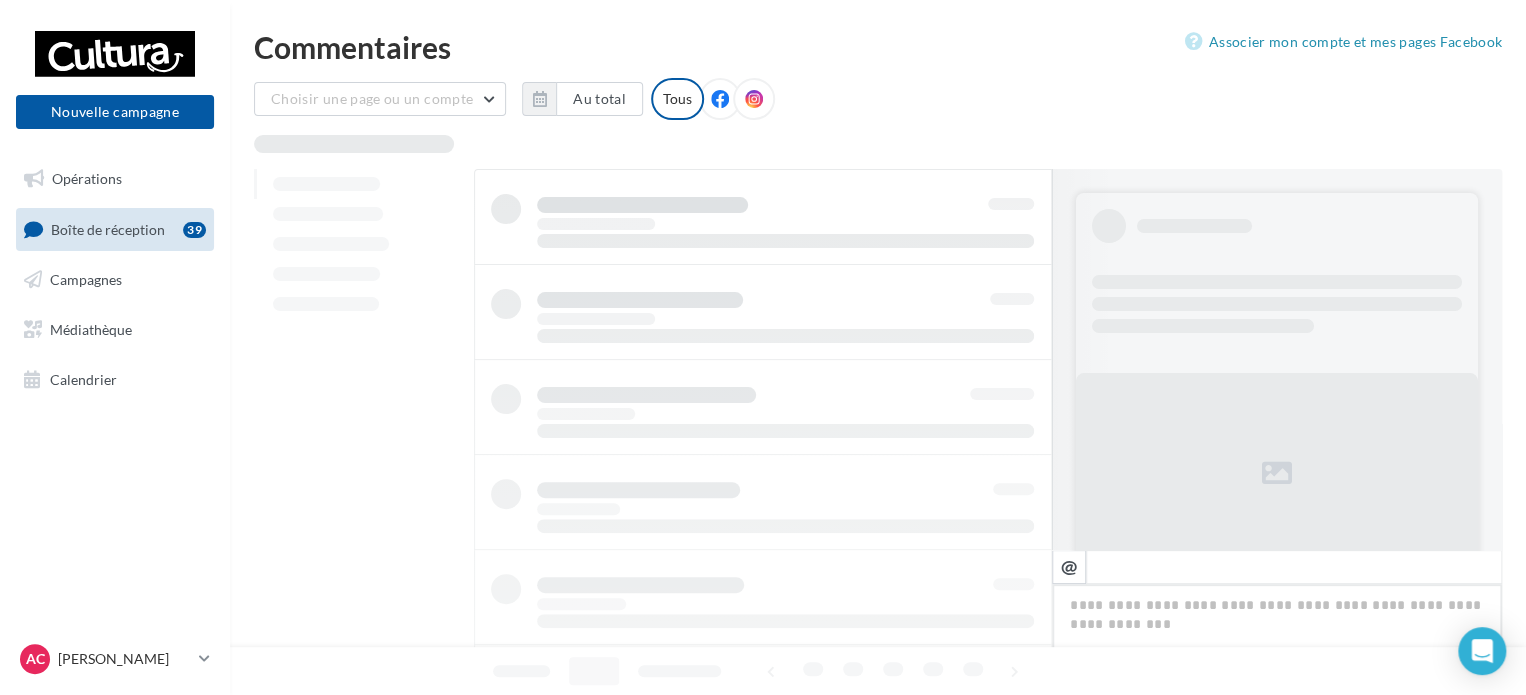 scroll, scrollTop: 198, scrollLeft: 0, axis: vertical 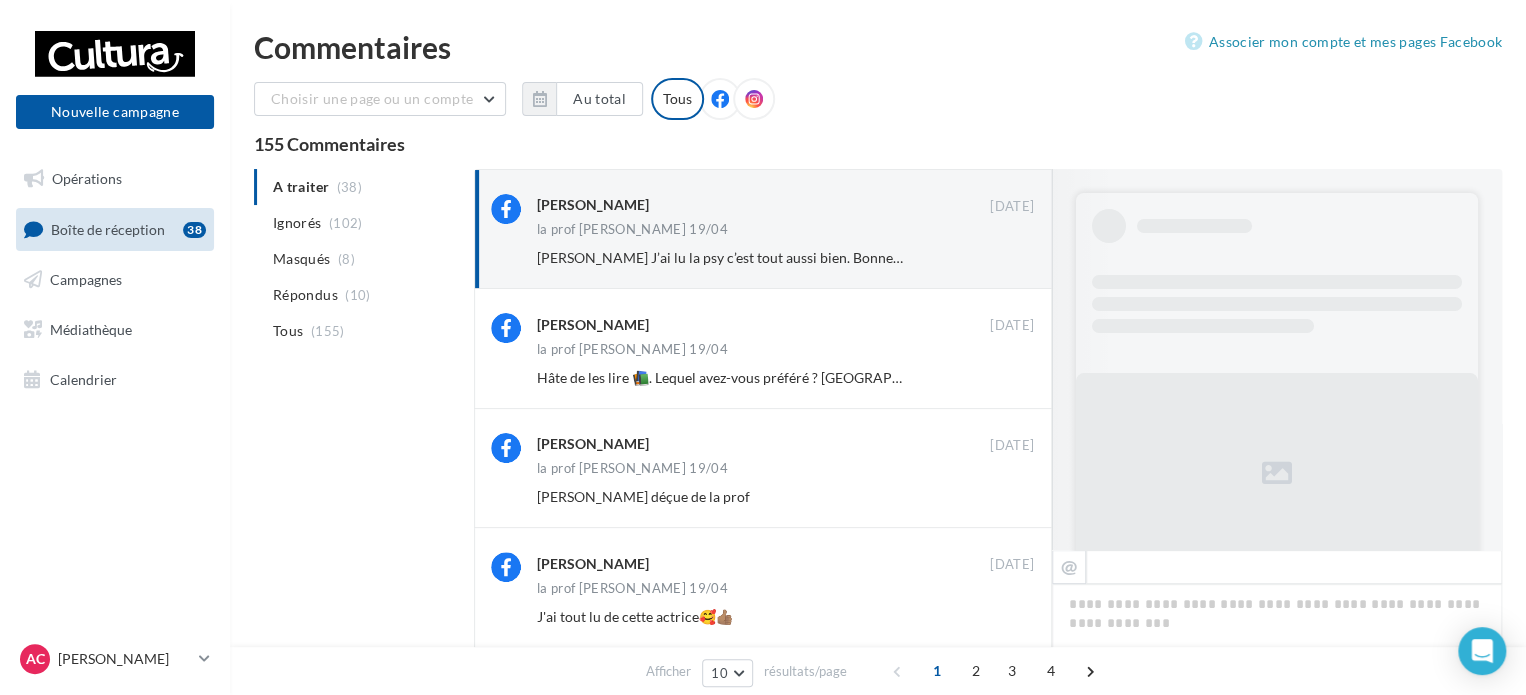 click on "Ignorer" at bounding box center [1001, 258] 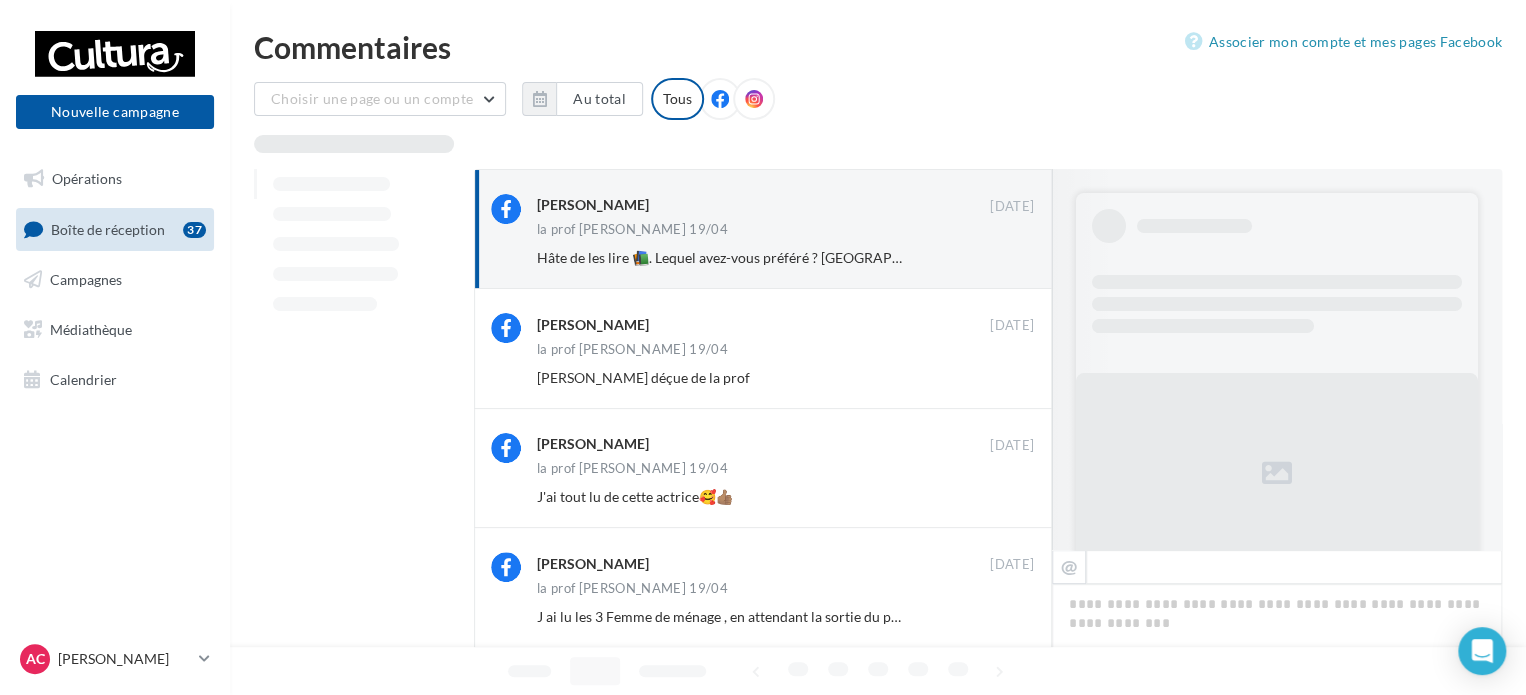 click on "Ignorer" at bounding box center [1001, 258] 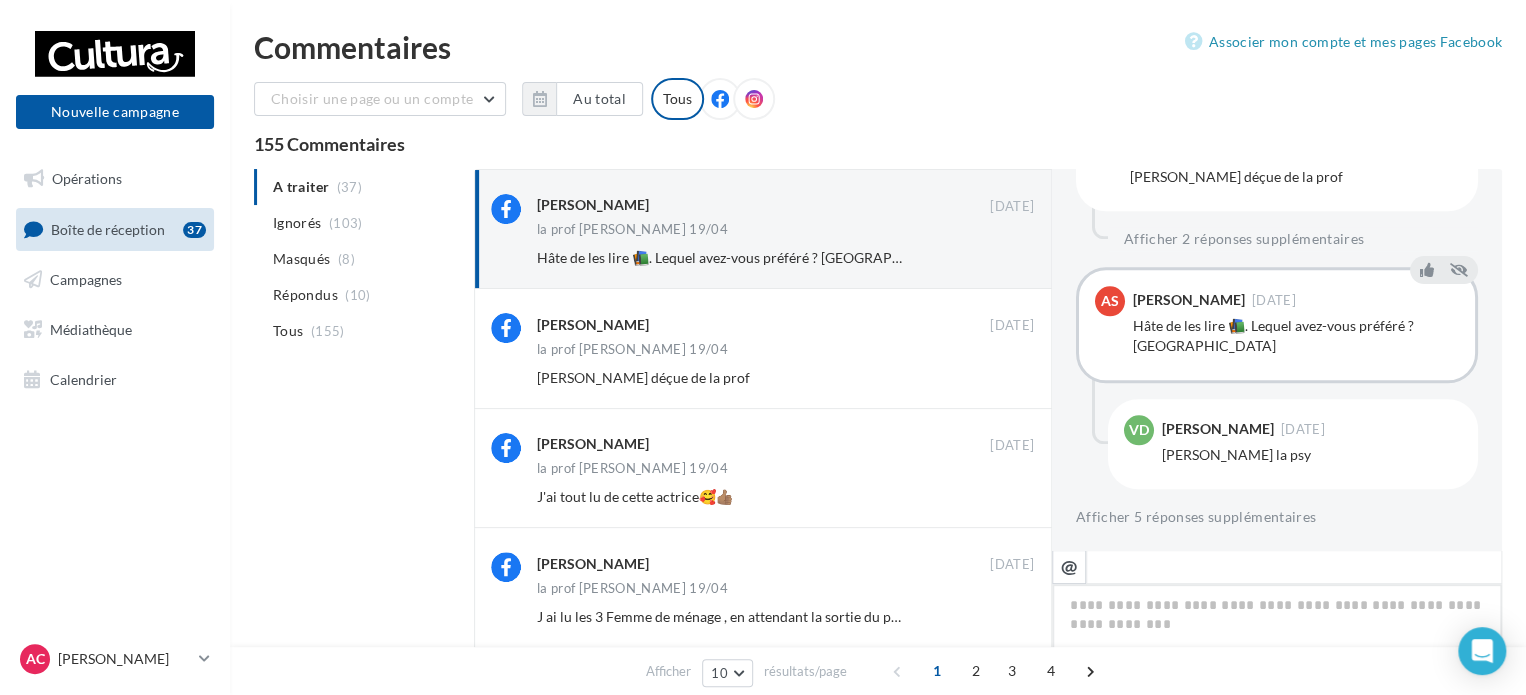 scroll, scrollTop: 454, scrollLeft: 0, axis: vertical 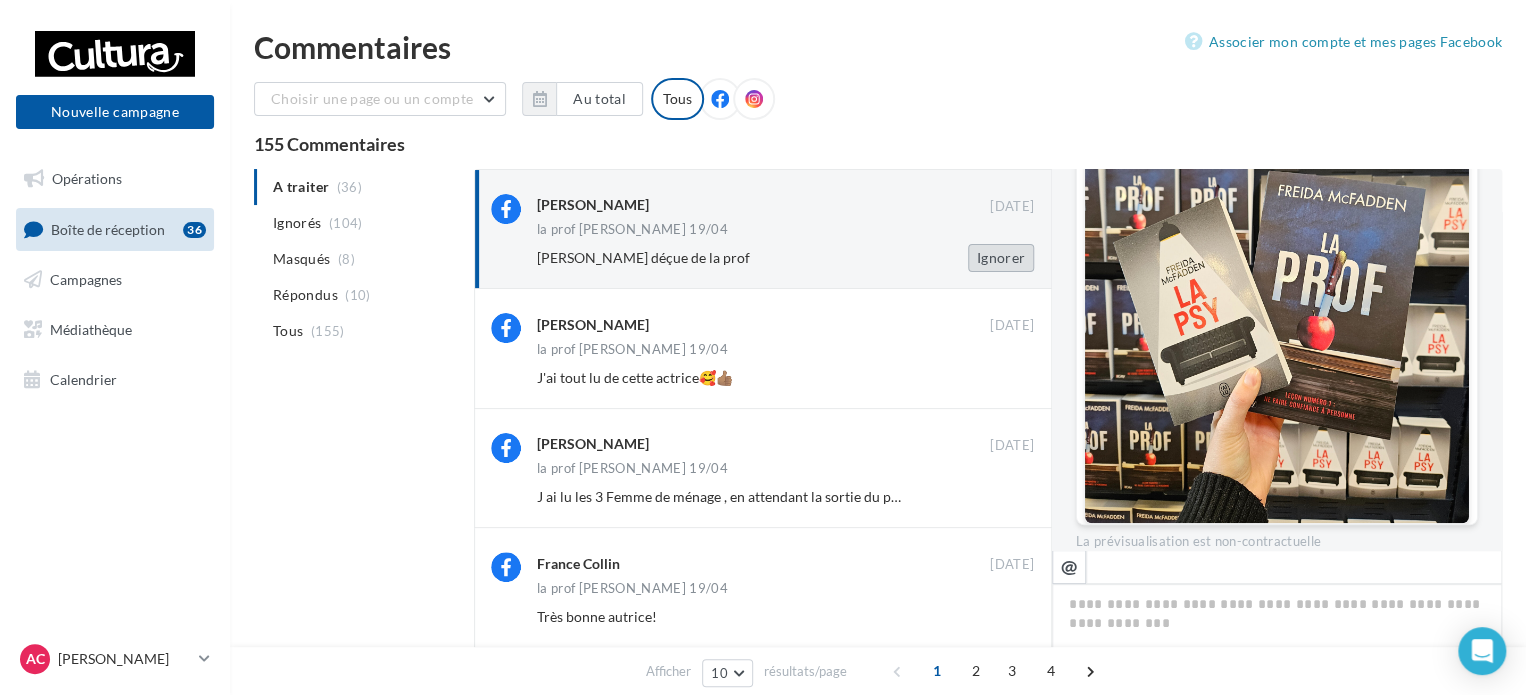 click on "Ignorer" at bounding box center (1001, 258) 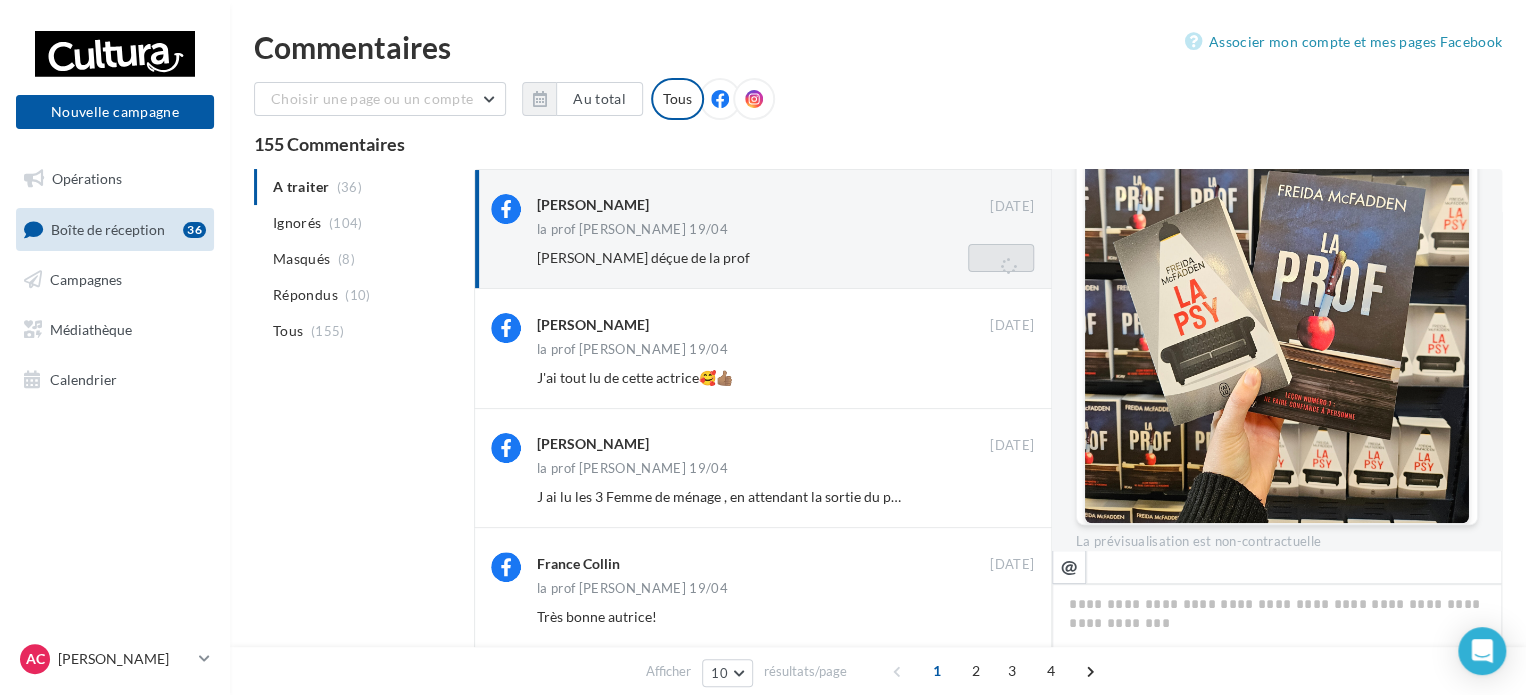 scroll, scrollTop: 198, scrollLeft: 0, axis: vertical 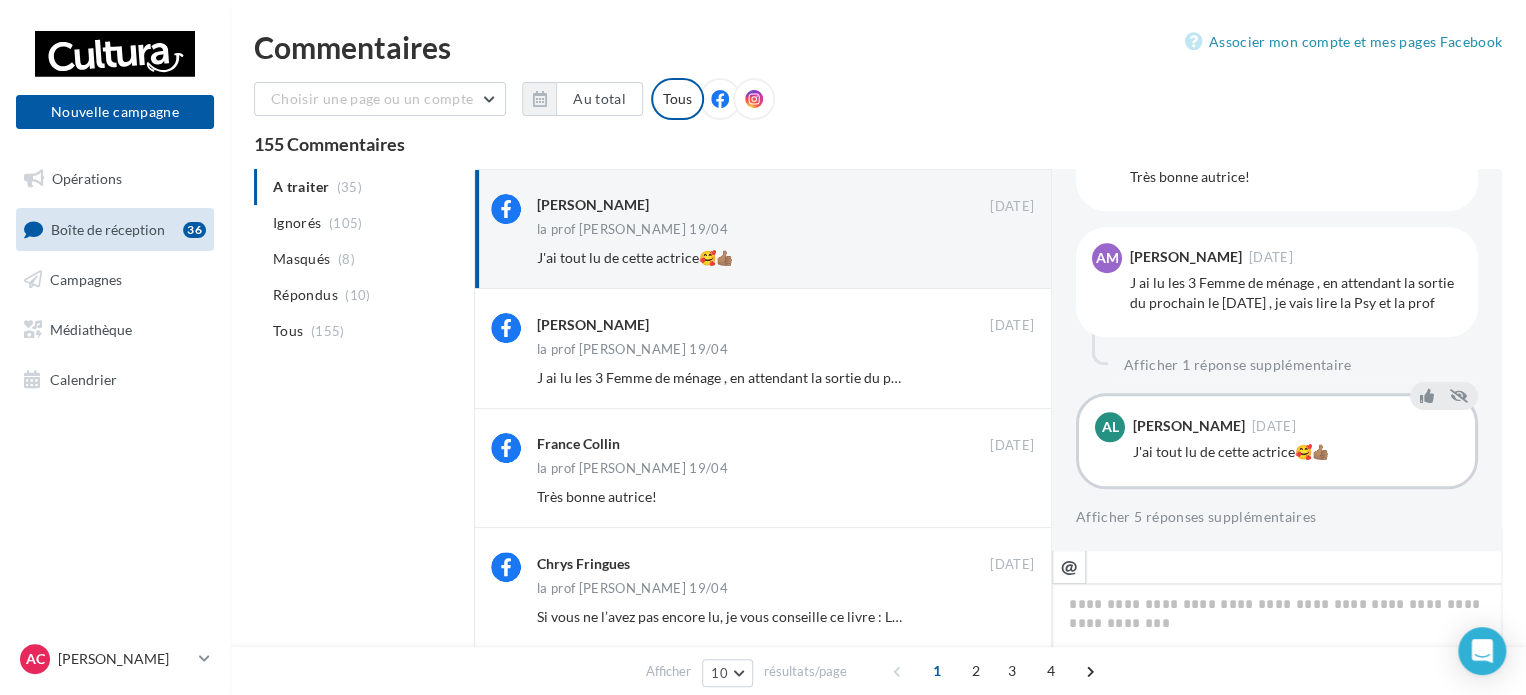 click on "Ignorer" at bounding box center (1001, 258) 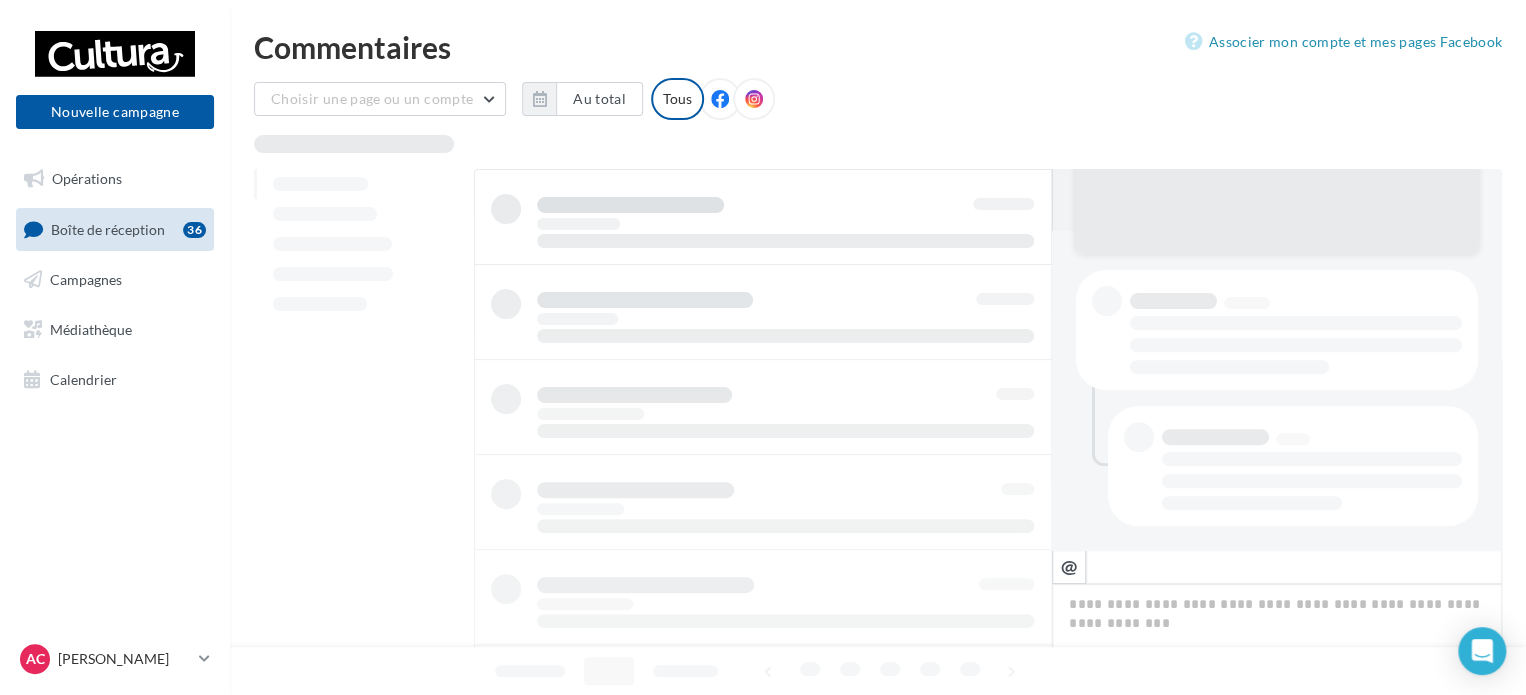 scroll, scrollTop: 318, scrollLeft: 0, axis: vertical 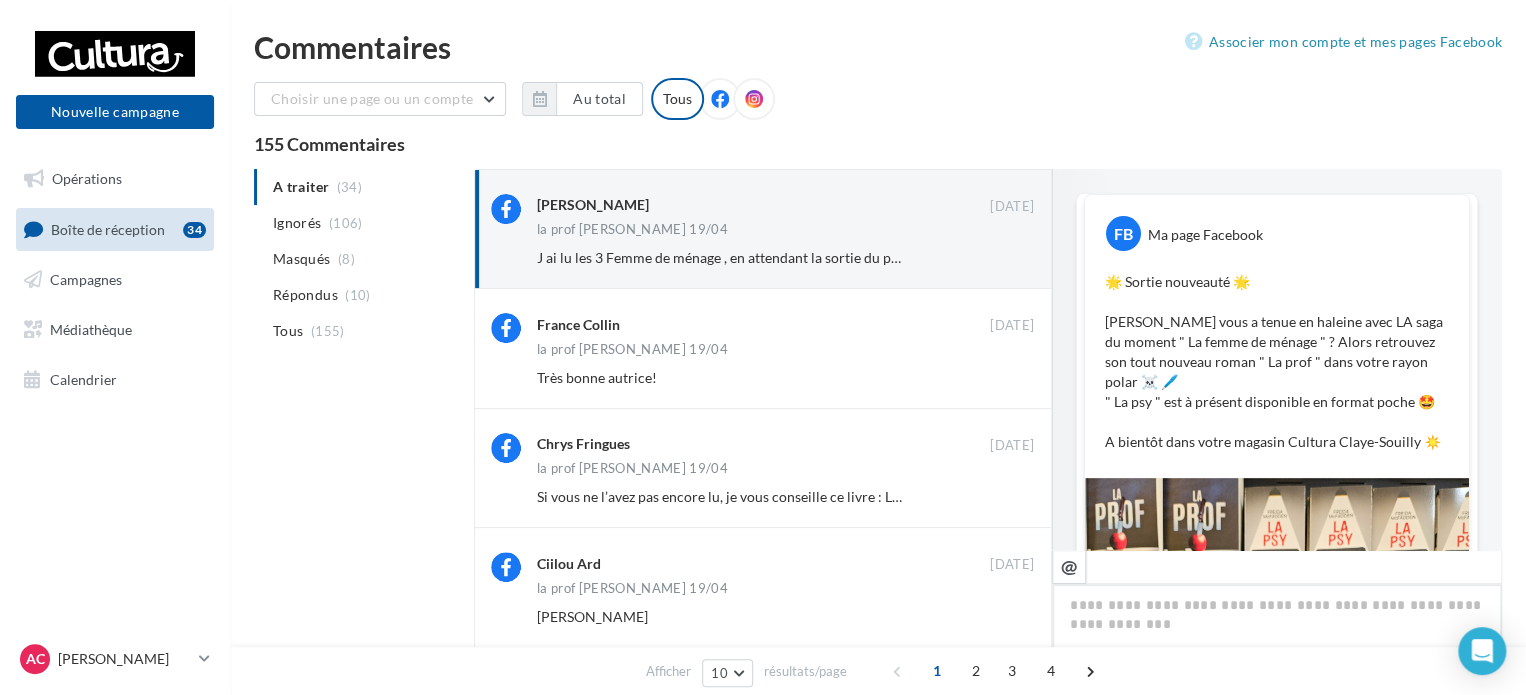 click on "Ignorer" at bounding box center (1001, 258) 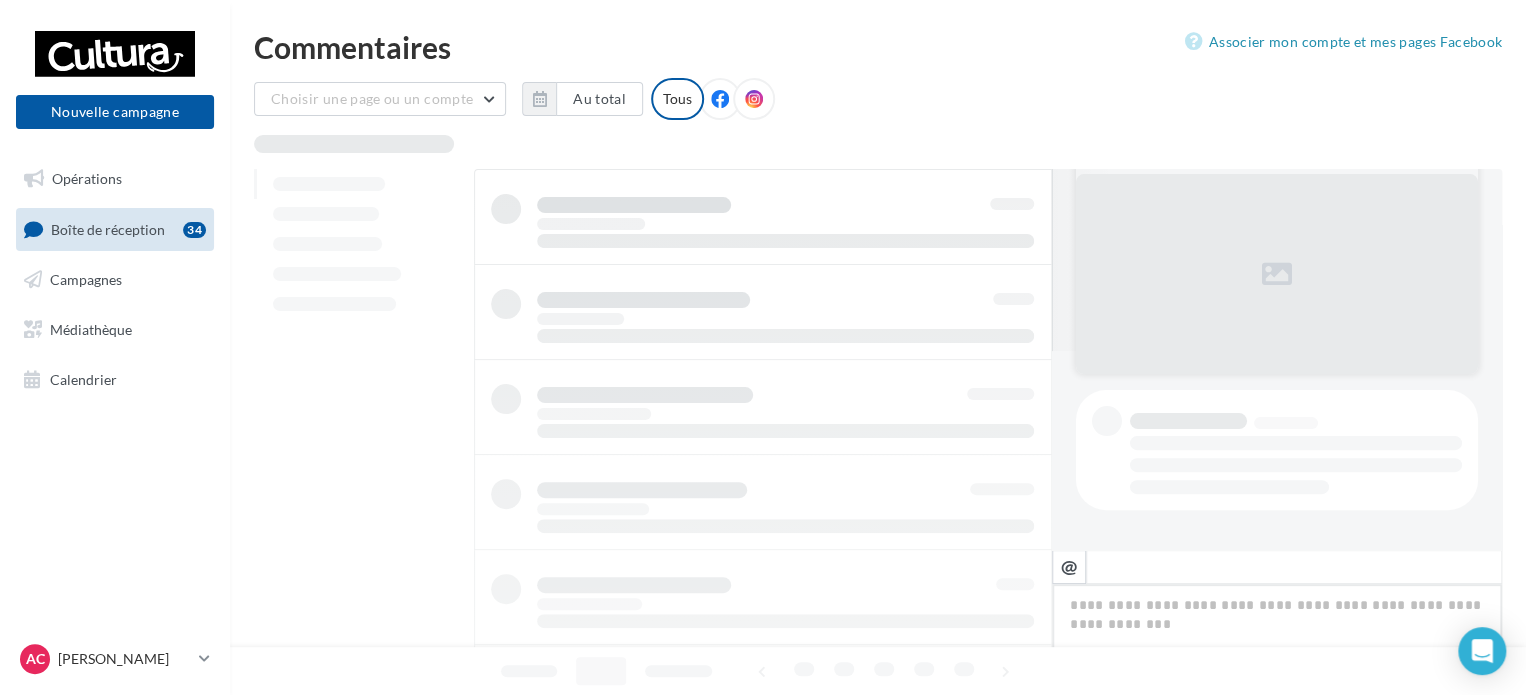 scroll, scrollTop: 198, scrollLeft: 0, axis: vertical 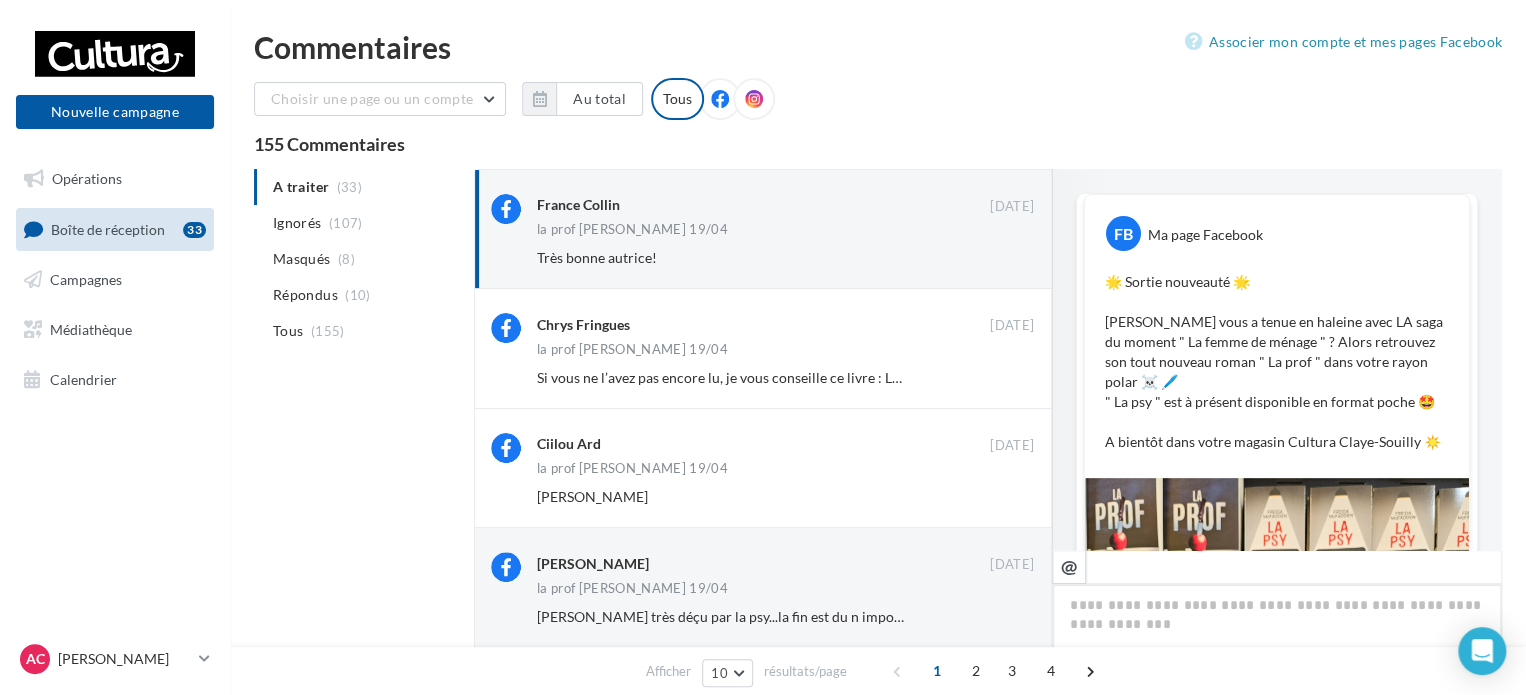 click on "Ignorer" at bounding box center (1001, 258) 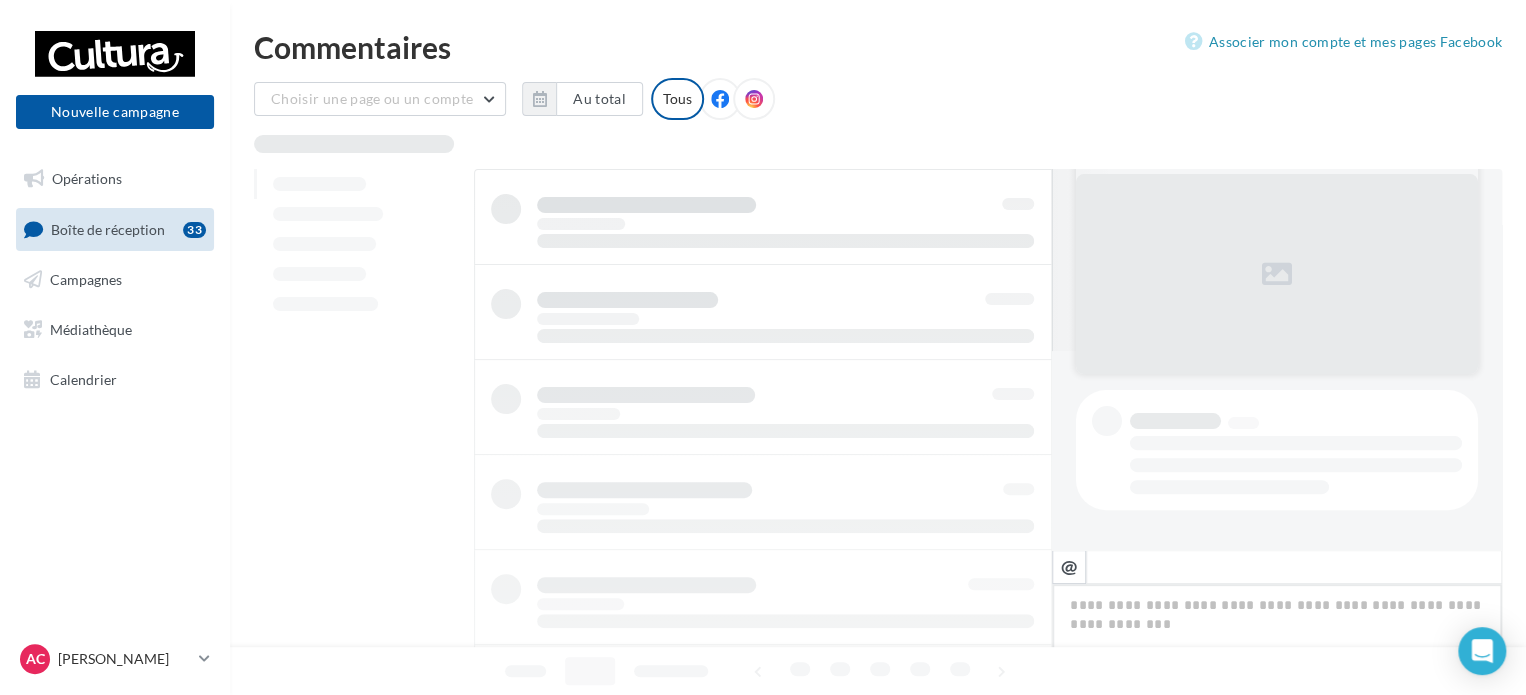 scroll, scrollTop: 198, scrollLeft: 0, axis: vertical 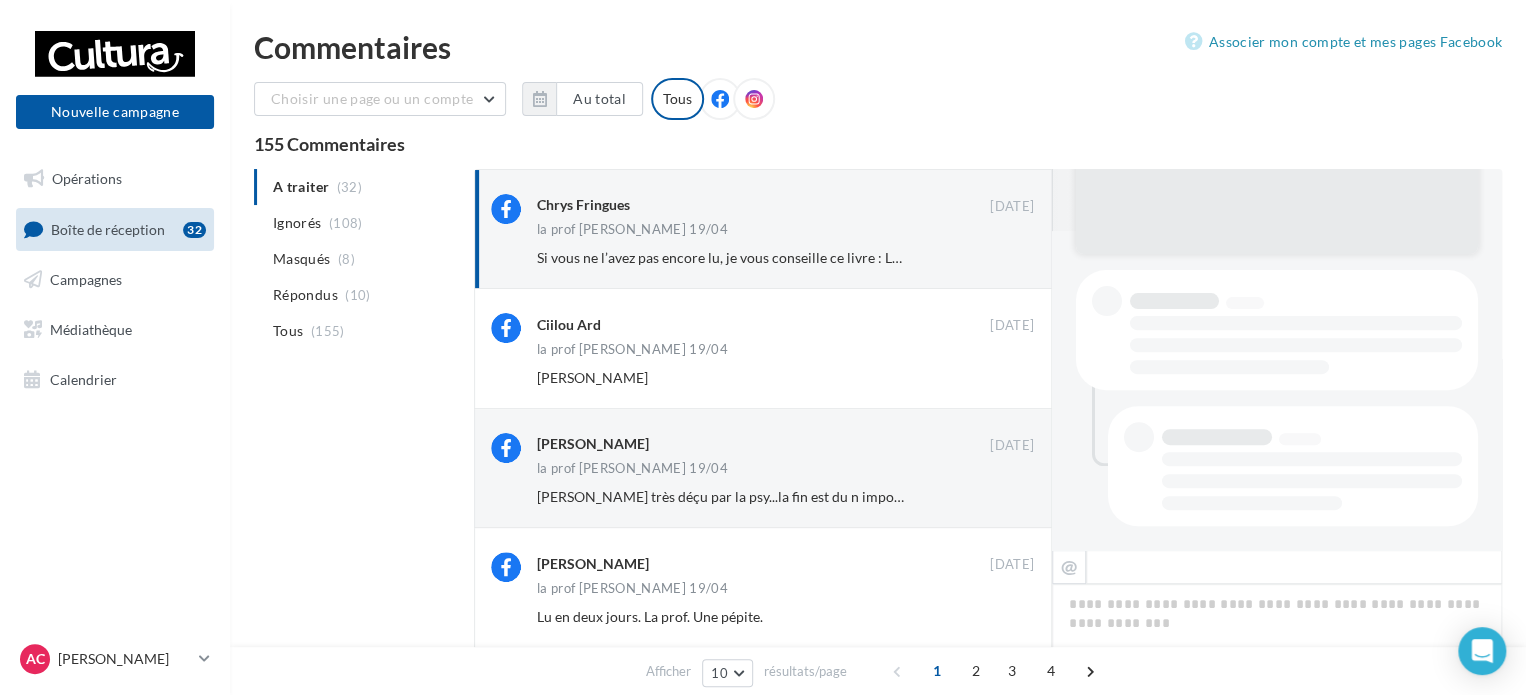click on "Ignorer" at bounding box center (1001, 258) 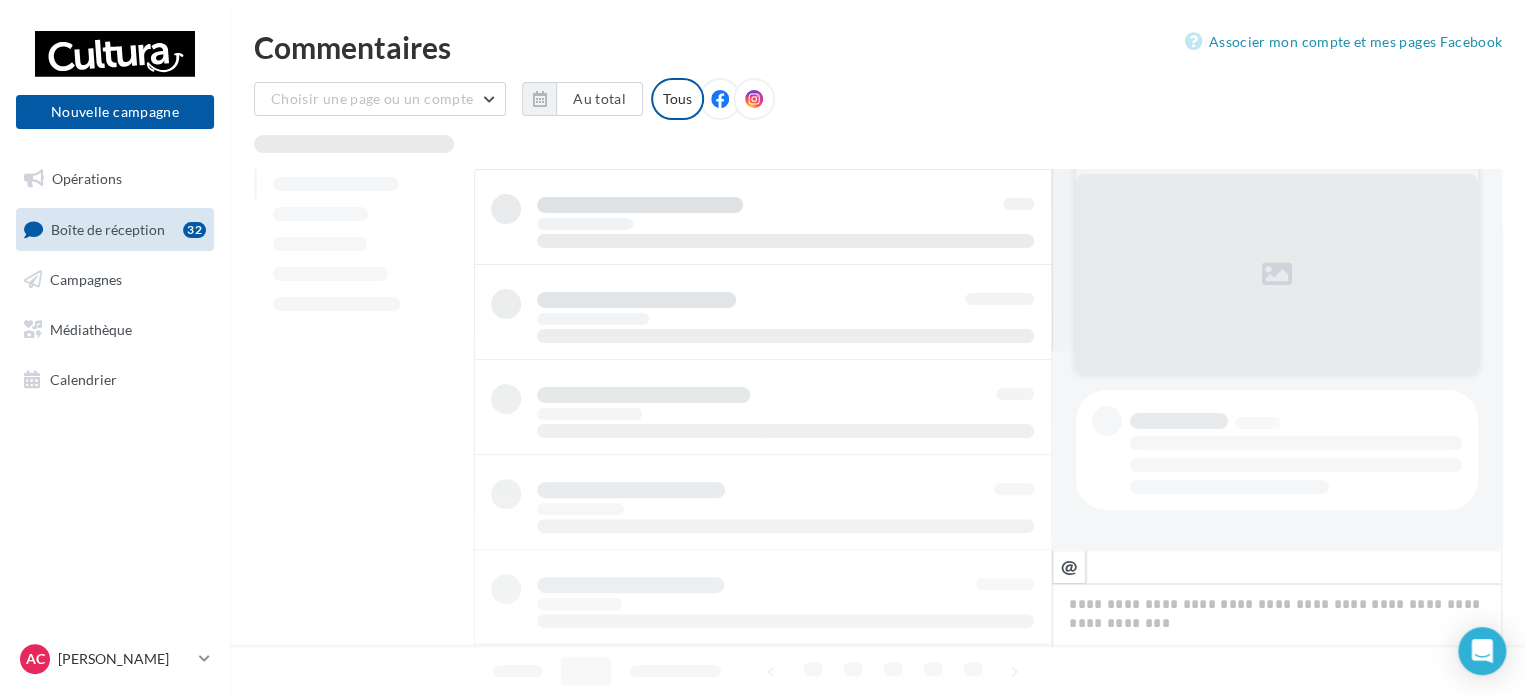 scroll, scrollTop: 198, scrollLeft: 0, axis: vertical 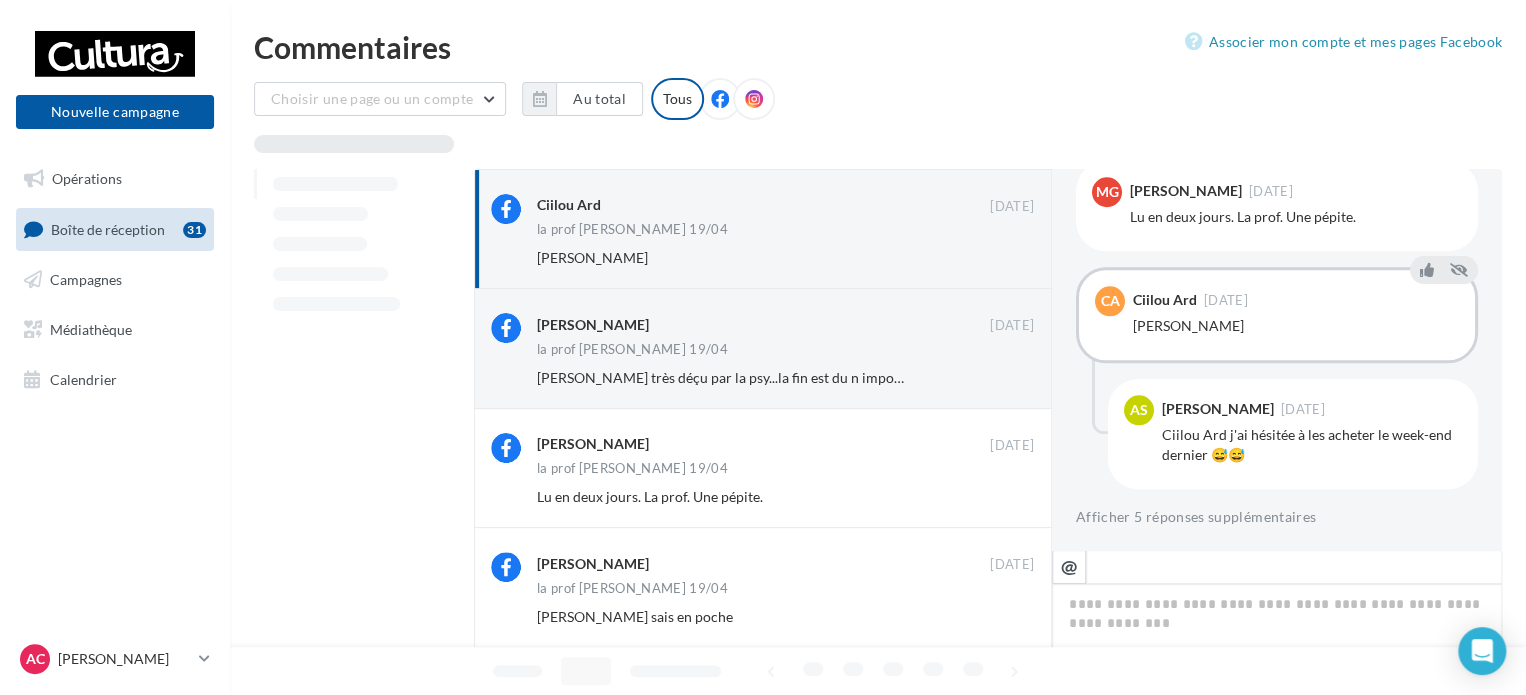 click on "Ignorer" at bounding box center (1001, 258) 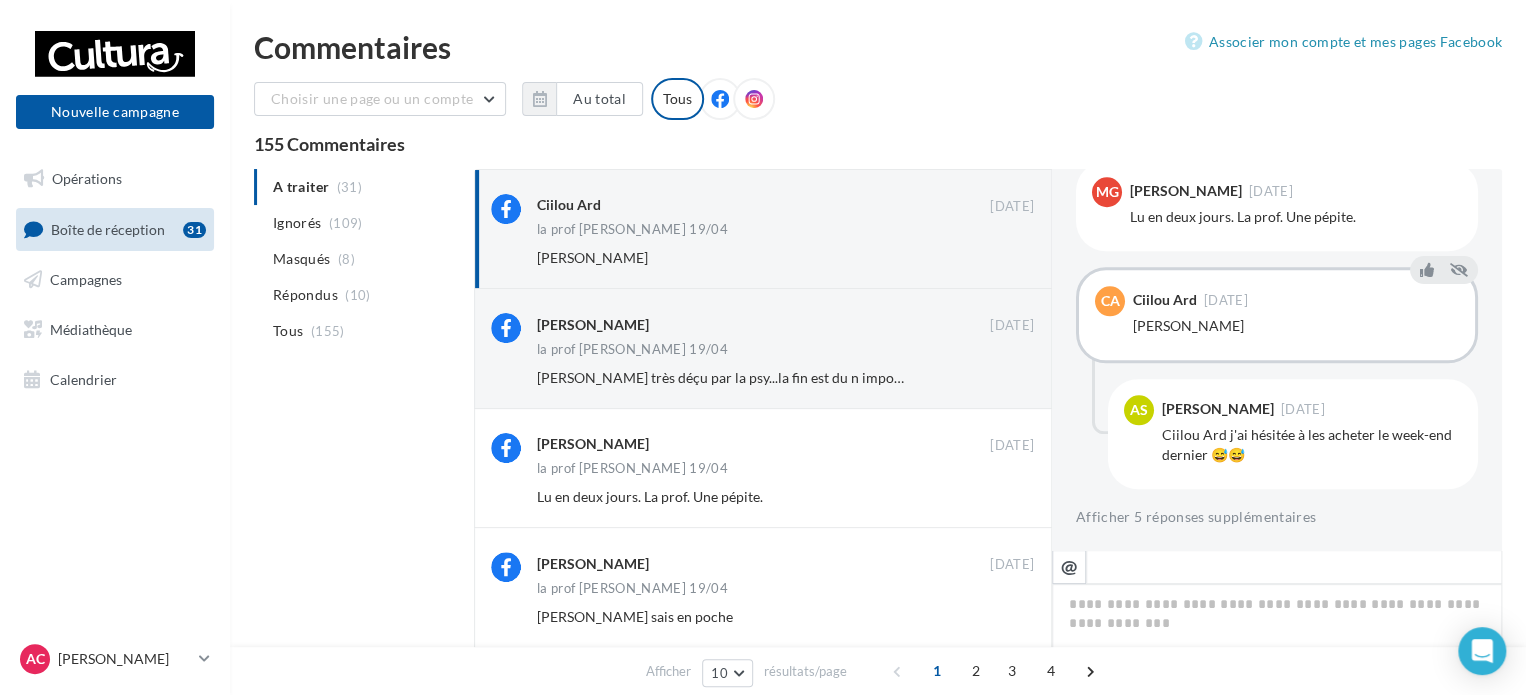 scroll, scrollTop: 198, scrollLeft: 0, axis: vertical 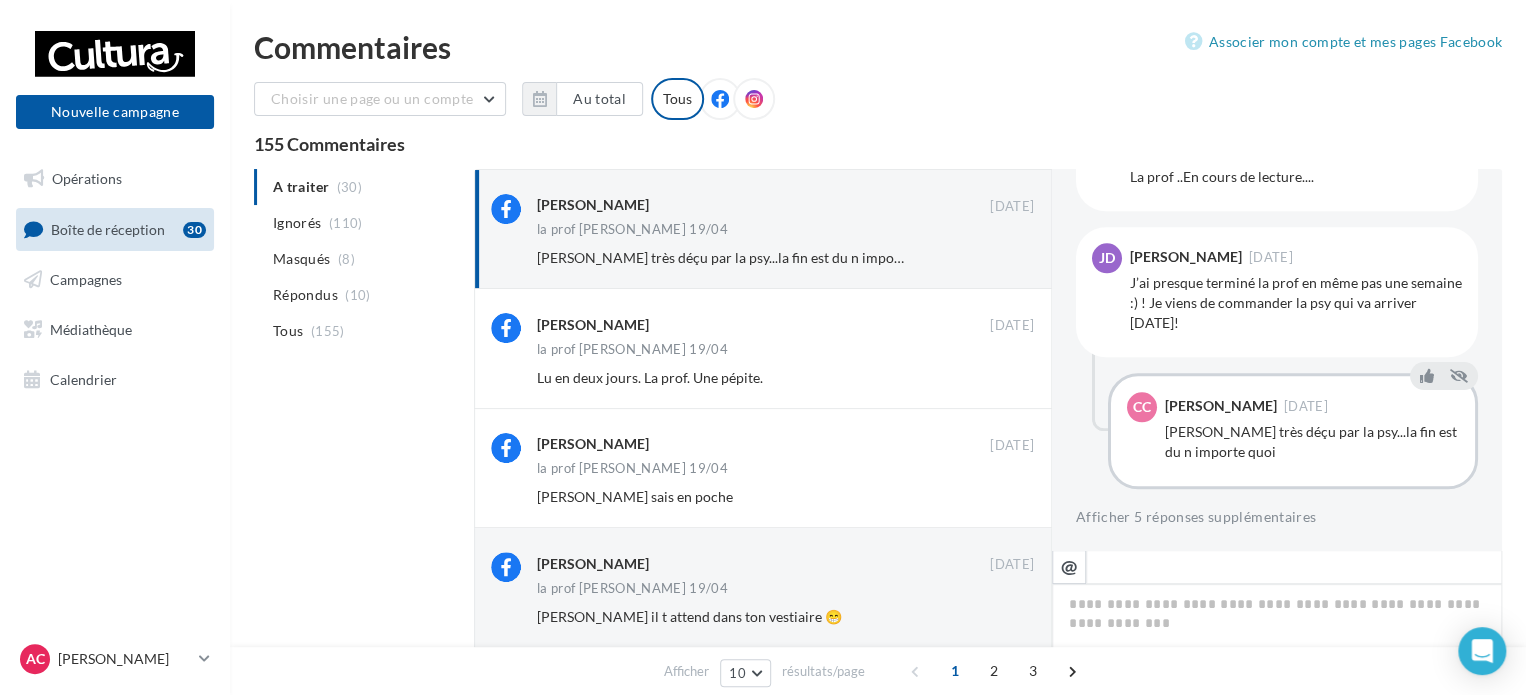click on "Ignorer" at bounding box center [1001, 258] 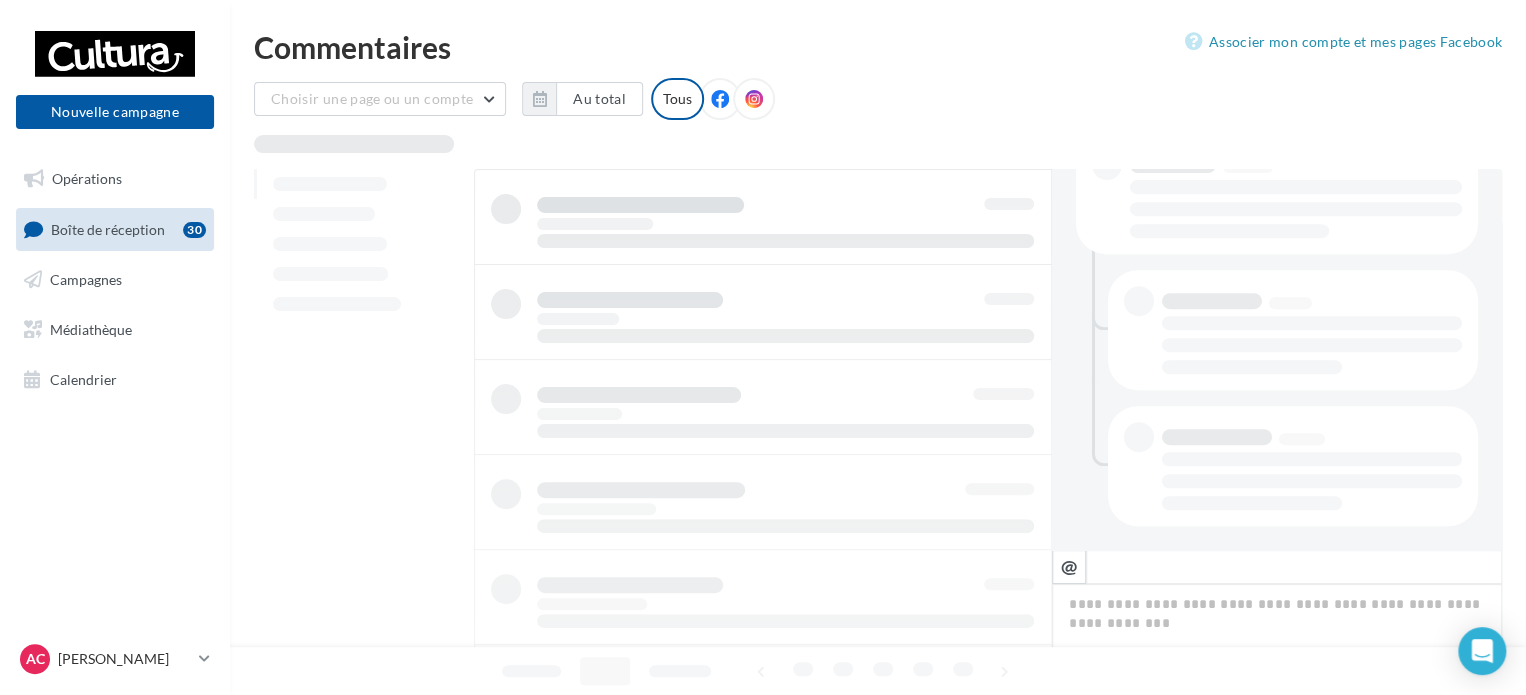 scroll, scrollTop: 454, scrollLeft: 0, axis: vertical 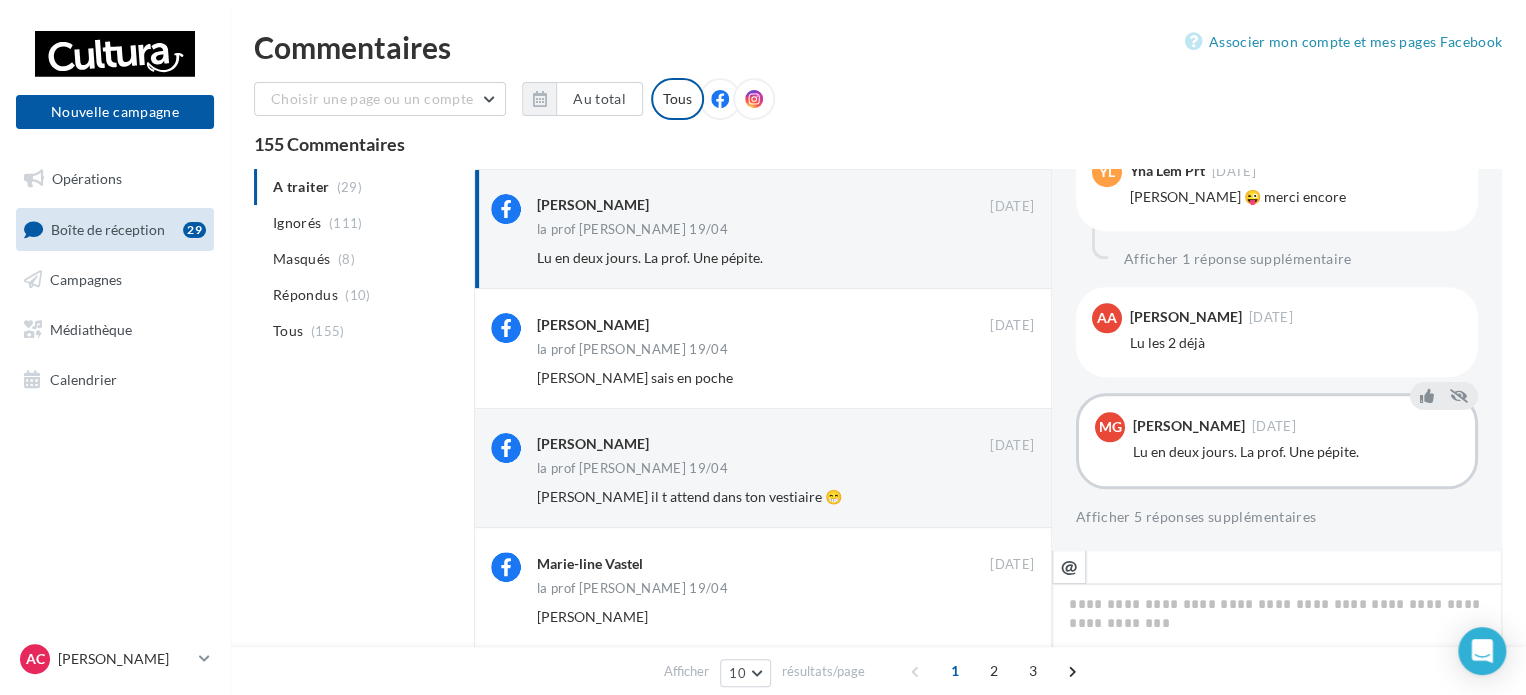 click on "Ignorer" at bounding box center [1001, 258] 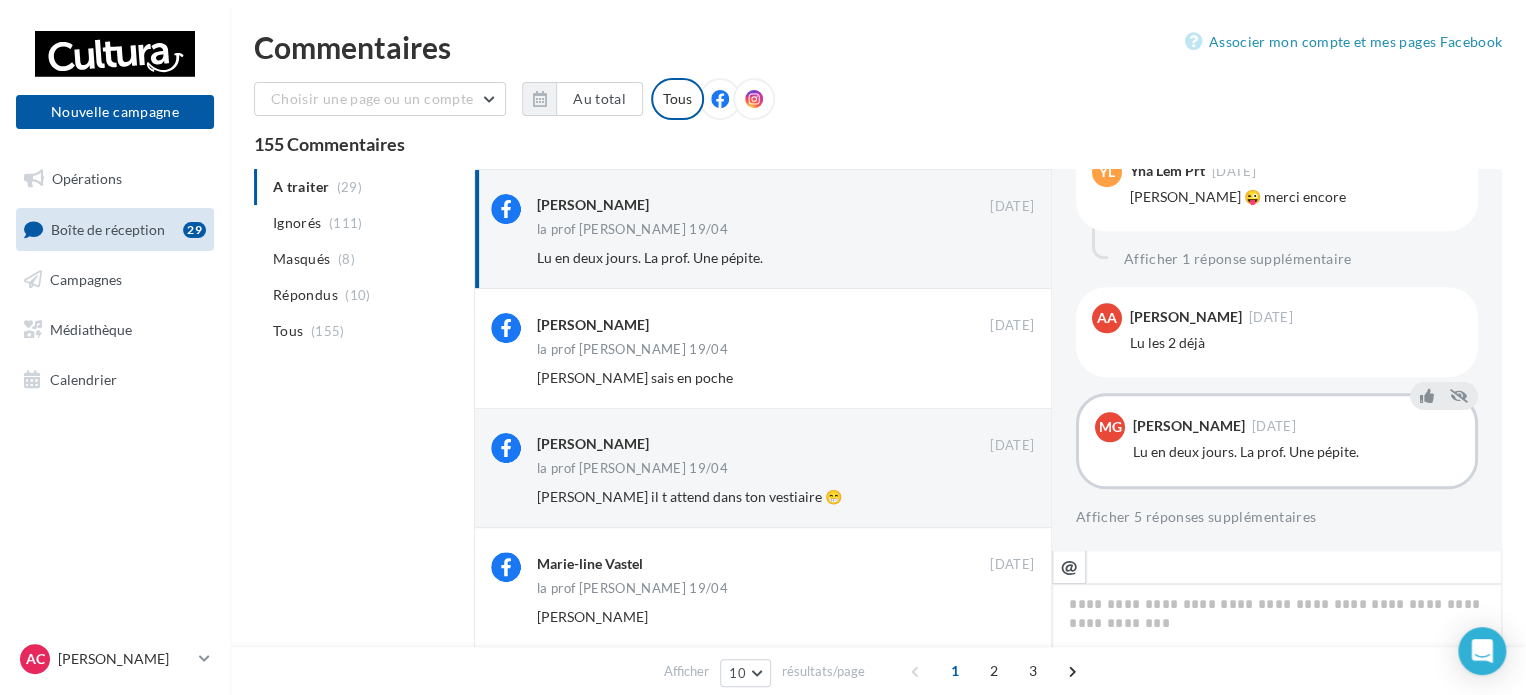 scroll, scrollTop: 198, scrollLeft: 0, axis: vertical 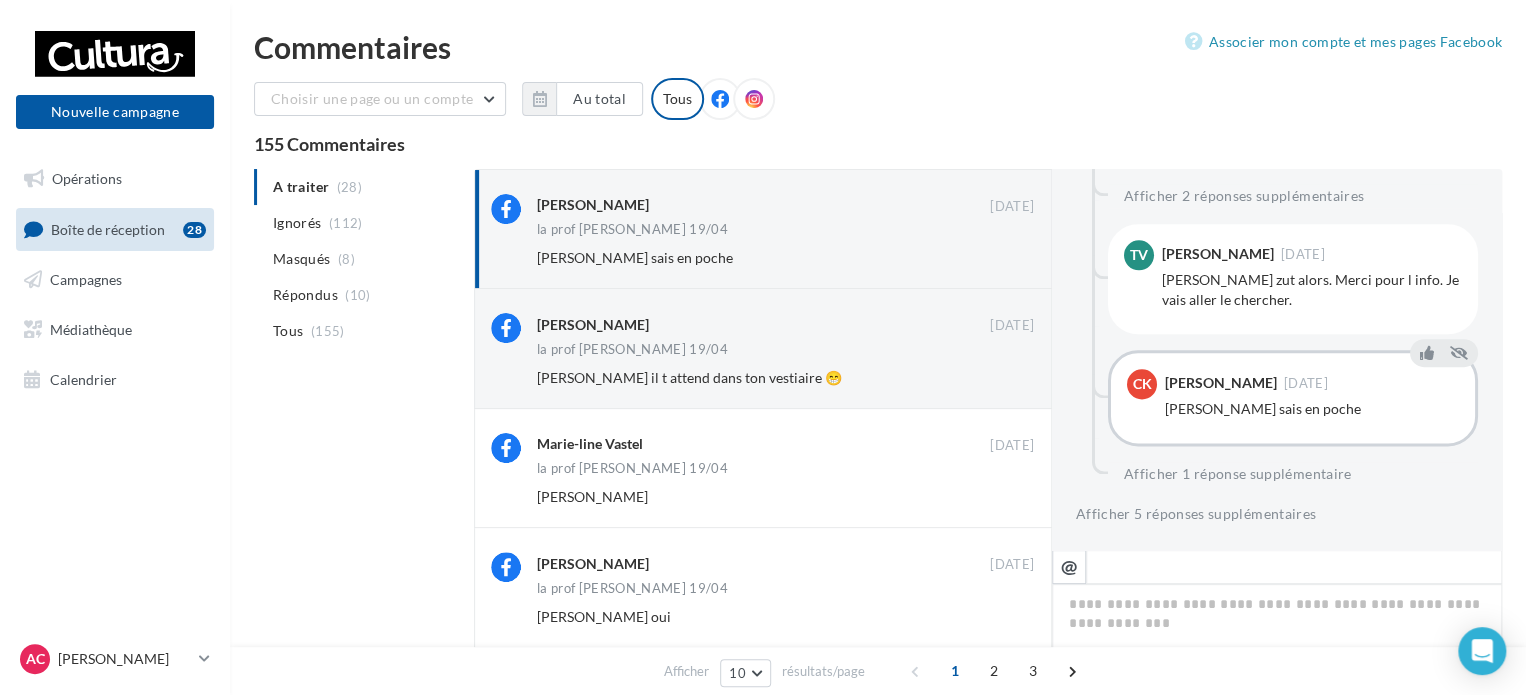 click on "Ignorer" at bounding box center (1001, 258) 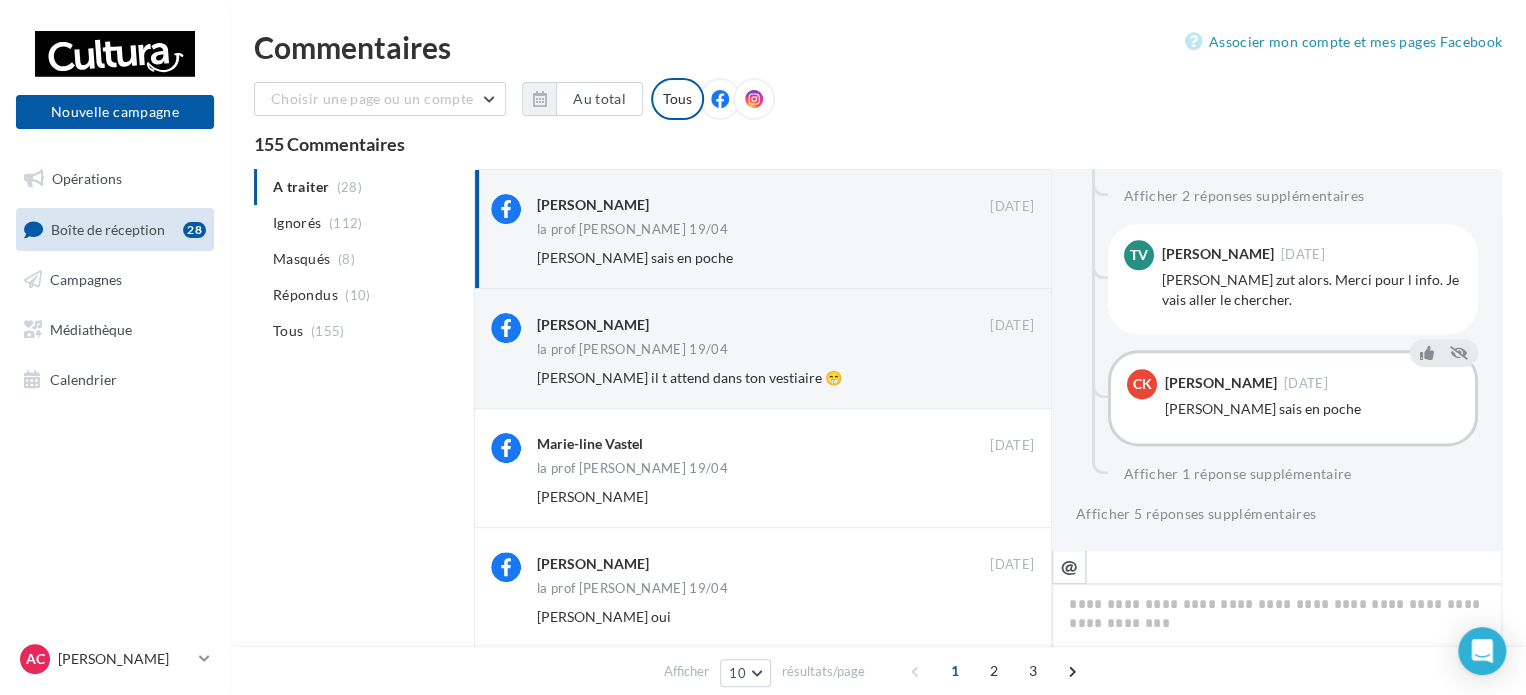 scroll, scrollTop: 198, scrollLeft: 0, axis: vertical 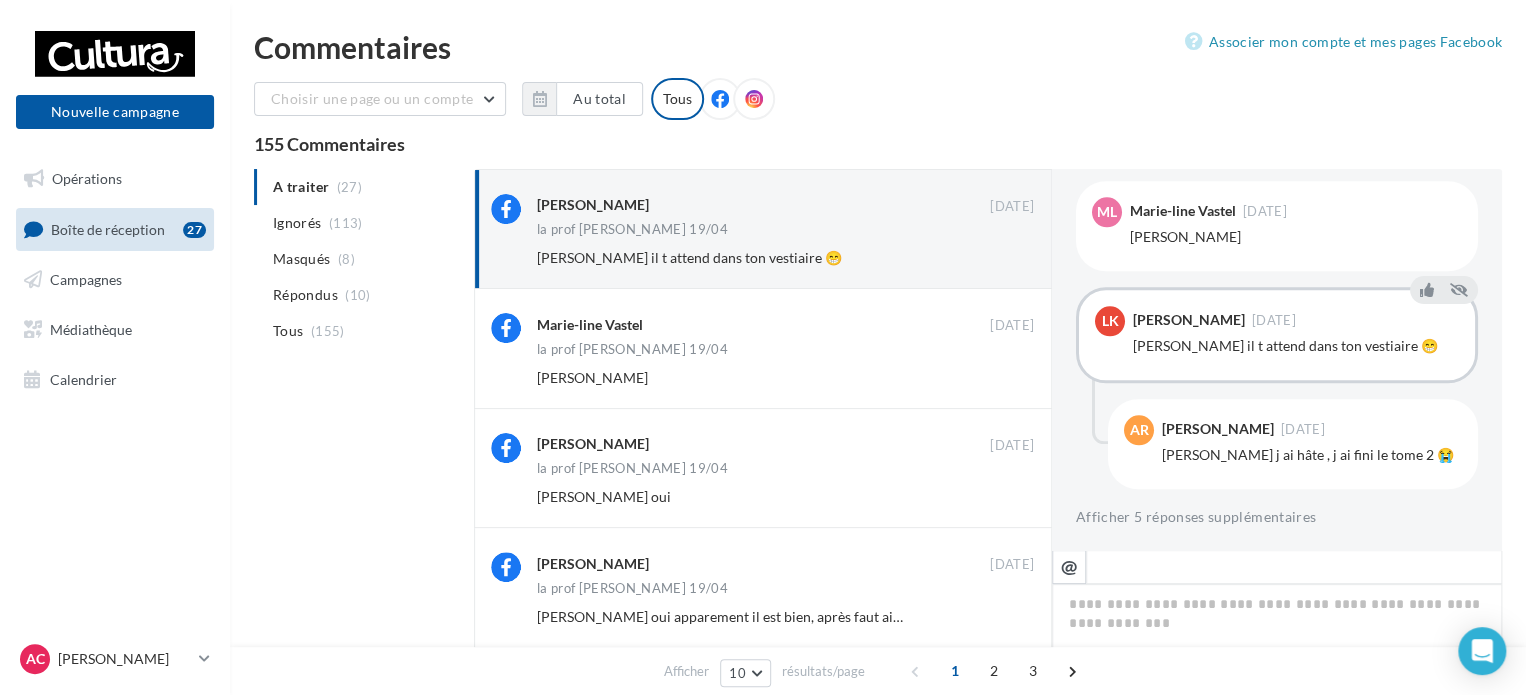 click on "Ignorer" at bounding box center [1001, 258] 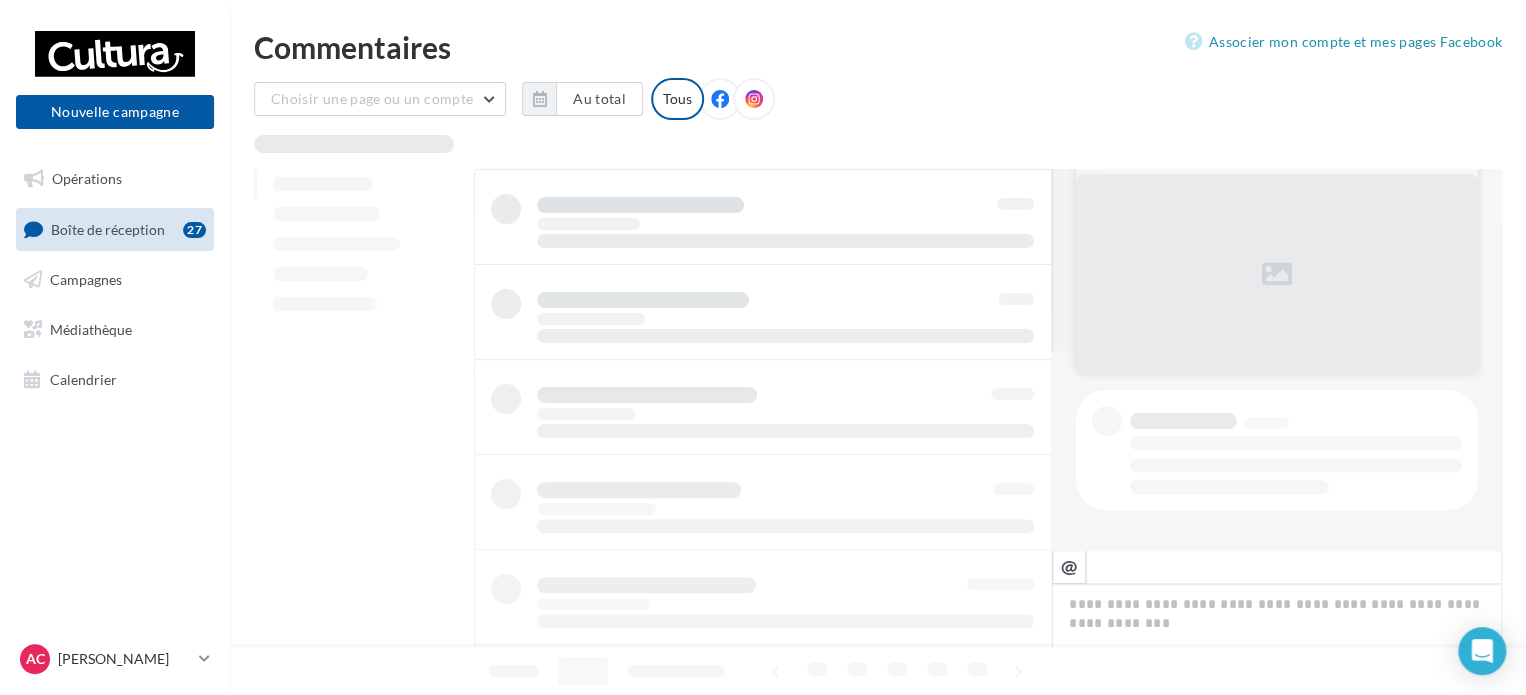 scroll, scrollTop: 198, scrollLeft: 0, axis: vertical 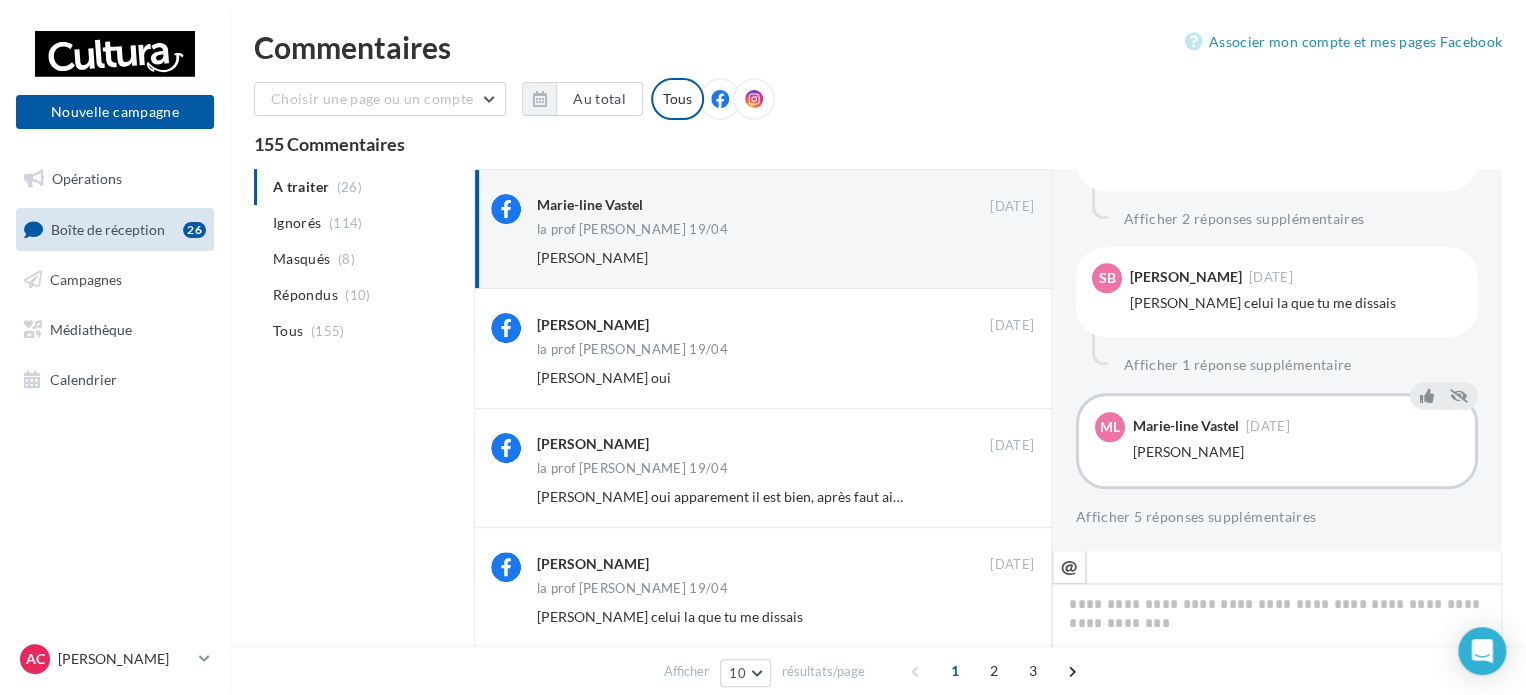 click on "Ignorer" at bounding box center [1001, 258] 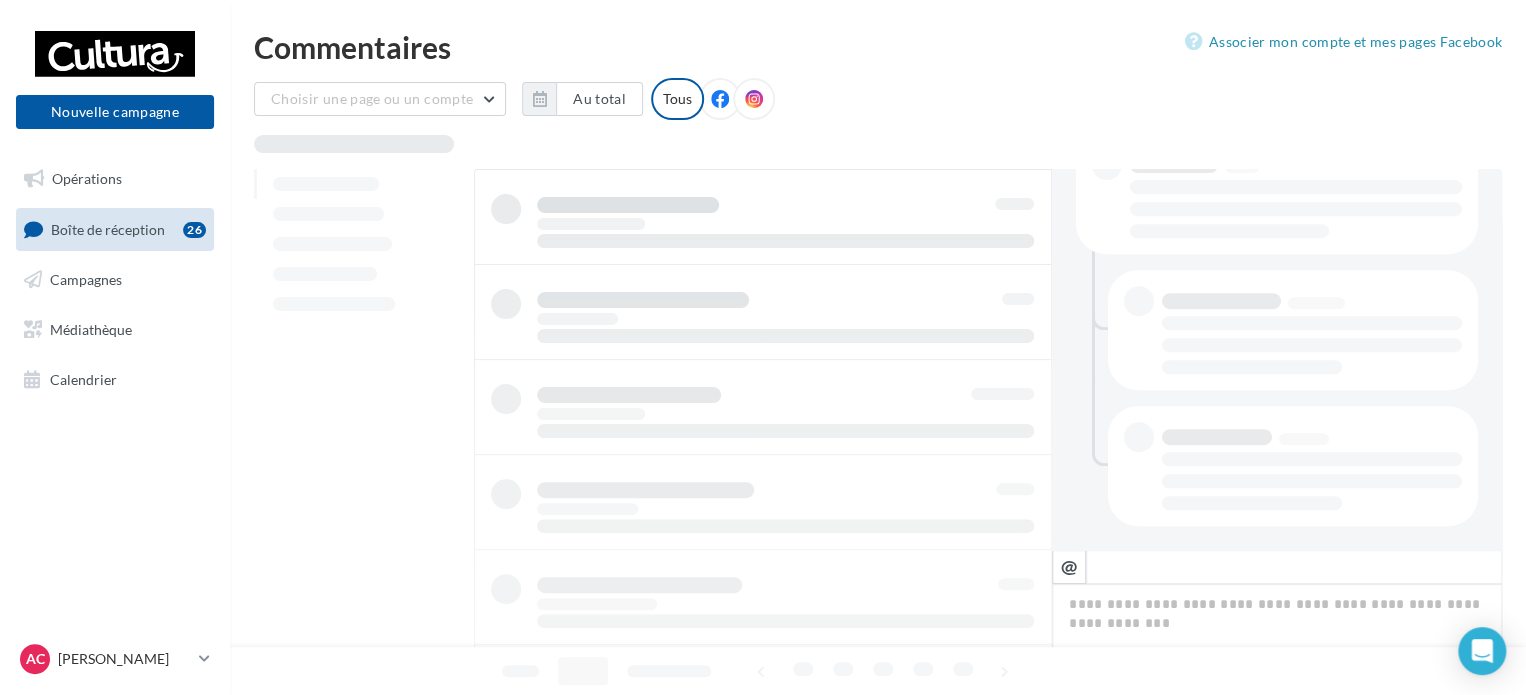 scroll, scrollTop: 454, scrollLeft: 0, axis: vertical 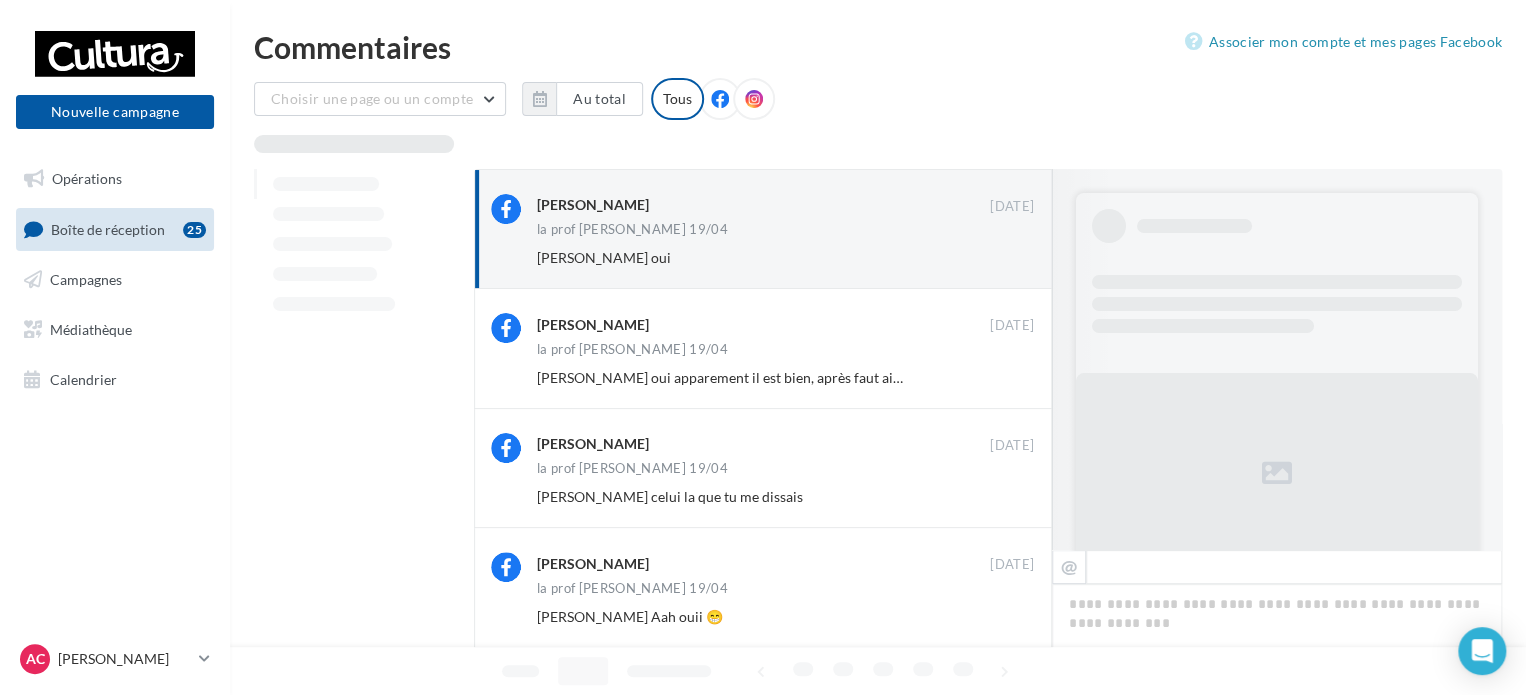 click on "Ignorer" at bounding box center (1001, 258) 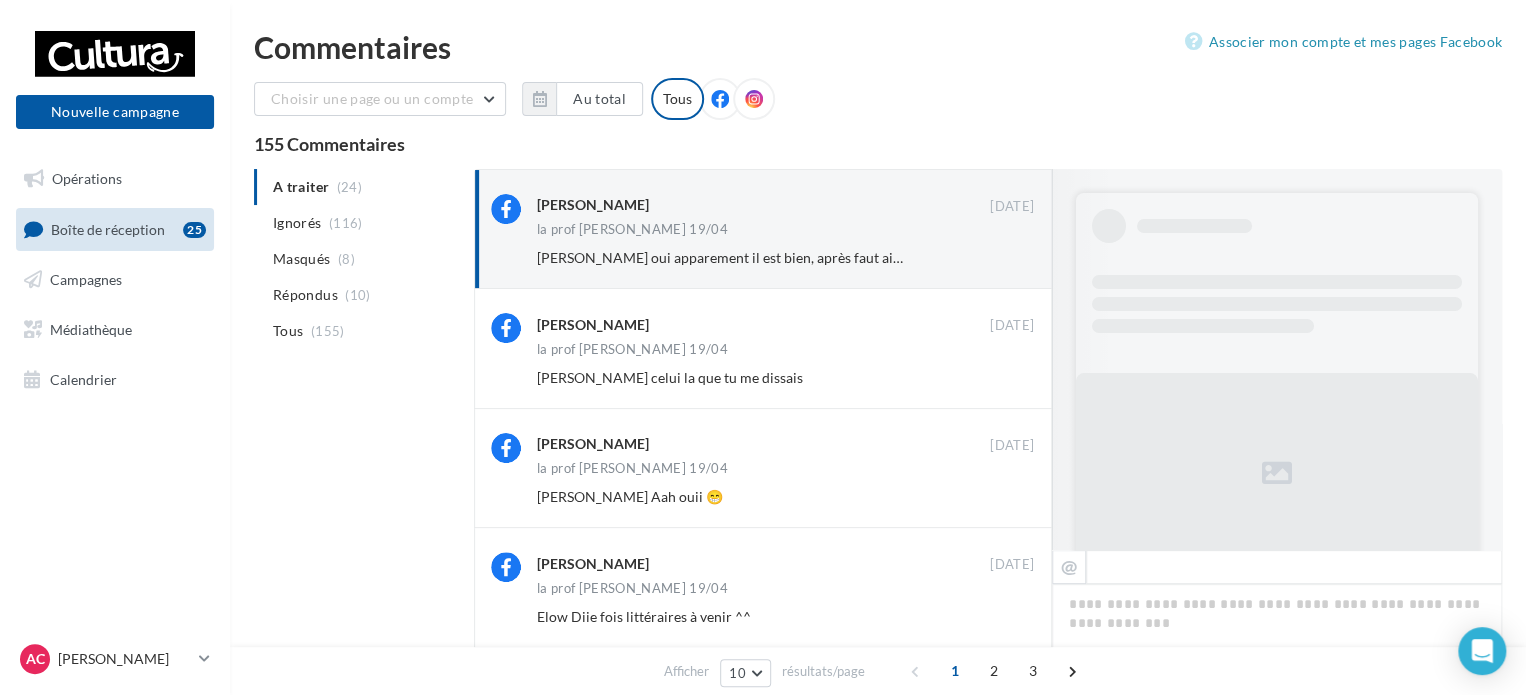 click on "Ignorer" at bounding box center [1001, 258] 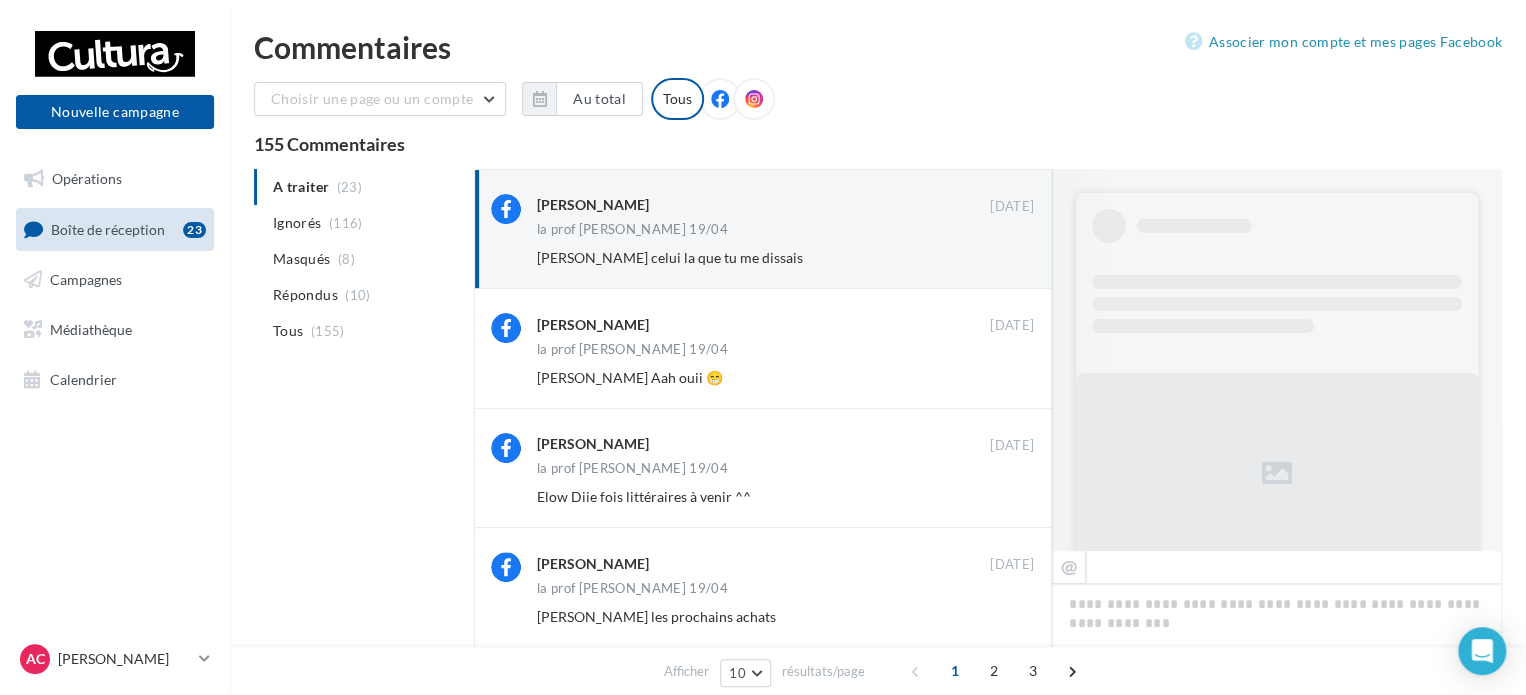 click on "Ignorer" at bounding box center (1001, 258) 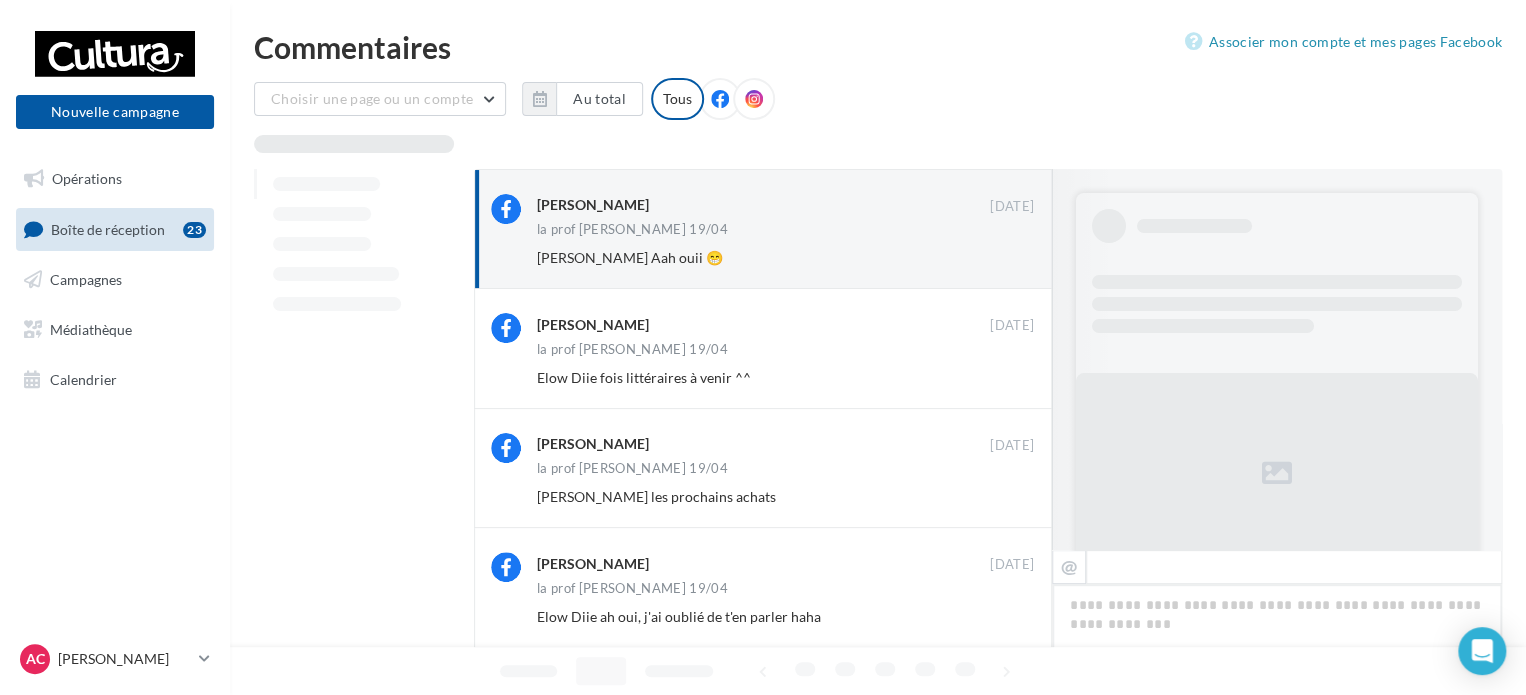 click on "Ignorer" at bounding box center (1001, 258) 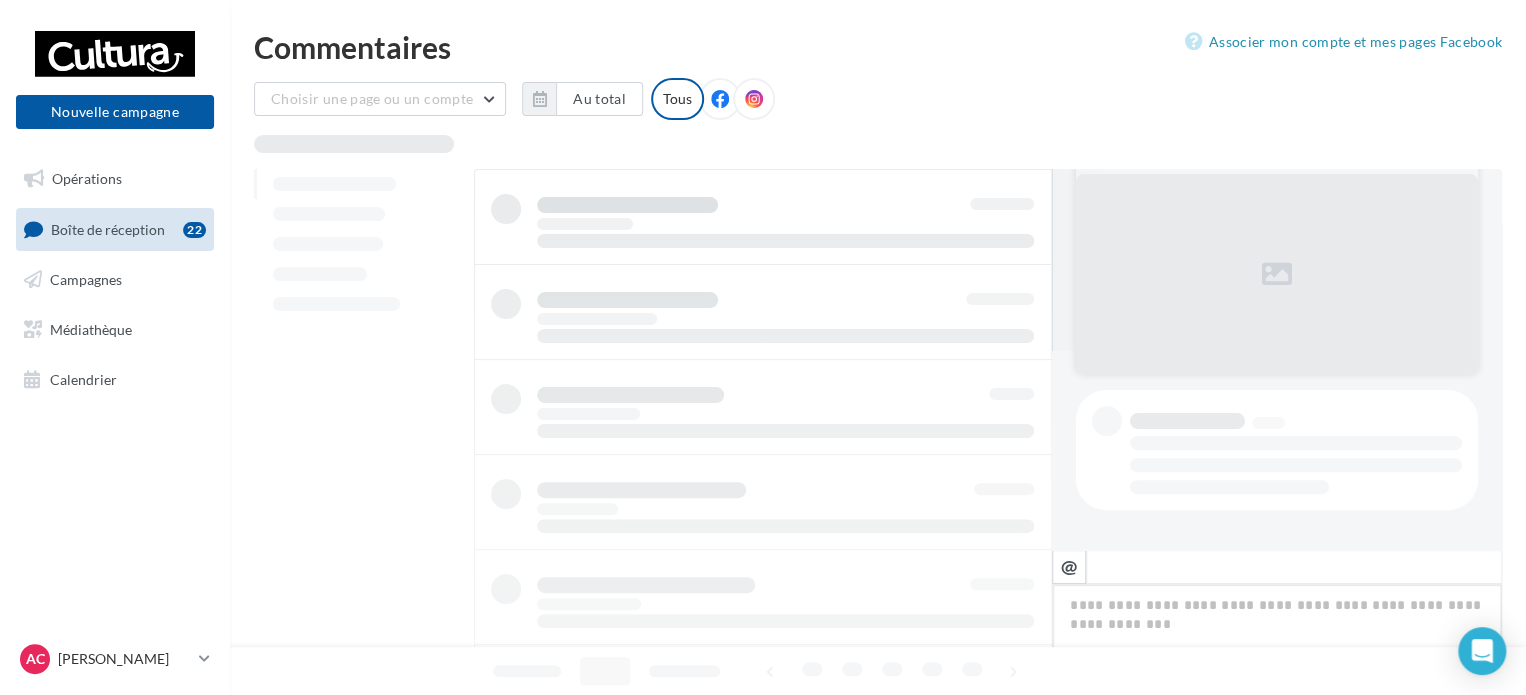 scroll, scrollTop: 198, scrollLeft: 0, axis: vertical 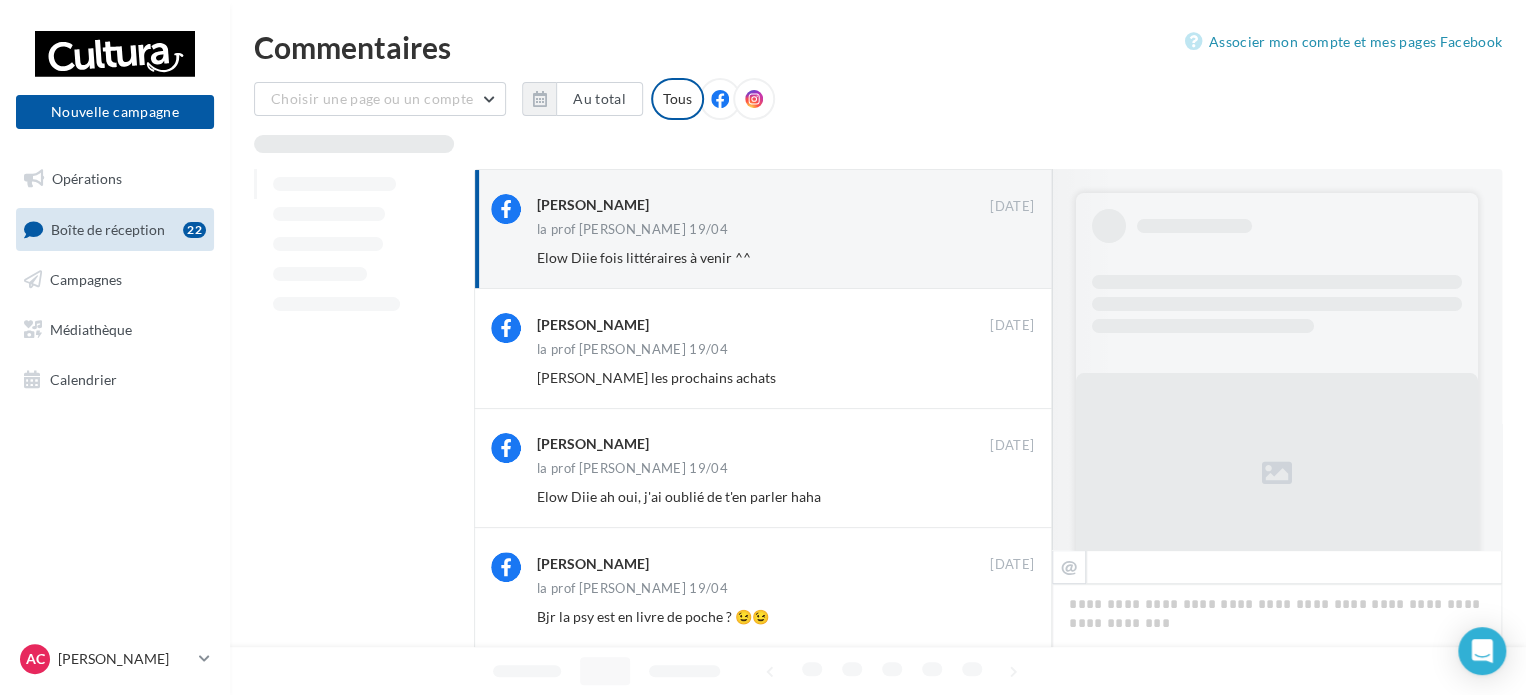 click on "Ignorer" at bounding box center (1001, 258) 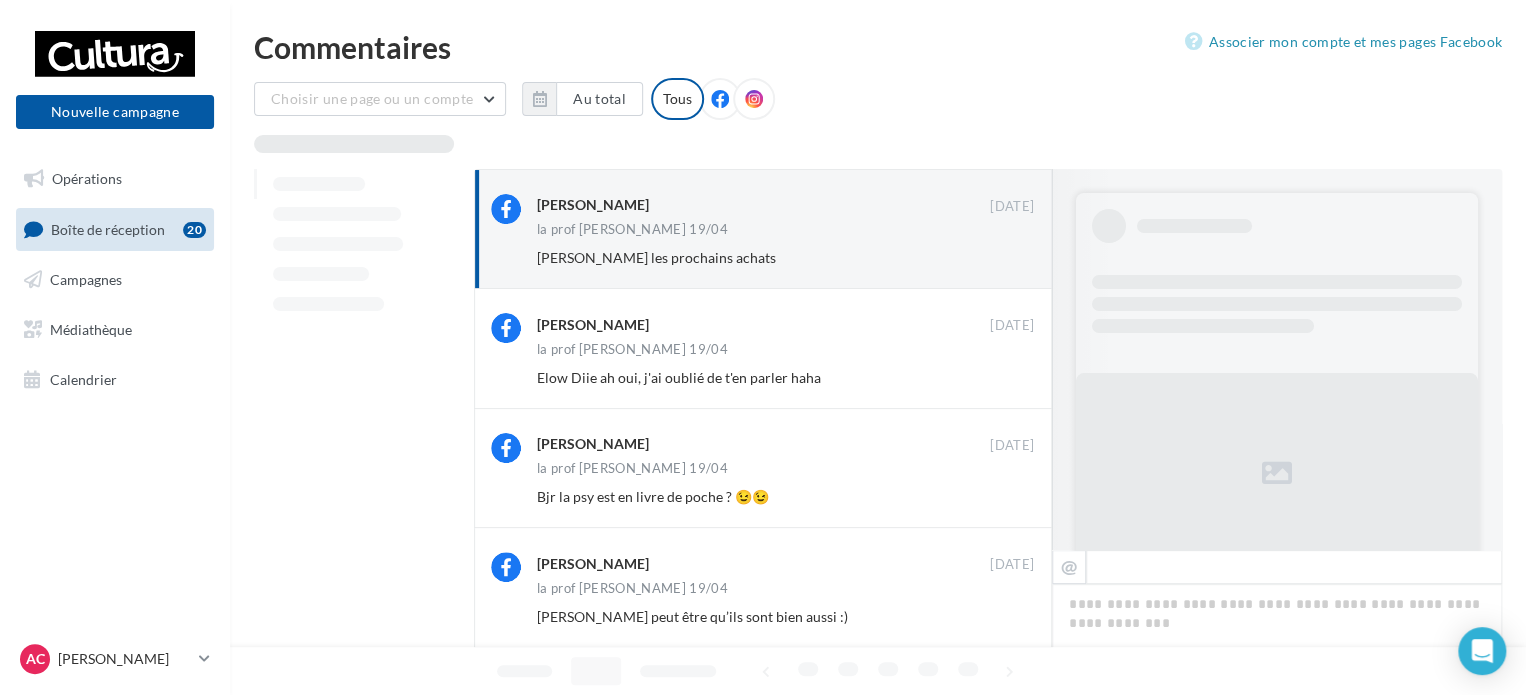 click on "Ignorer" at bounding box center (1001, 258) 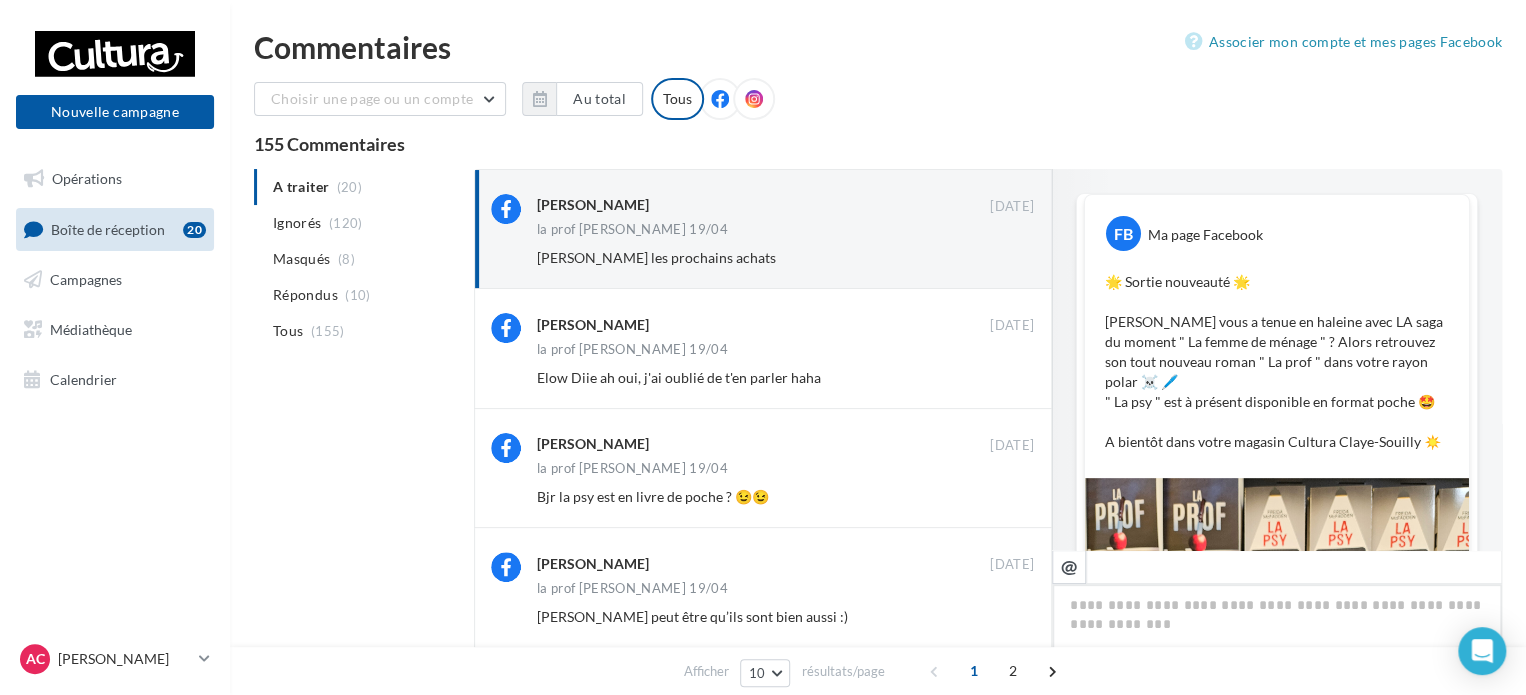 scroll, scrollTop: 454, scrollLeft: 0, axis: vertical 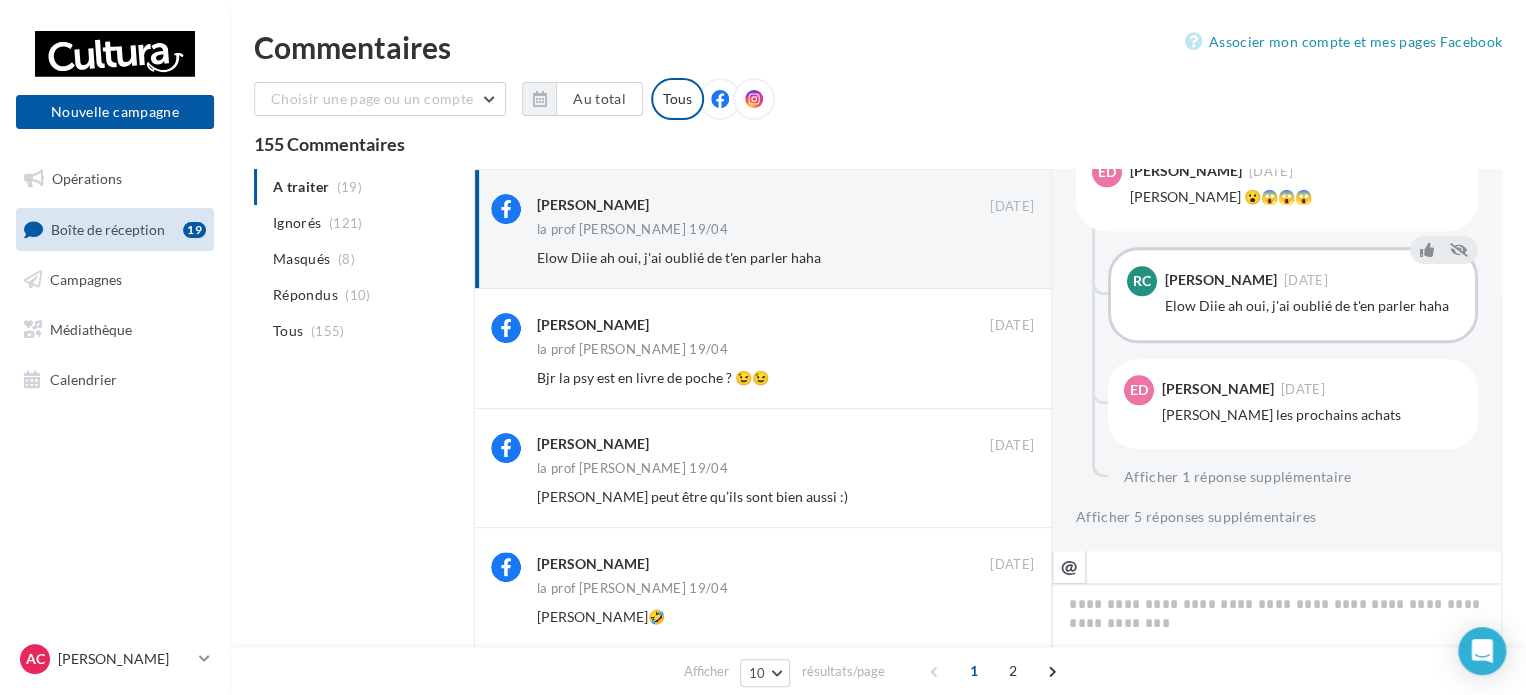 click on "Ignorer" at bounding box center [1001, 258] 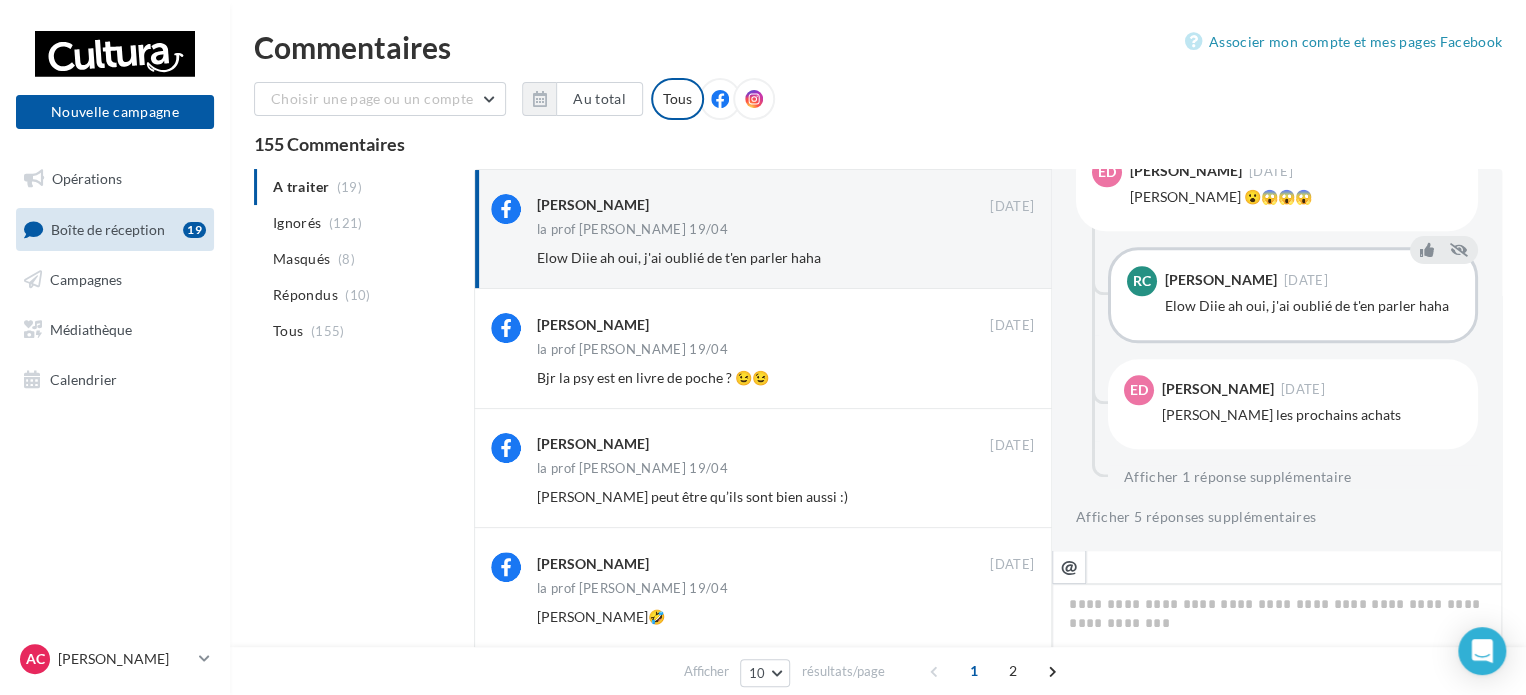 scroll, scrollTop: 454, scrollLeft: 0, axis: vertical 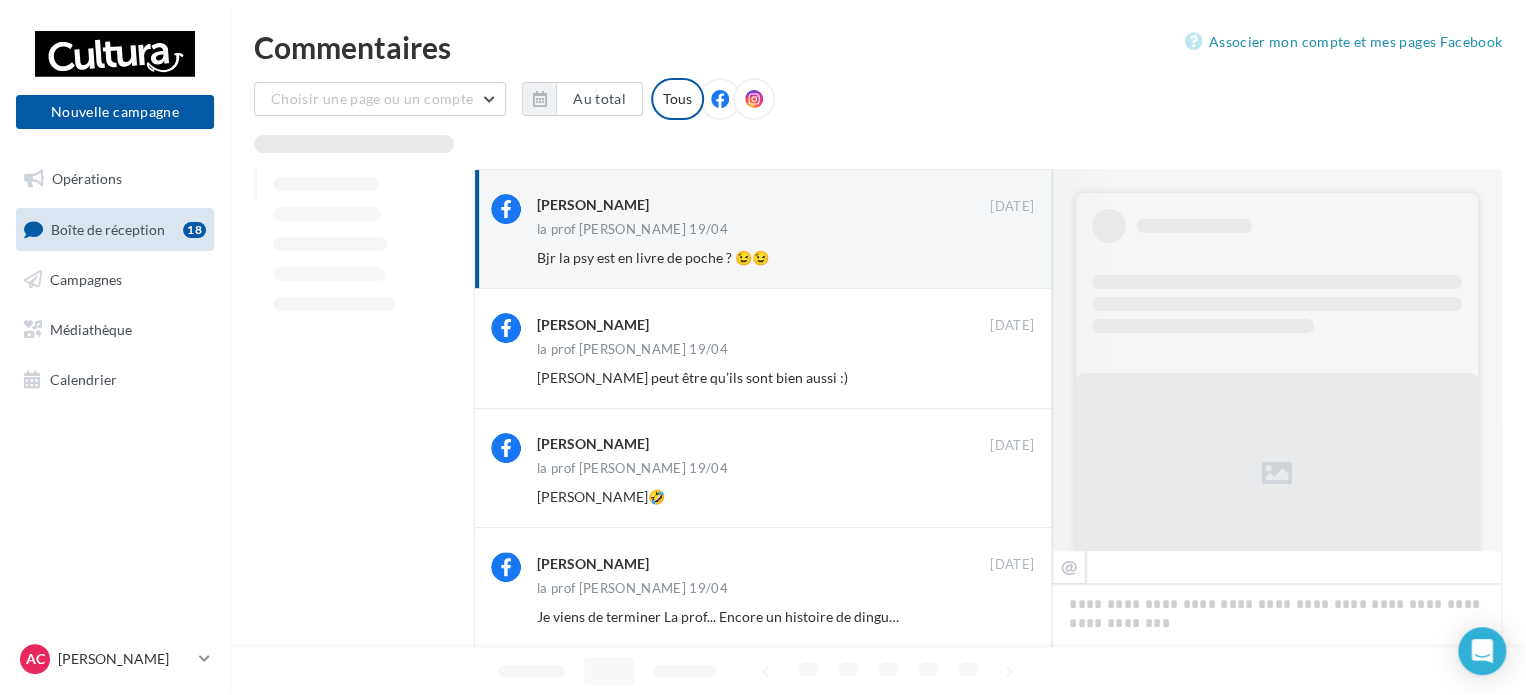 click on "Ignorer" at bounding box center (1001, 258) 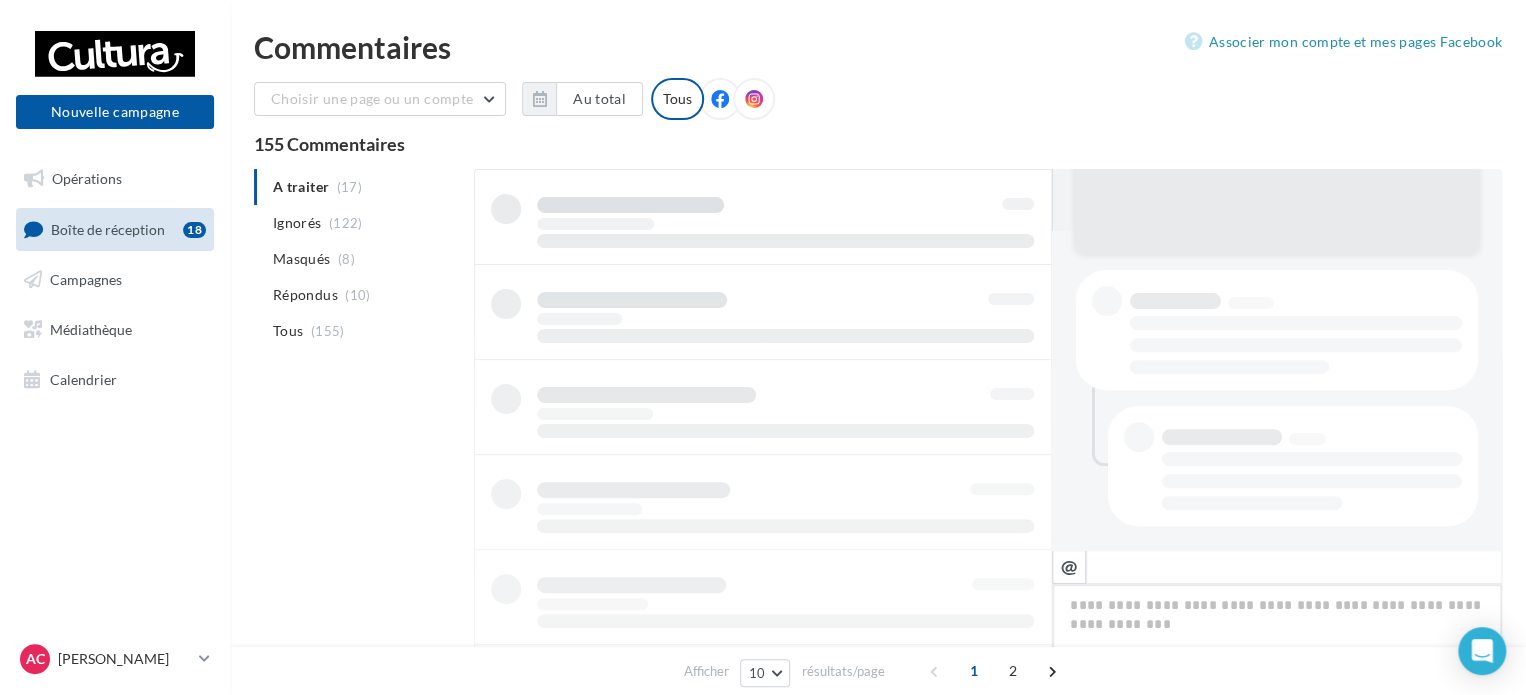 scroll, scrollTop: 318, scrollLeft: 0, axis: vertical 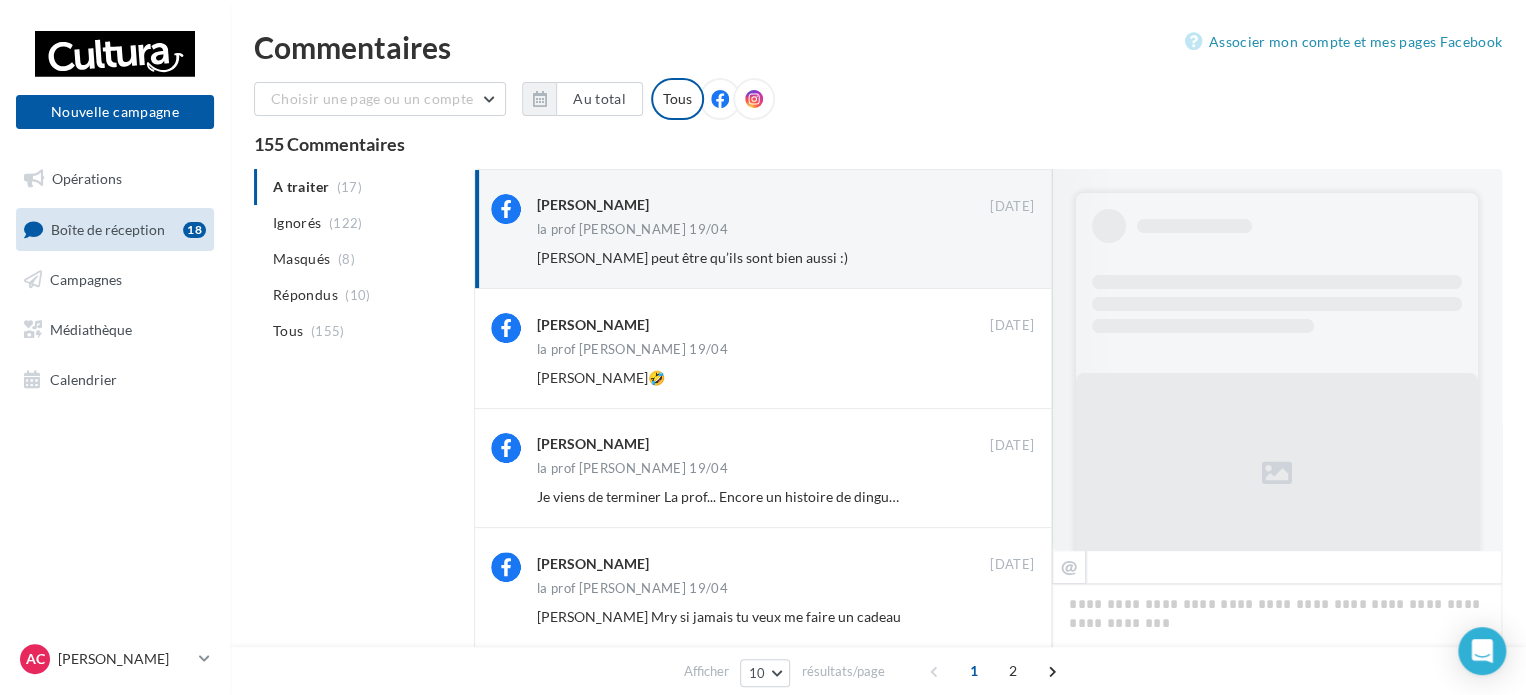 click on "Ignorer" at bounding box center (1001, 258) 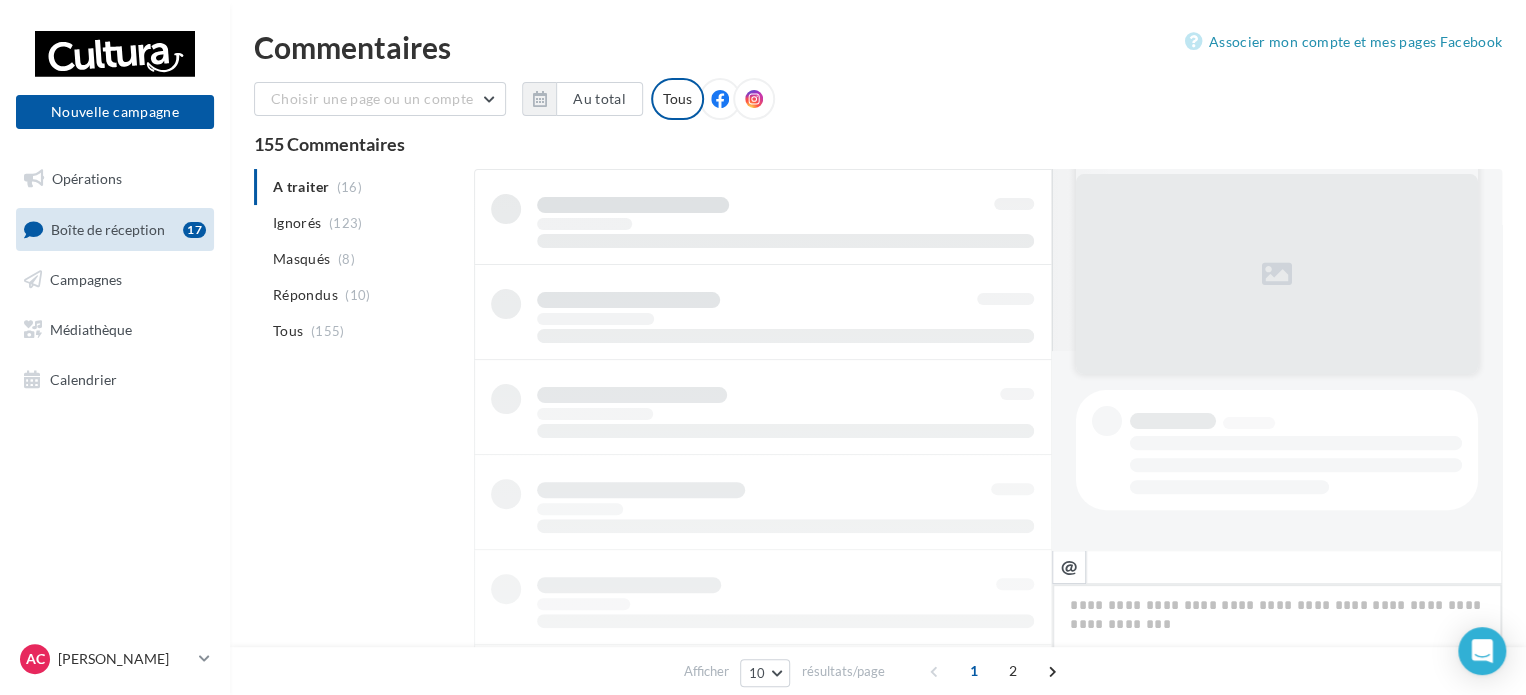 scroll, scrollTop: 198, scrollLeft: 0, axis: vertical 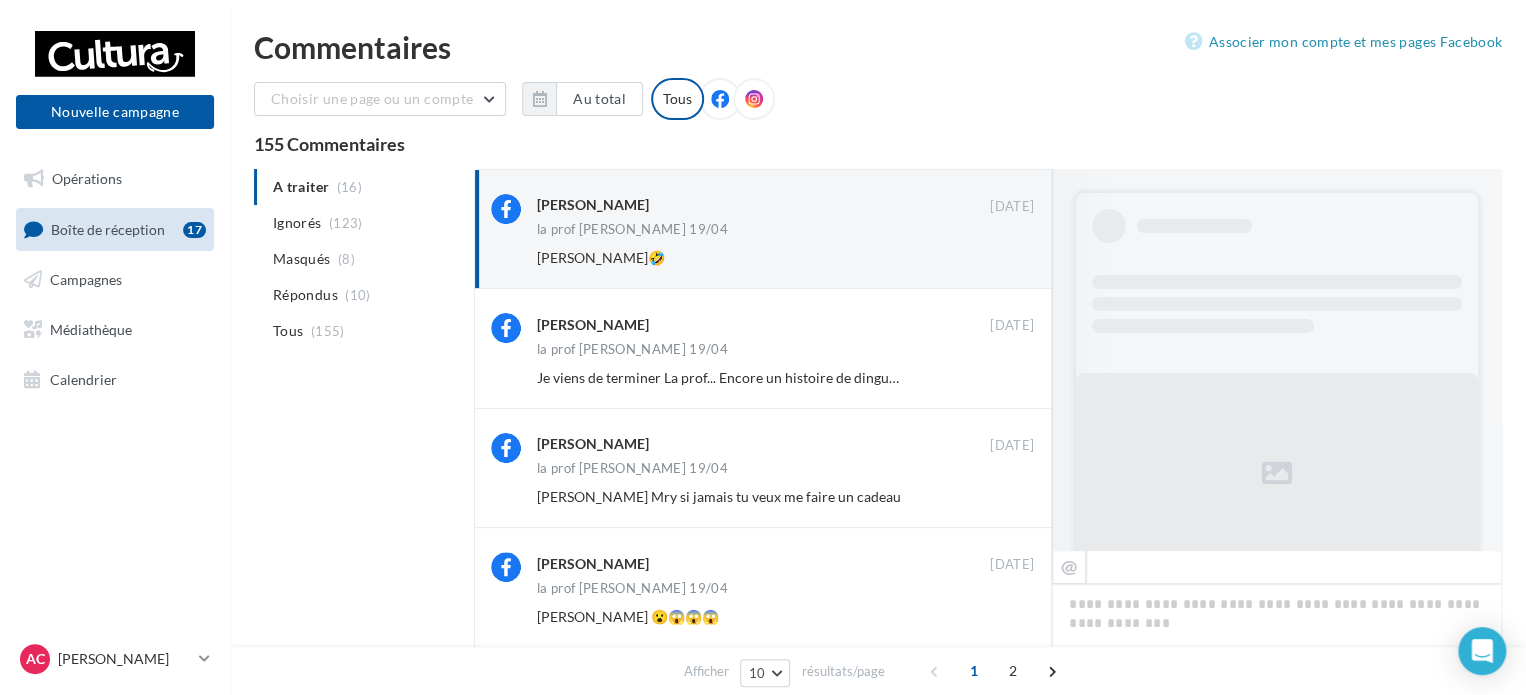 click on "Ignorer" at bounding box center (1001, 258) 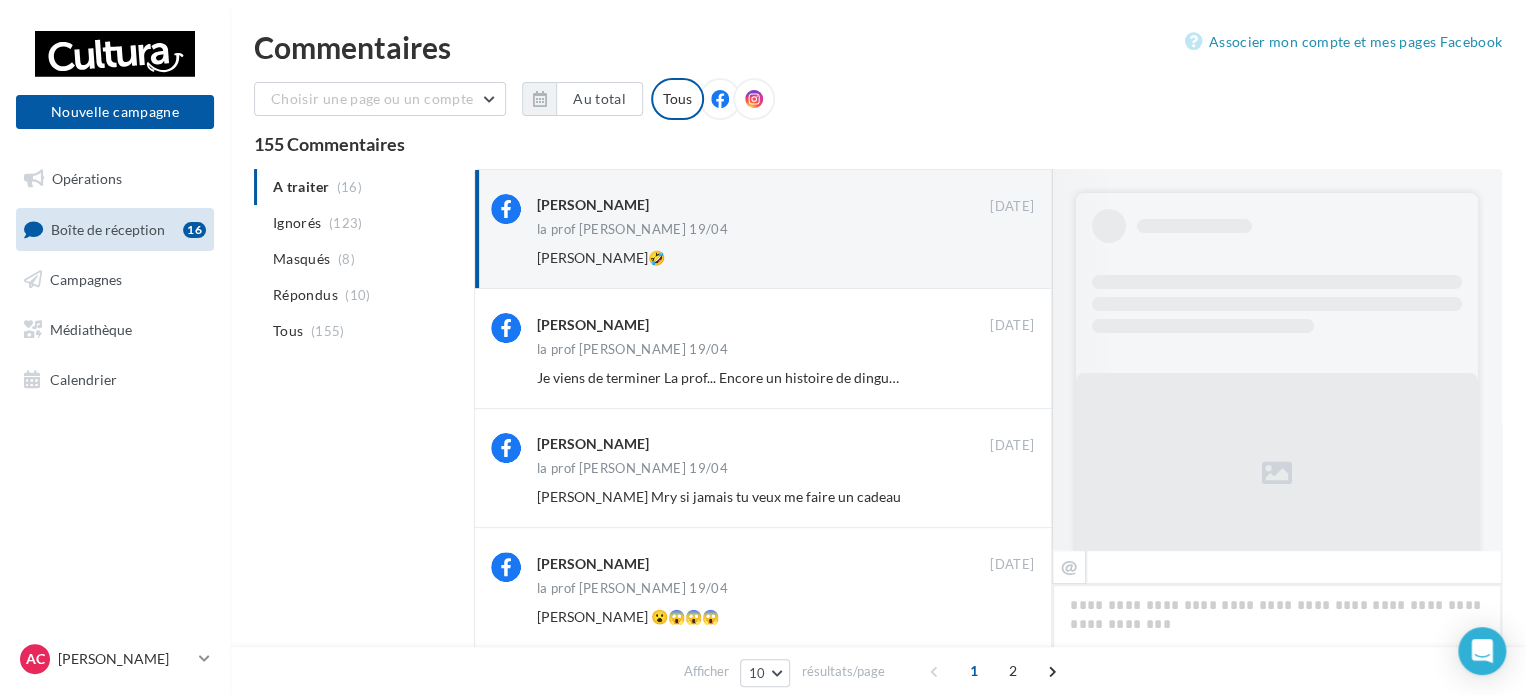 scroll, scrollTop: 454, scrollLeft: 0, axis: vertical 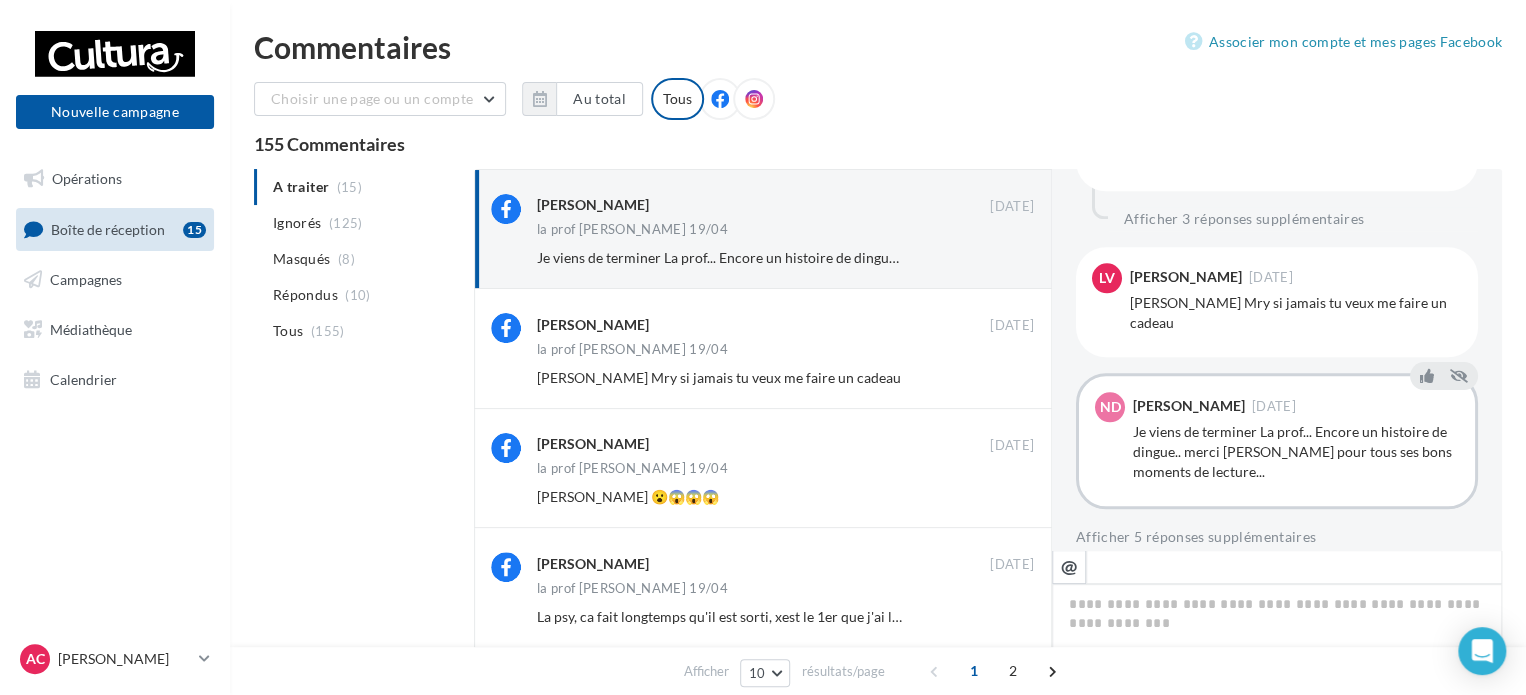 click on "Ignorer" at bounding box center [1001, 258] 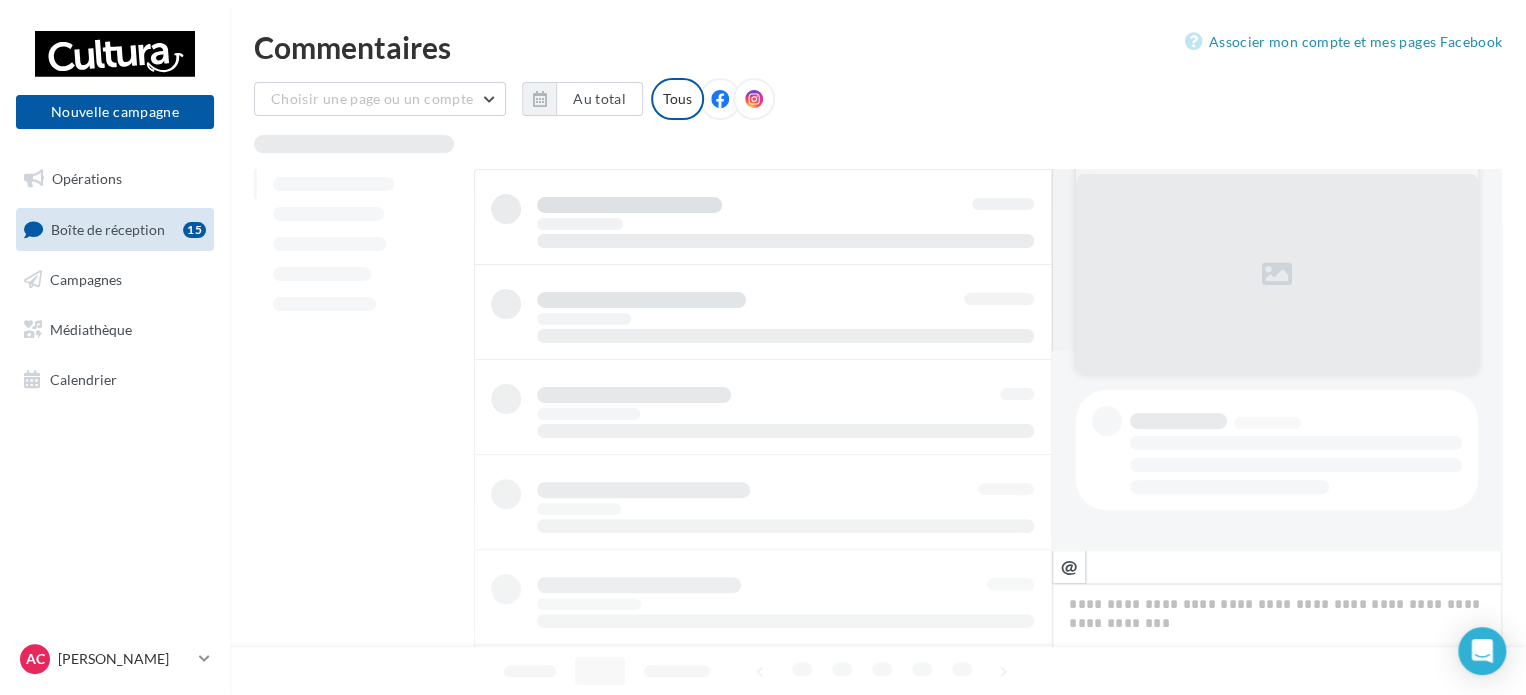 scroll, scrollTop: 198, scrollLeft: 0, axis: vertical 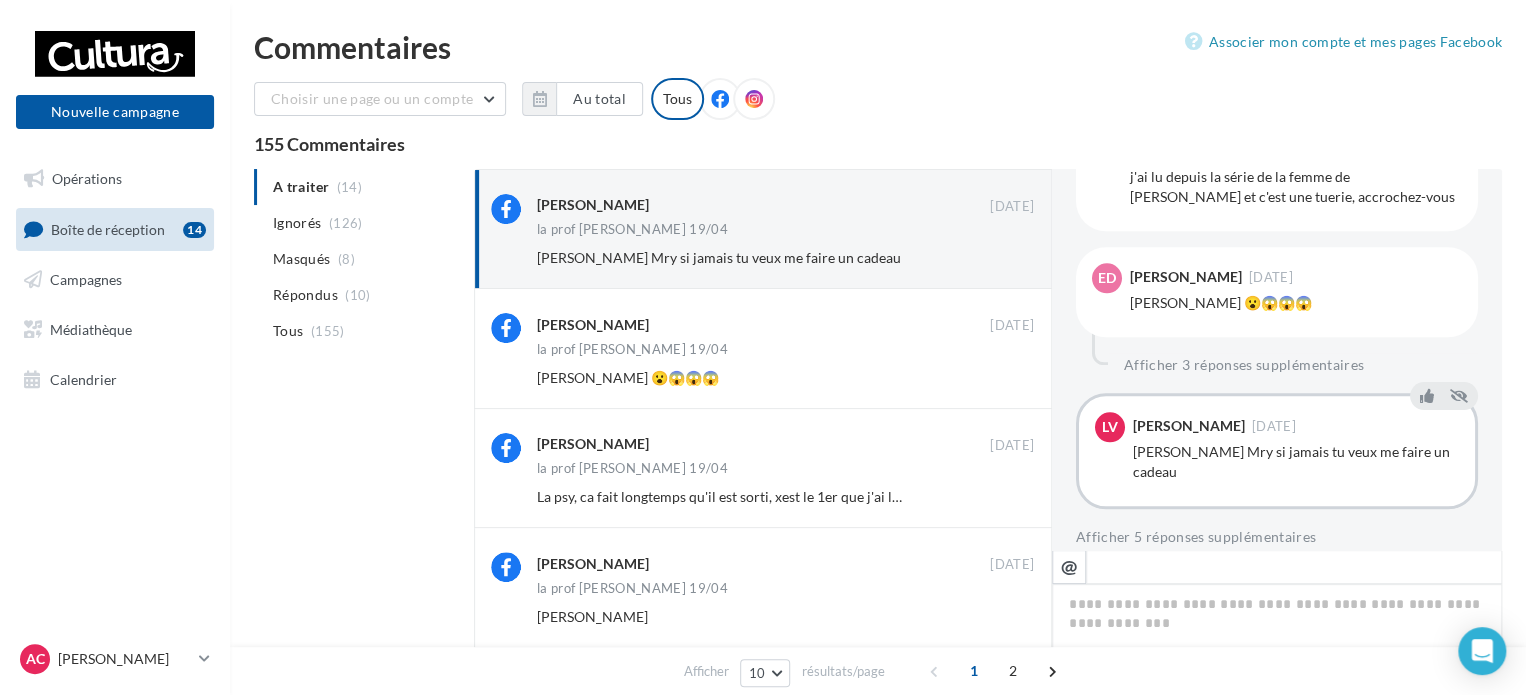 click on "Ignorer" at bounding box center (1001, 258) 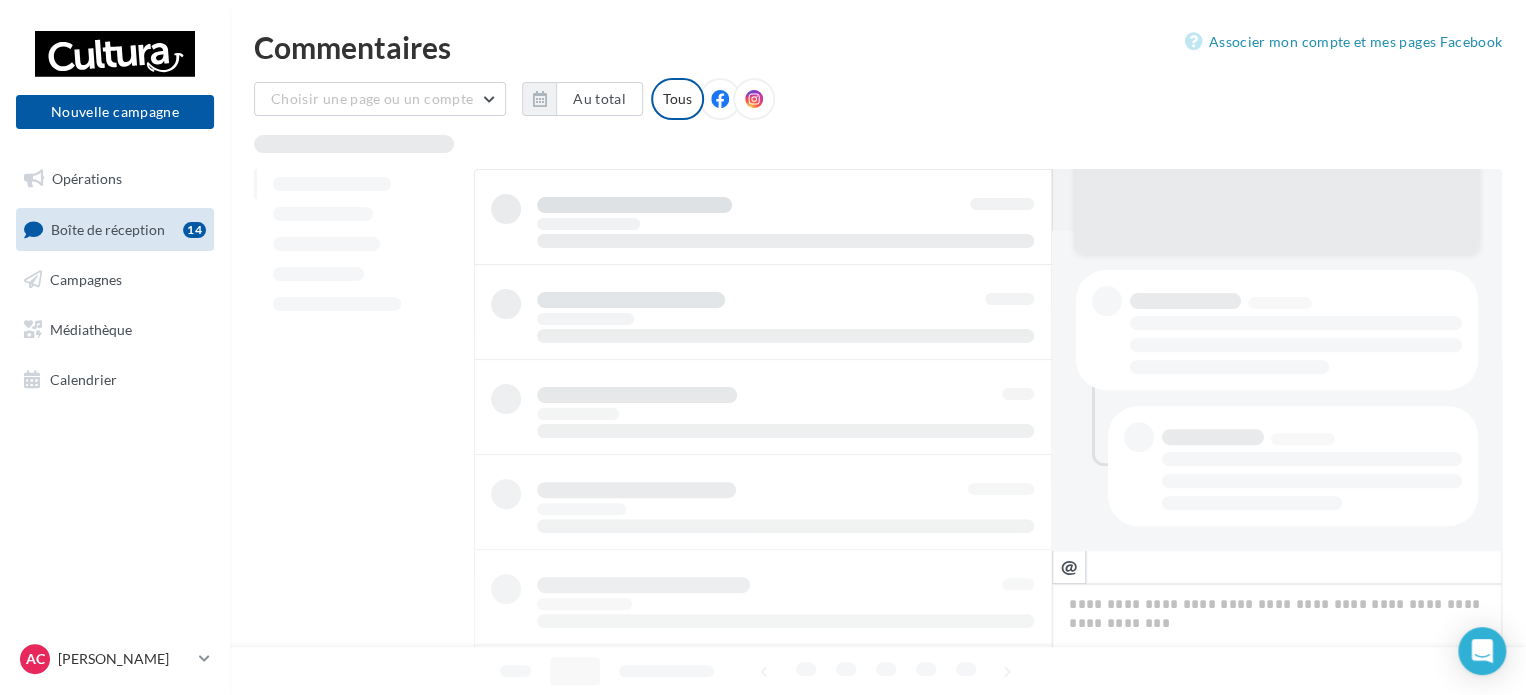 scroll, scrollTop: 318, scrollLeft: 0, axis: vertical 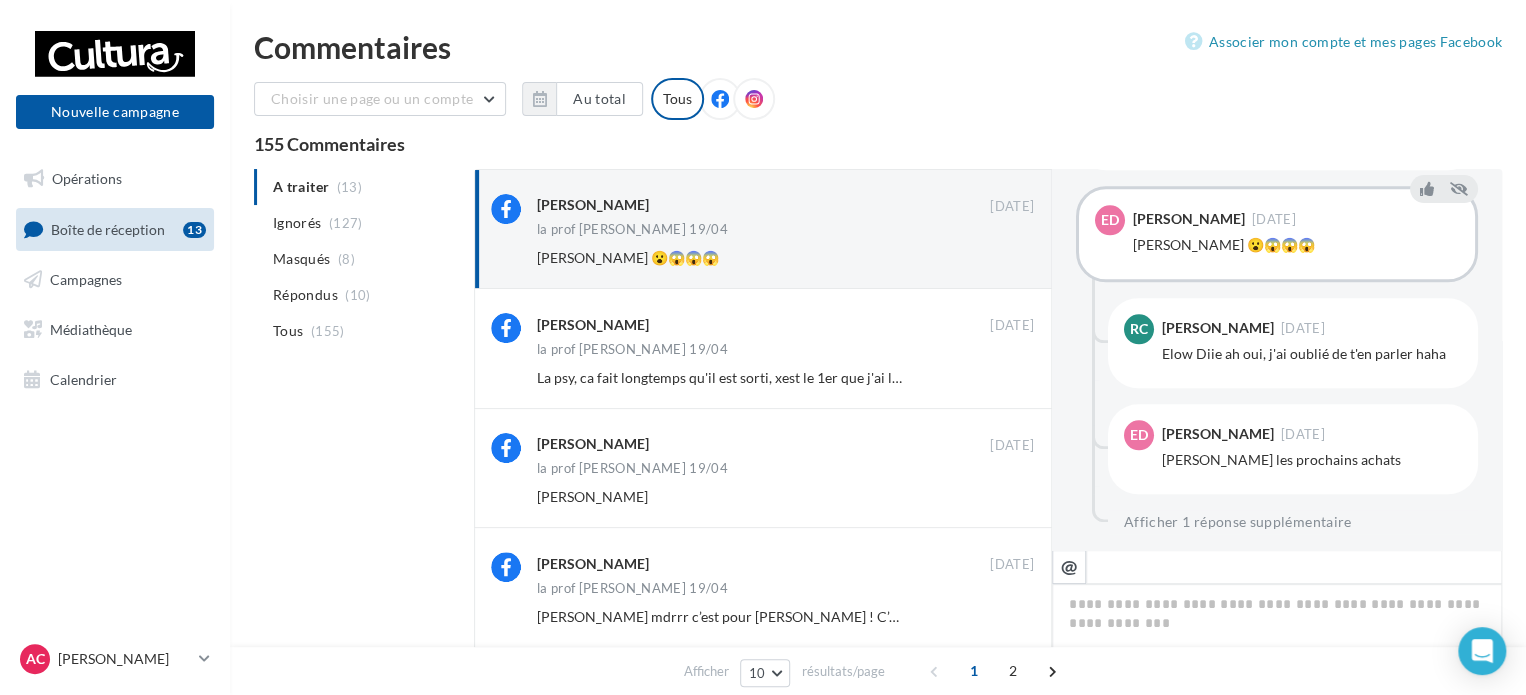 click on "Ignorer" at bounding box center (1001, 258) 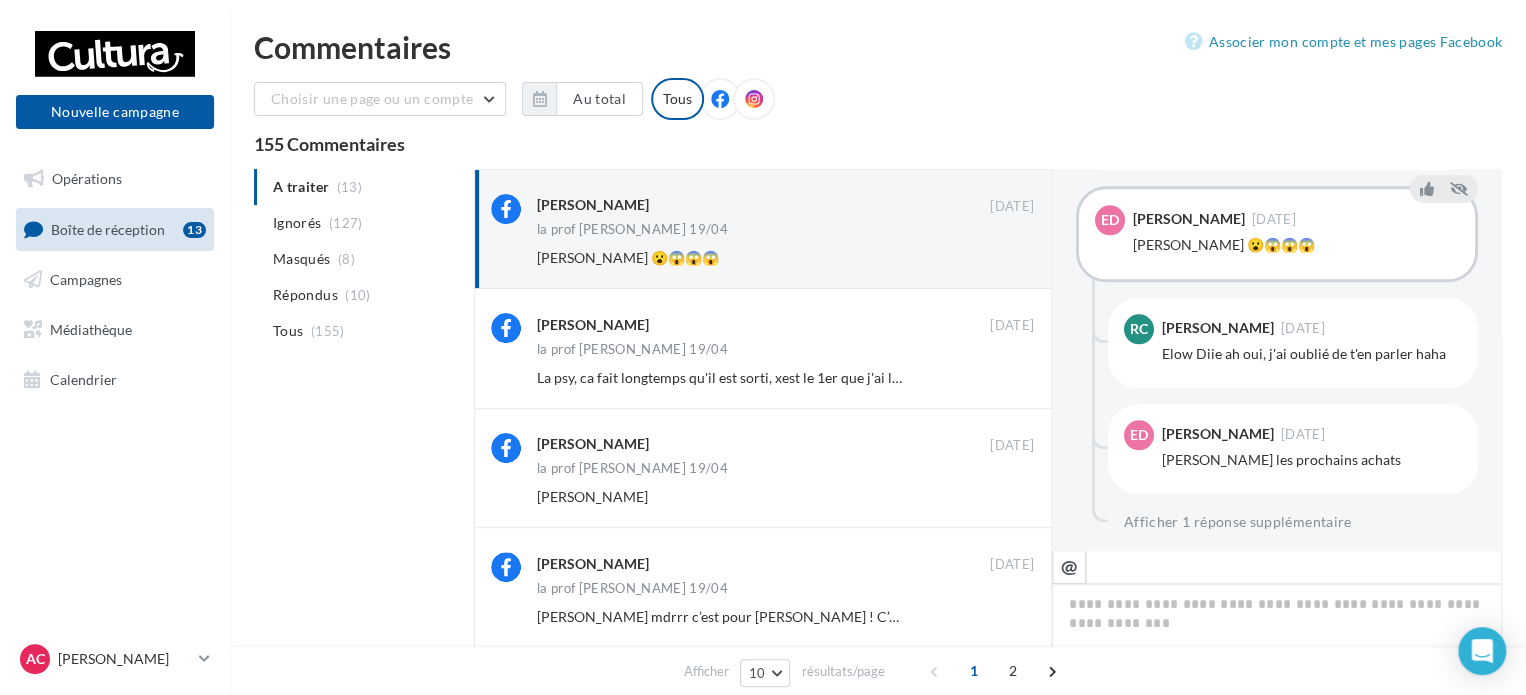 scroll, scrollTop: 454, scrollLeft: 0, axis: vertical 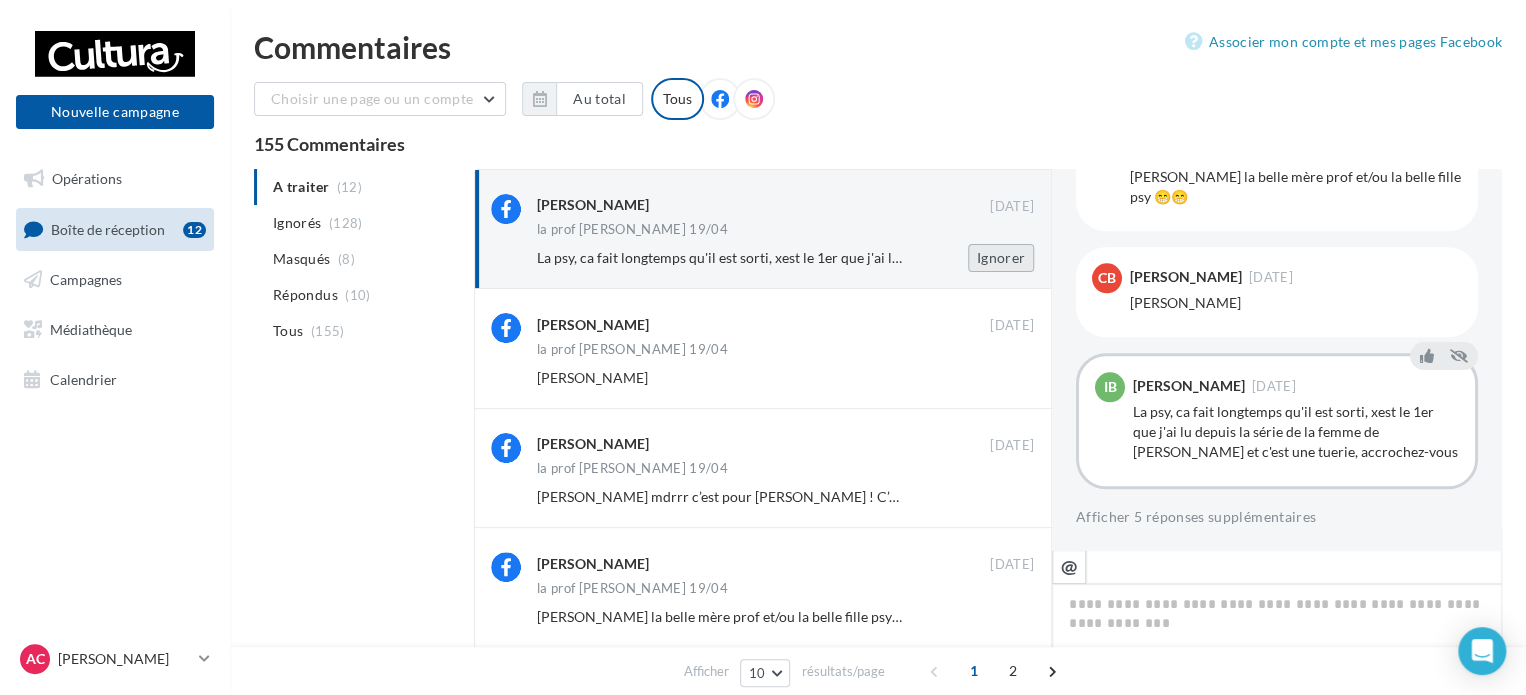 drag, startPoint x: 1009, startPoint y: 259, endPoint x: 986, endPoint y: 262, distance: 23.194826 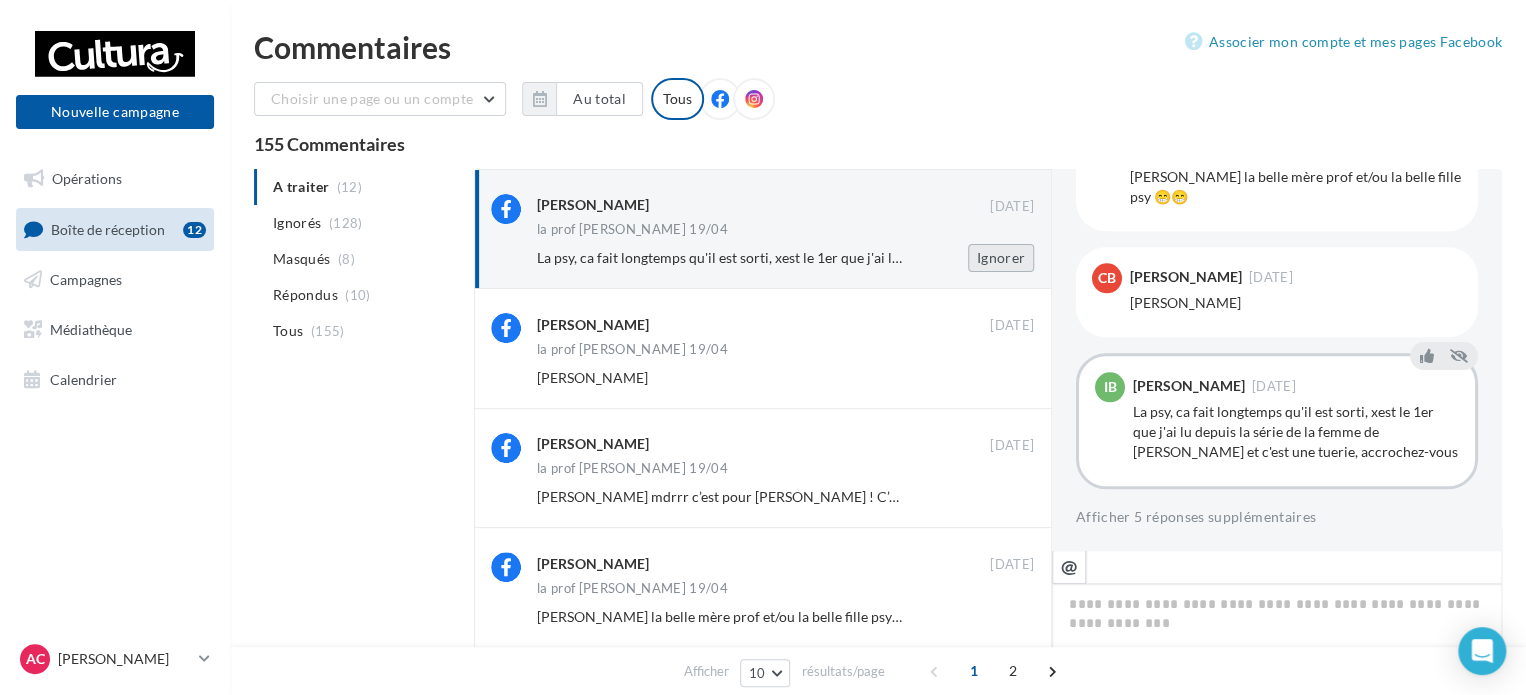 click on "Ignorer" at bounding box center (1001, 258) 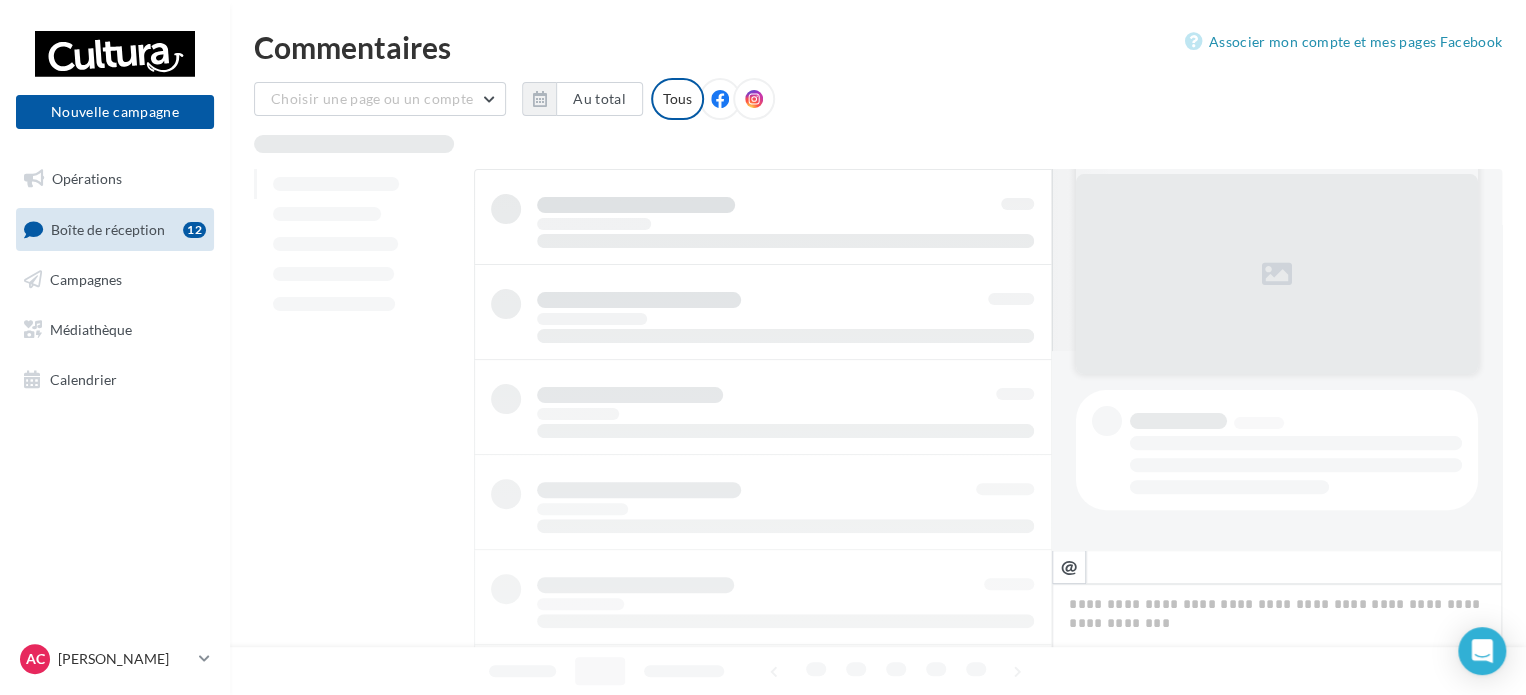 scroll, scrollTop: 198, scrollLeft: 0, axis: vertical 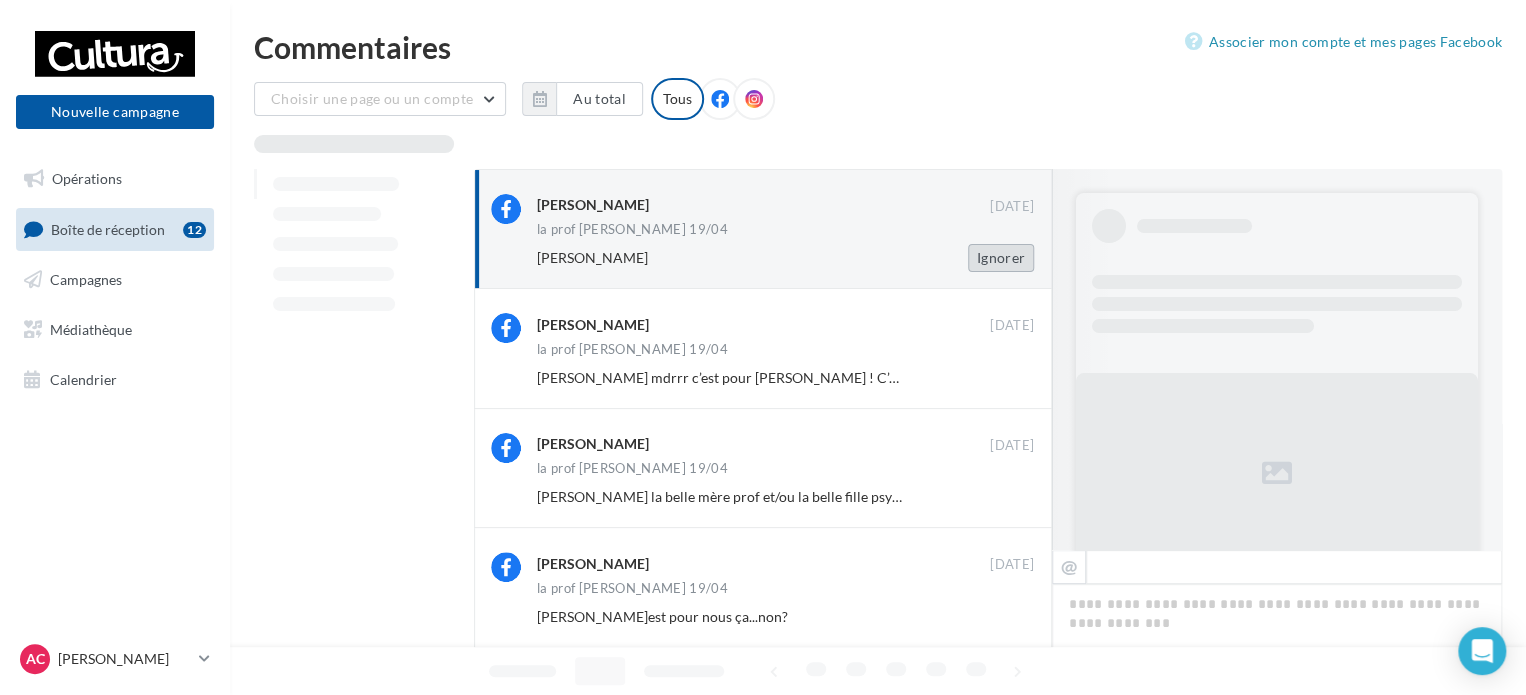 click on "Ignorer" at bounding box center (1001, 258) 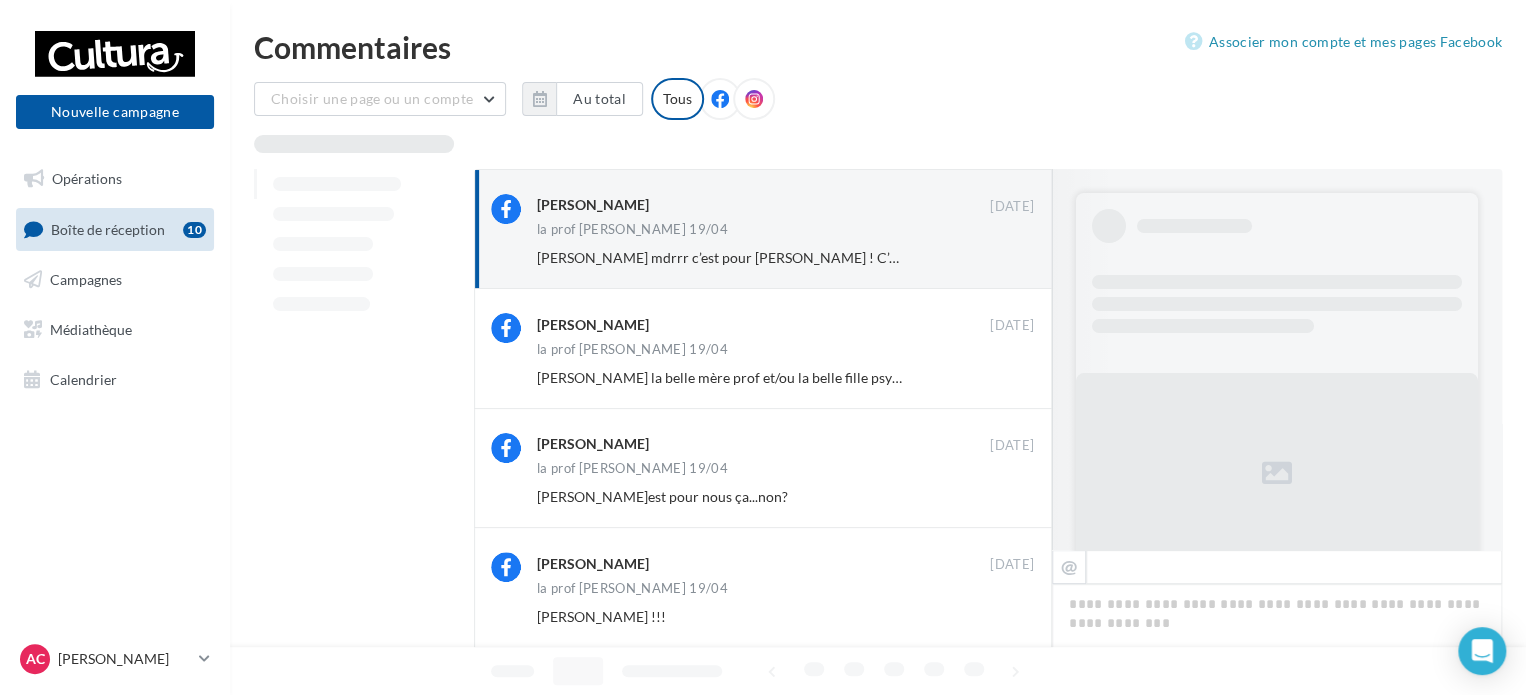 click on "Ignorer" at bounding box center [1001, 258] 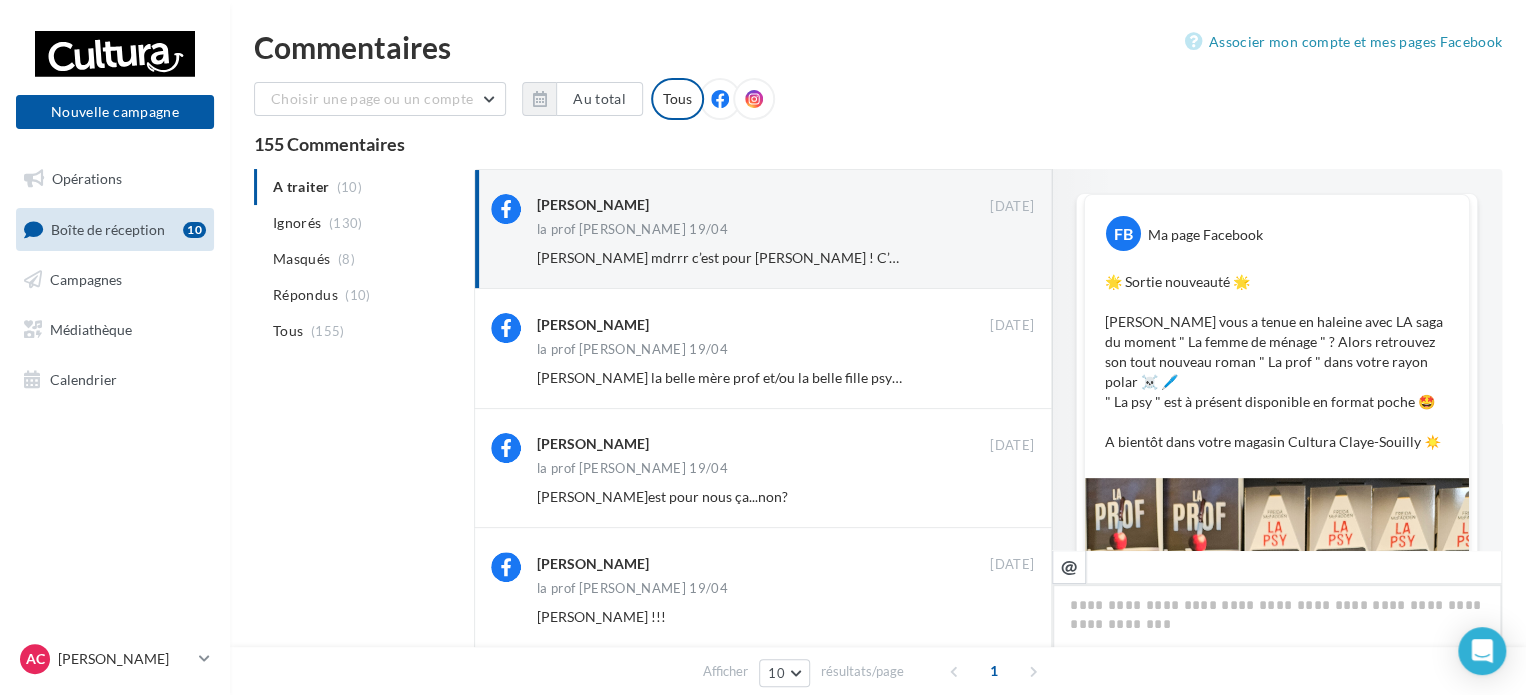 scroll, scrollTop: 454, scrollLeft: 0, axis: vertical 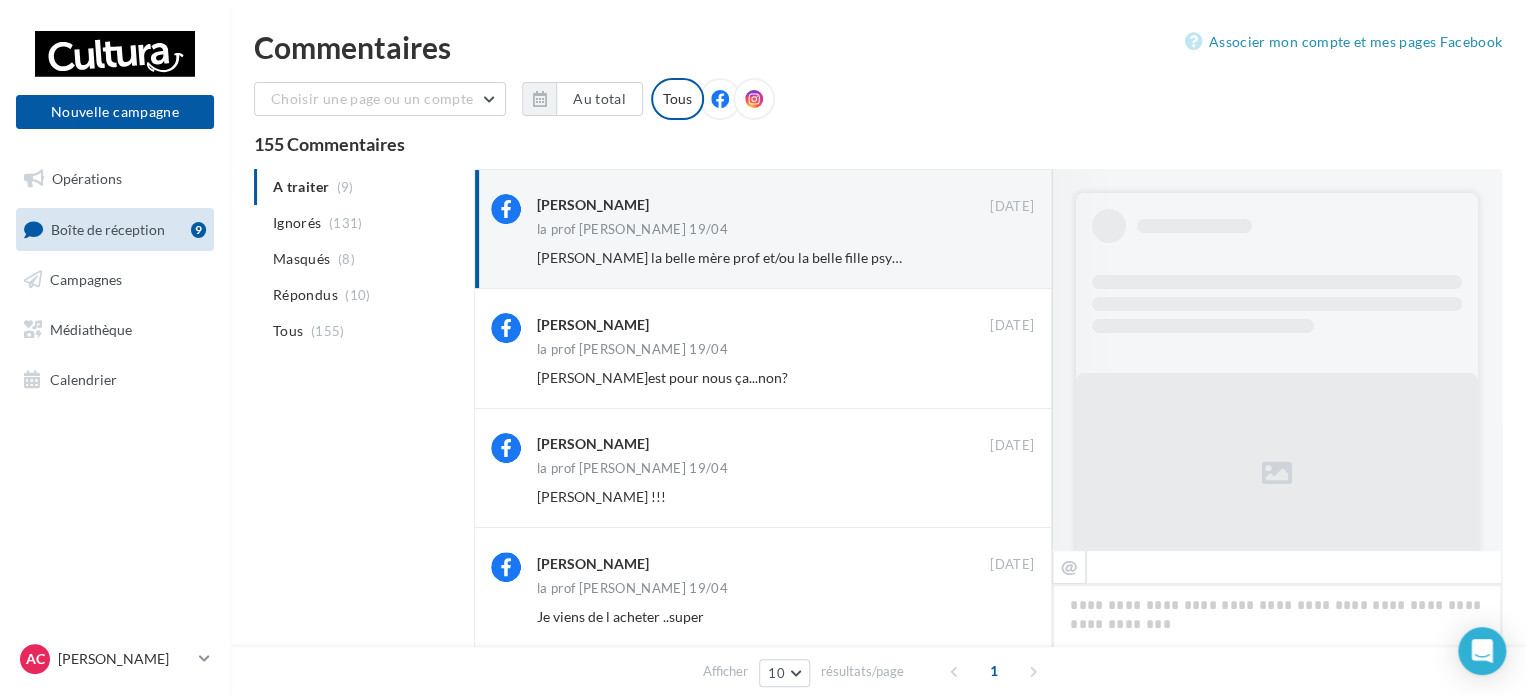 click on "Ignorer" at bounding box center [1001, 258] 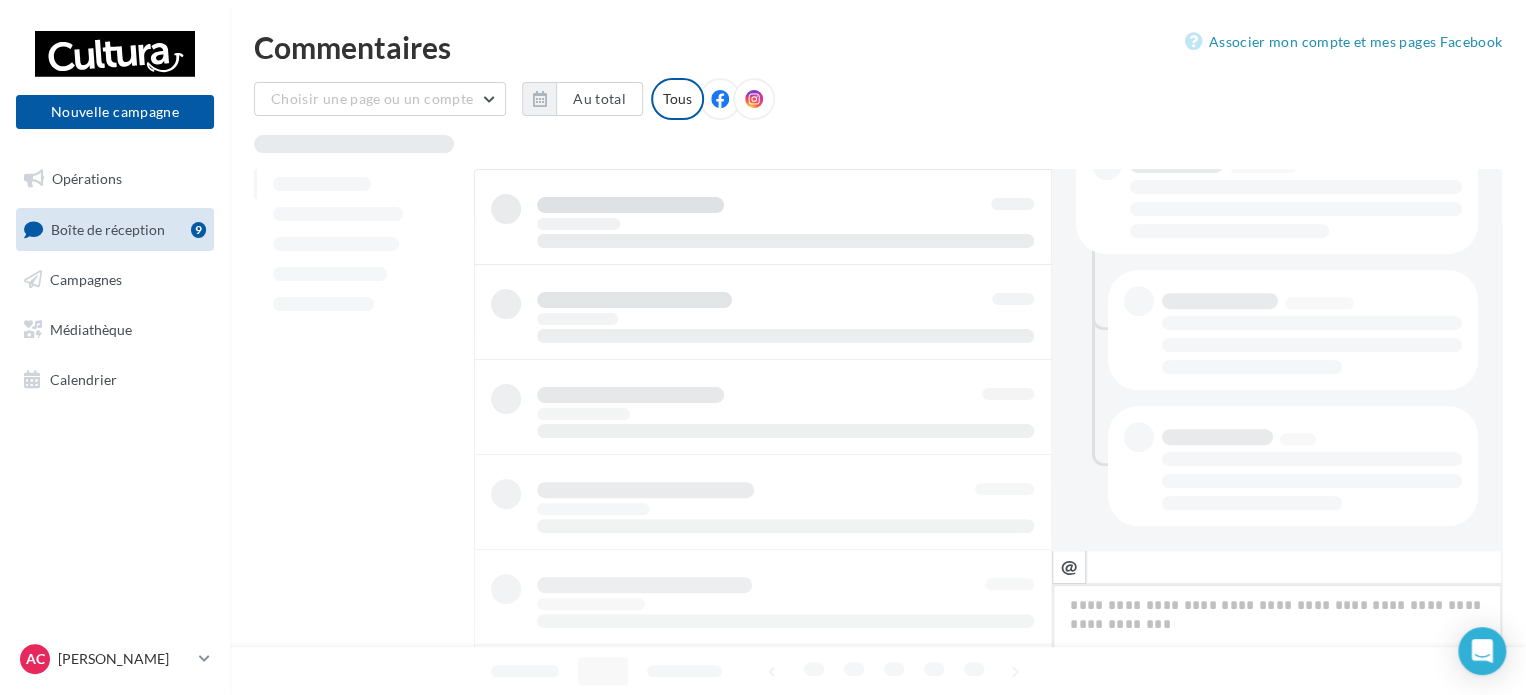 scroll, scrollTop: 454, scrollLeft: 0, axis: vertical 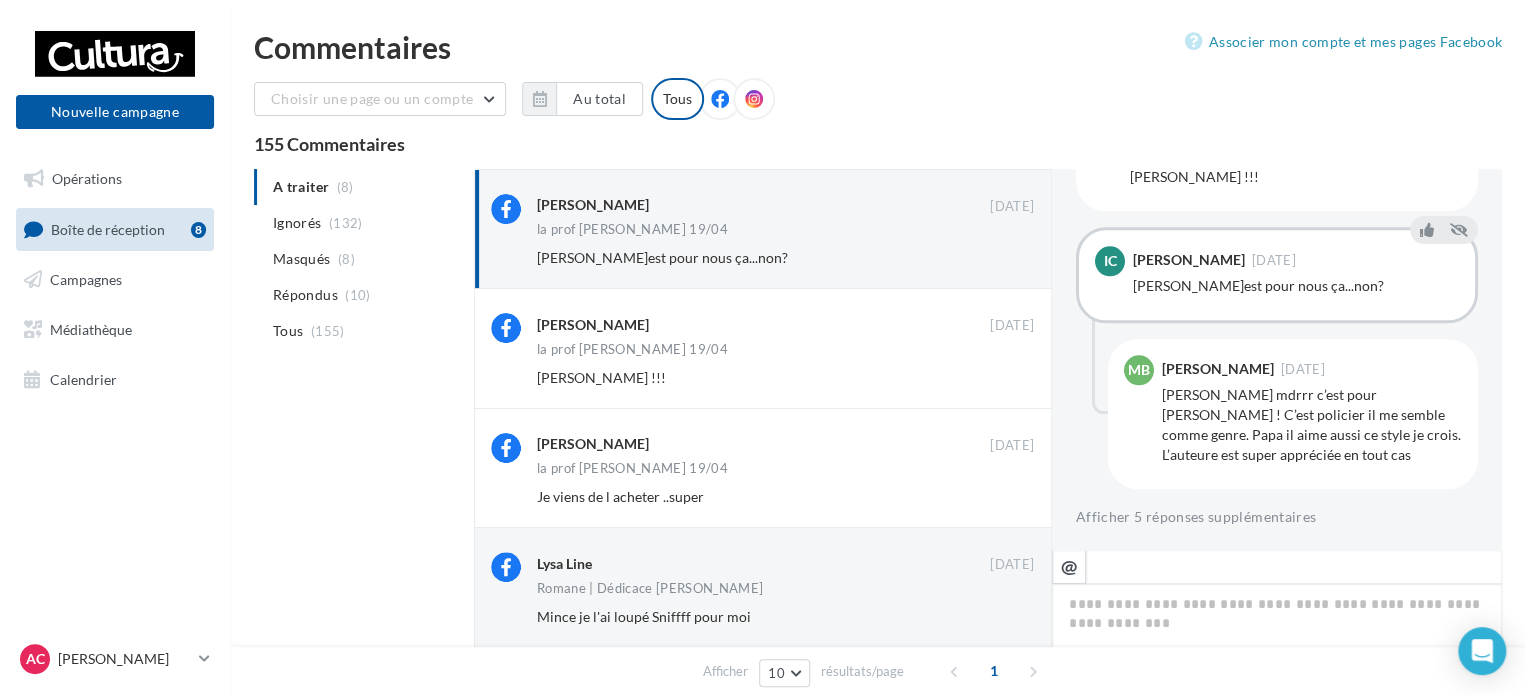click on "Ignorer" at bounding box center (1001, 258) 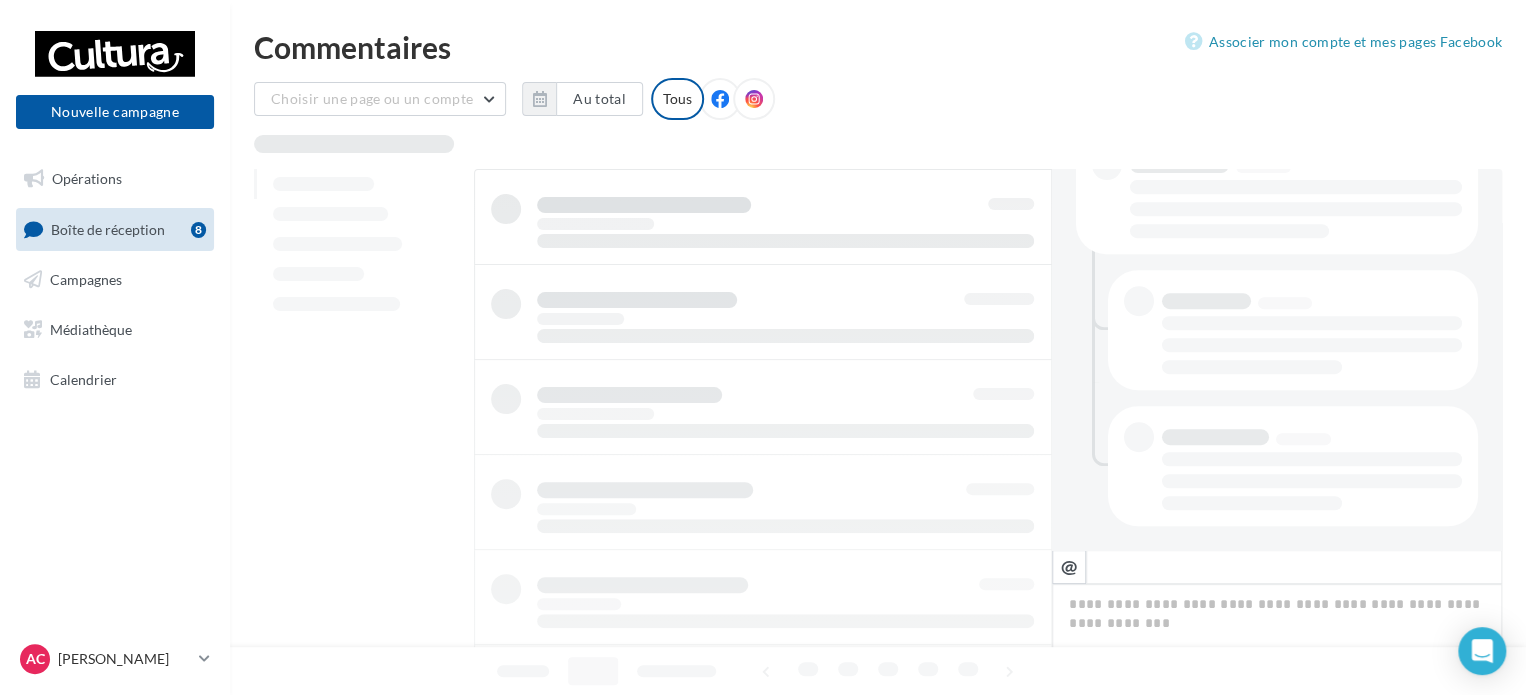 scroll, scrollTop: 454, scrollLeft: 0, axis: vertical 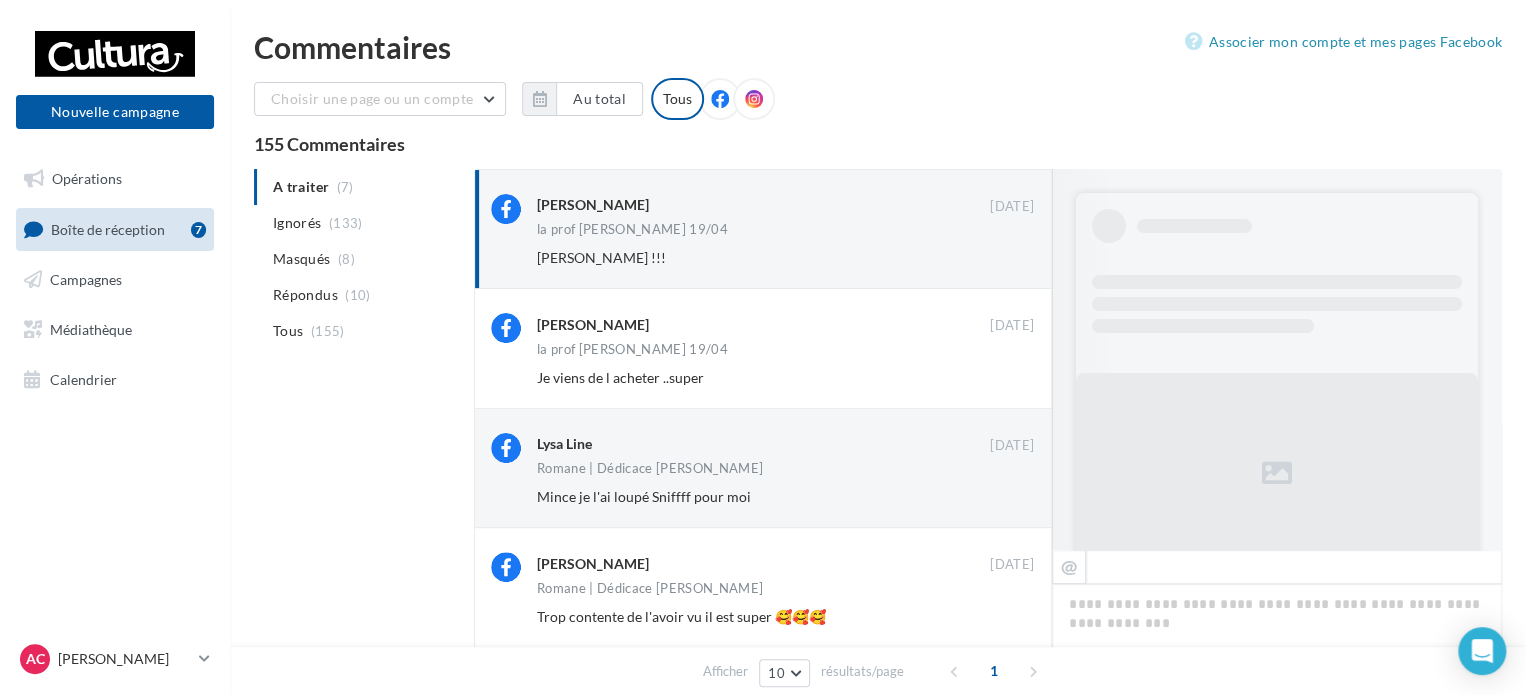 click on "Ignorer" at bounding box center (1001, 258) 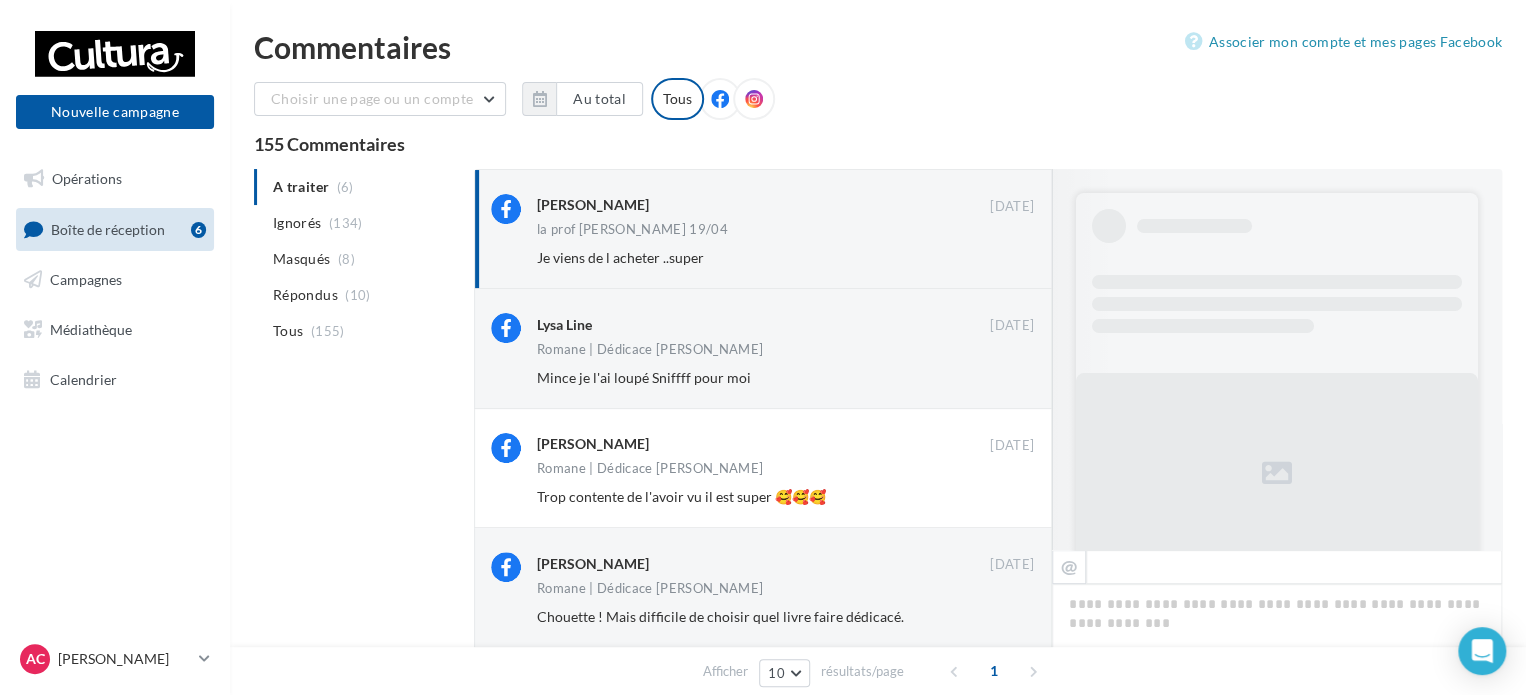 click on "Ignorer" at bounding box center (1001, 258) 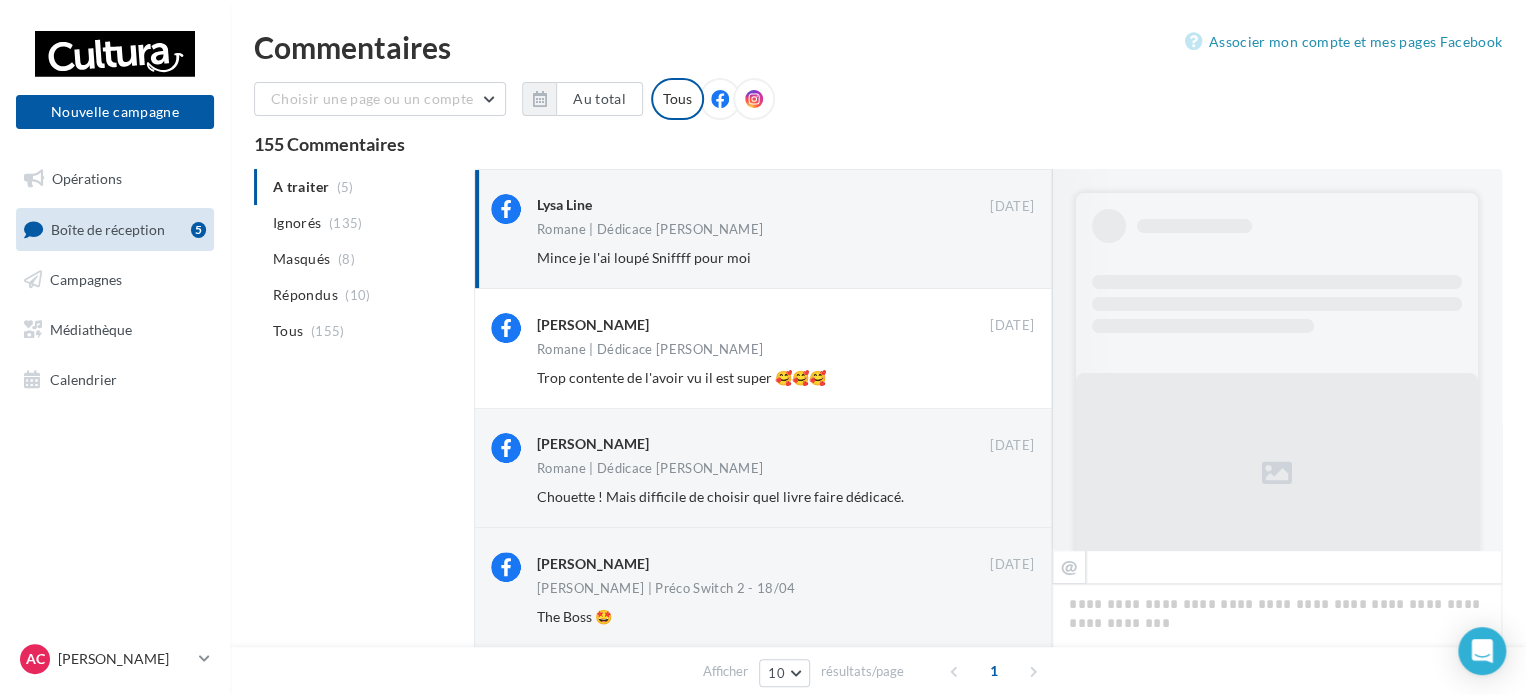 click on "Ignorer" at bounding box center (1001, 258) 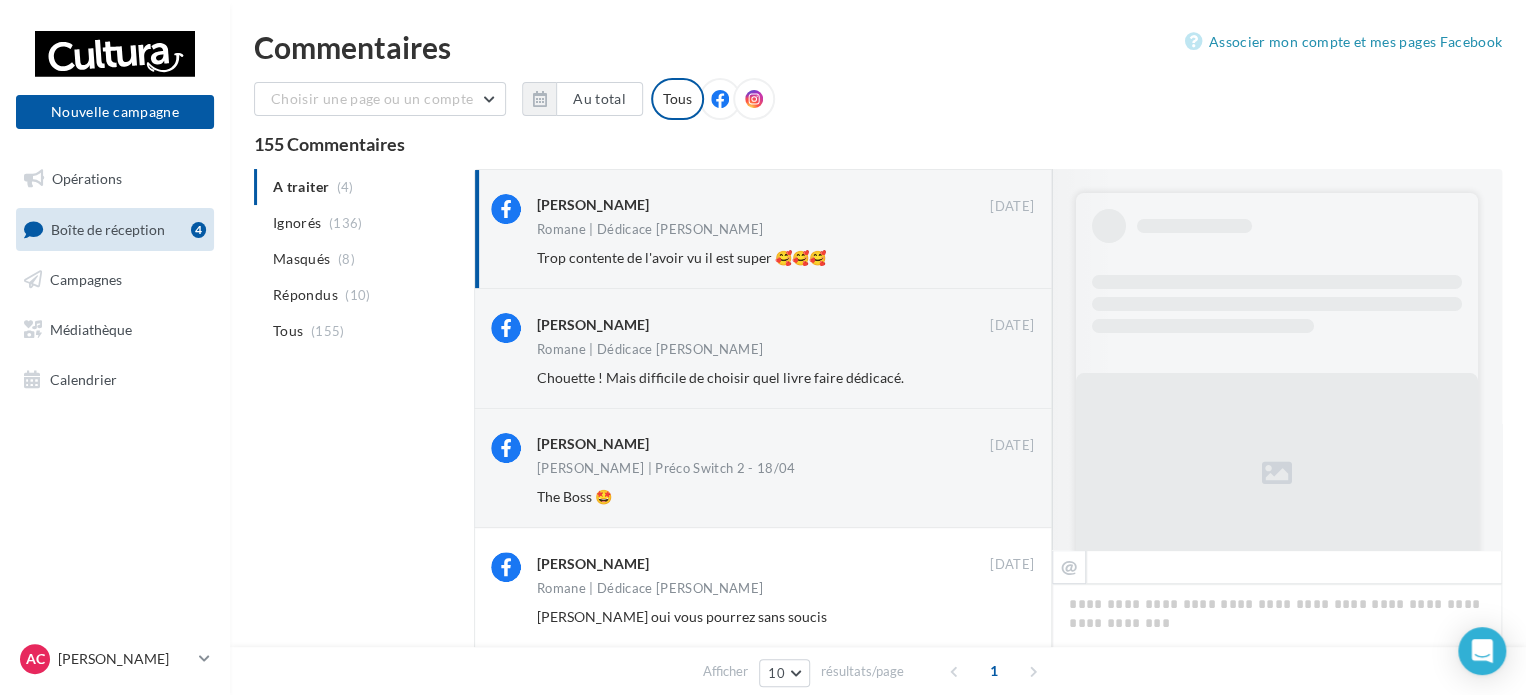 click on "Ignorer" at bounding box center (1001, 258) 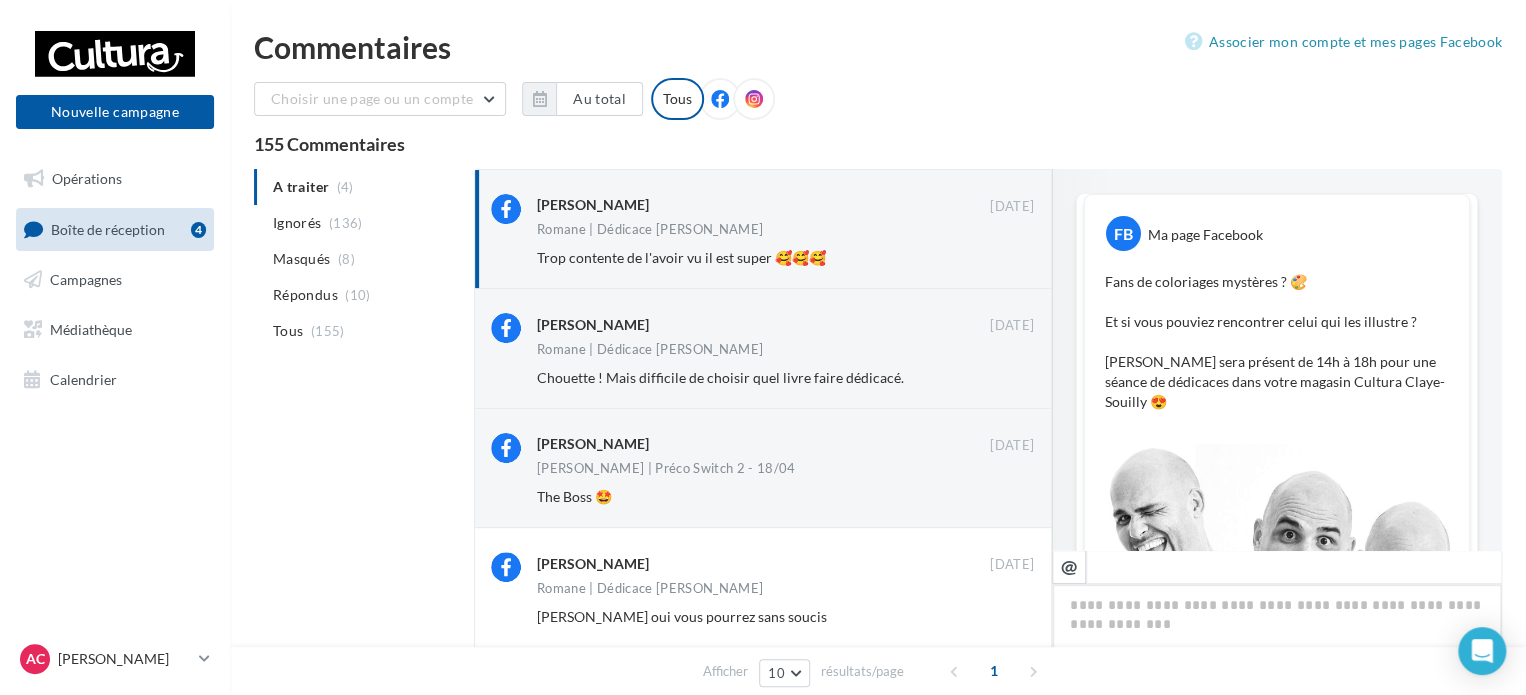 scroll, scrollTop: 198, scrollLeft: 0, axis: vertical 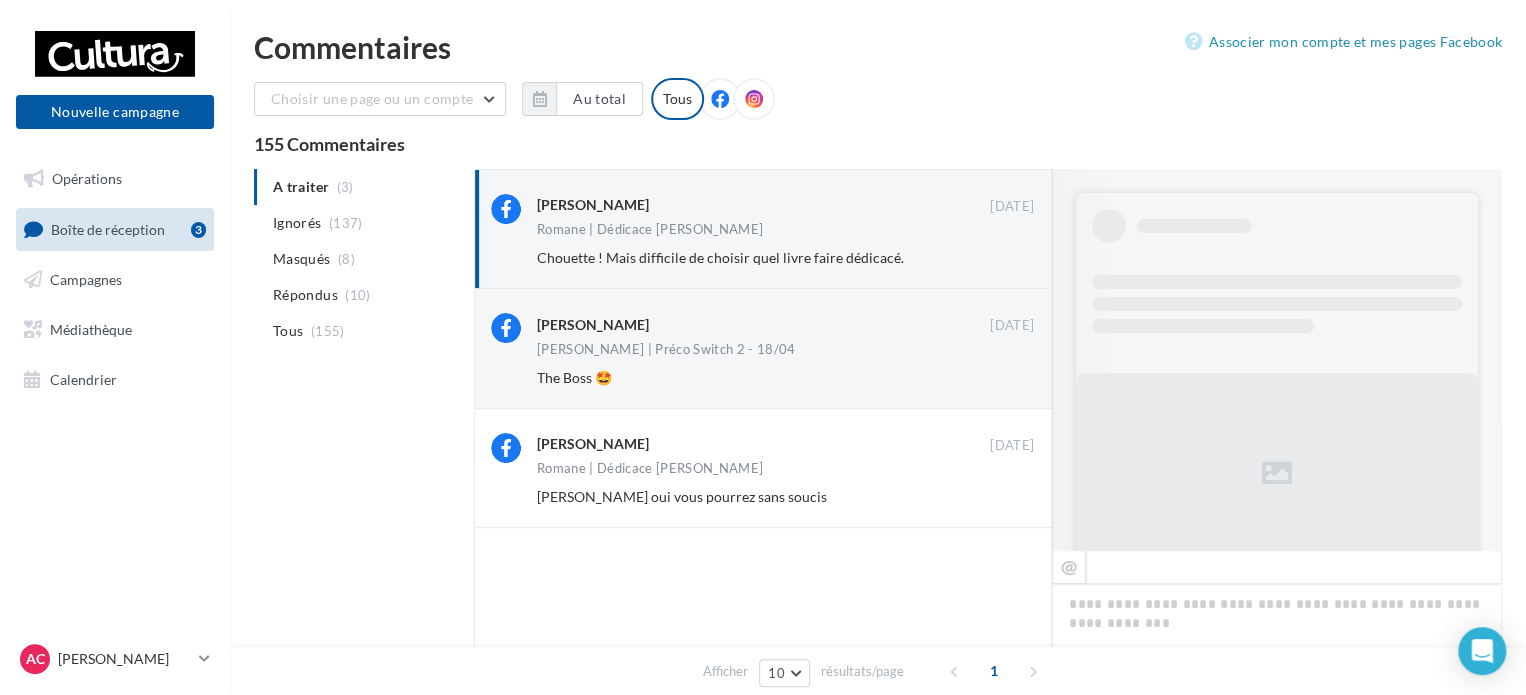 click on "Ignorer" at bounding box center [1001, 258] 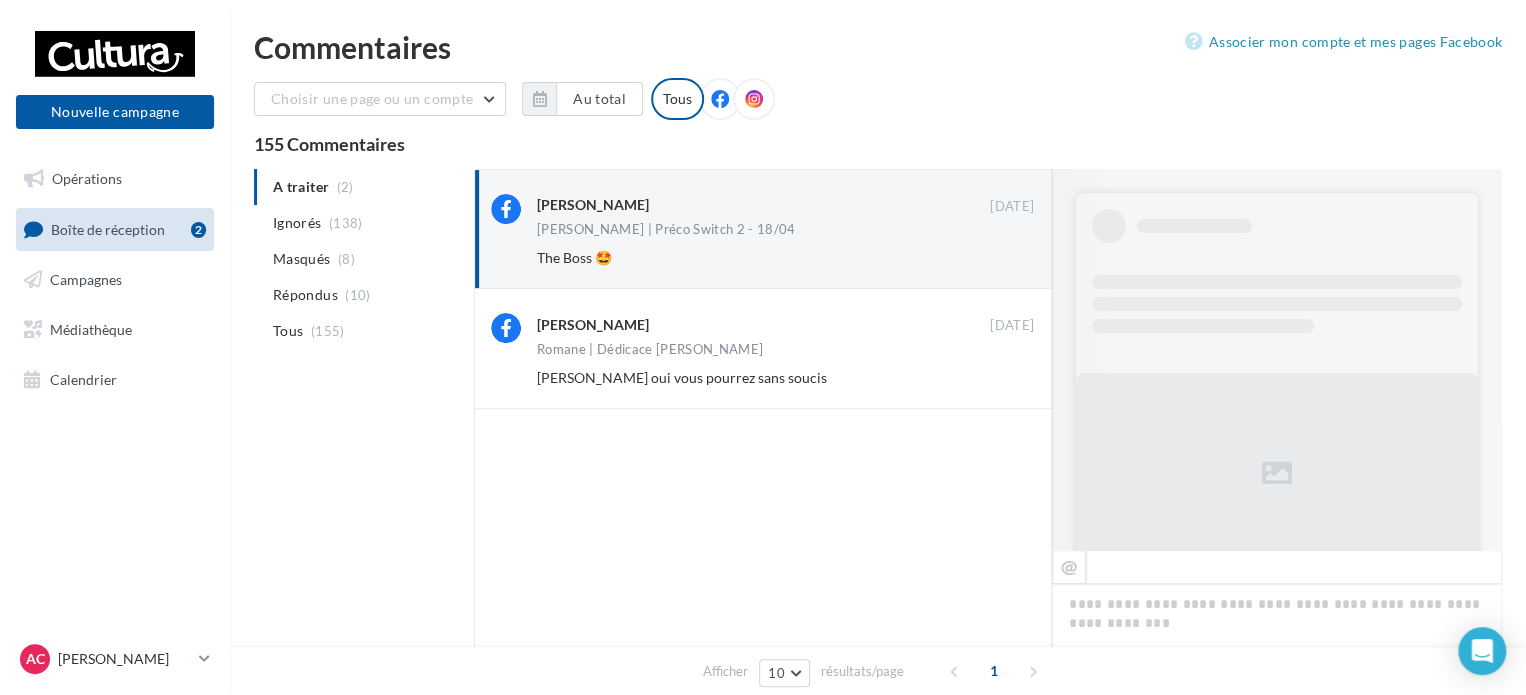 click on "Ignorer" at bounding box center (1001, 258) 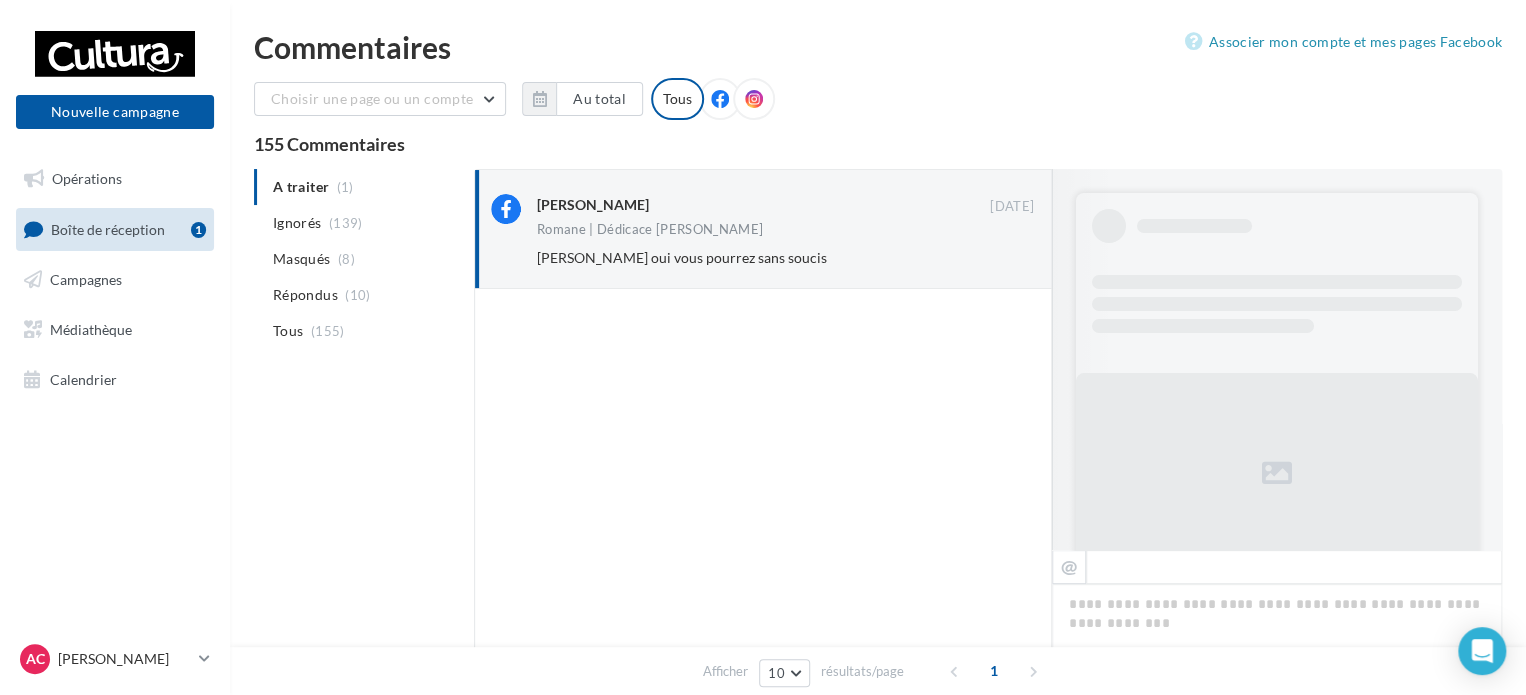 click on "Ignorer" at bounding box center (1001, 258) 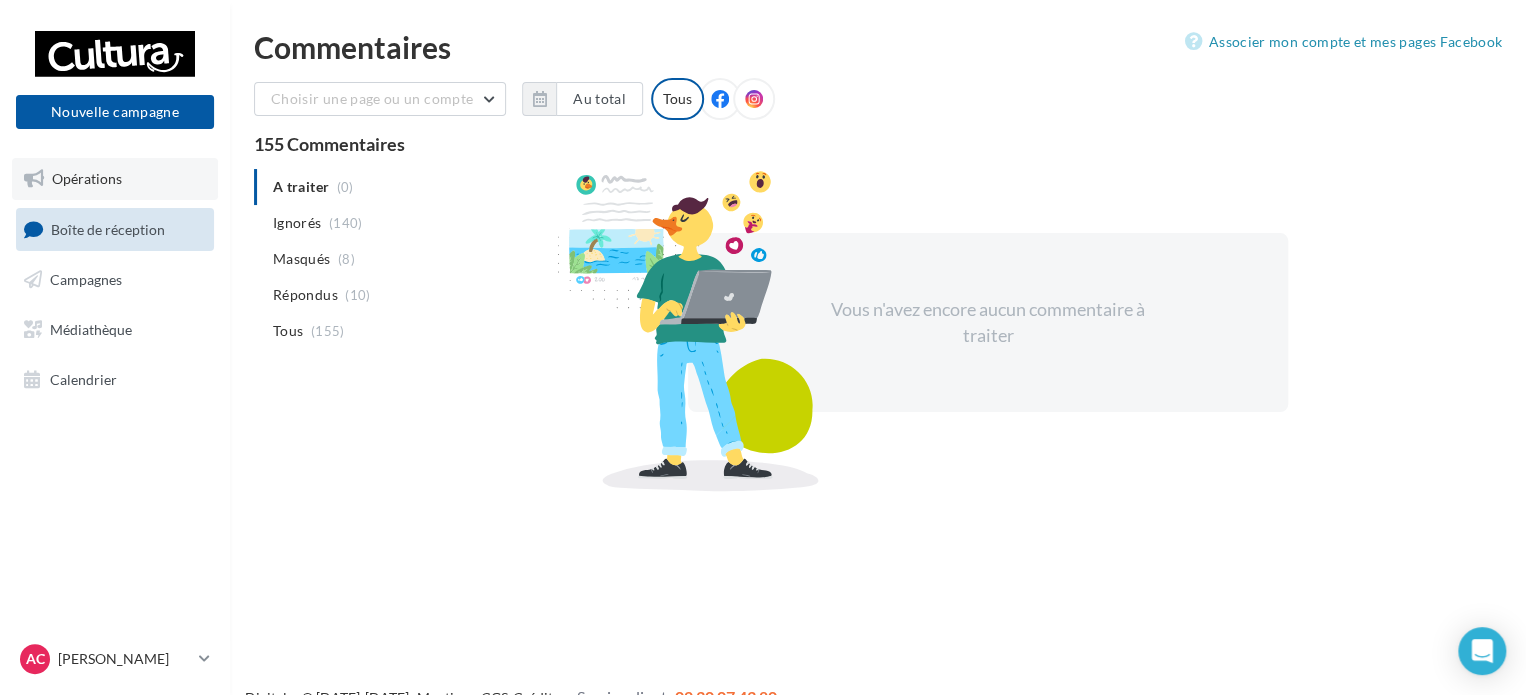 click on "Opérations" at bounding box center [87, 178] 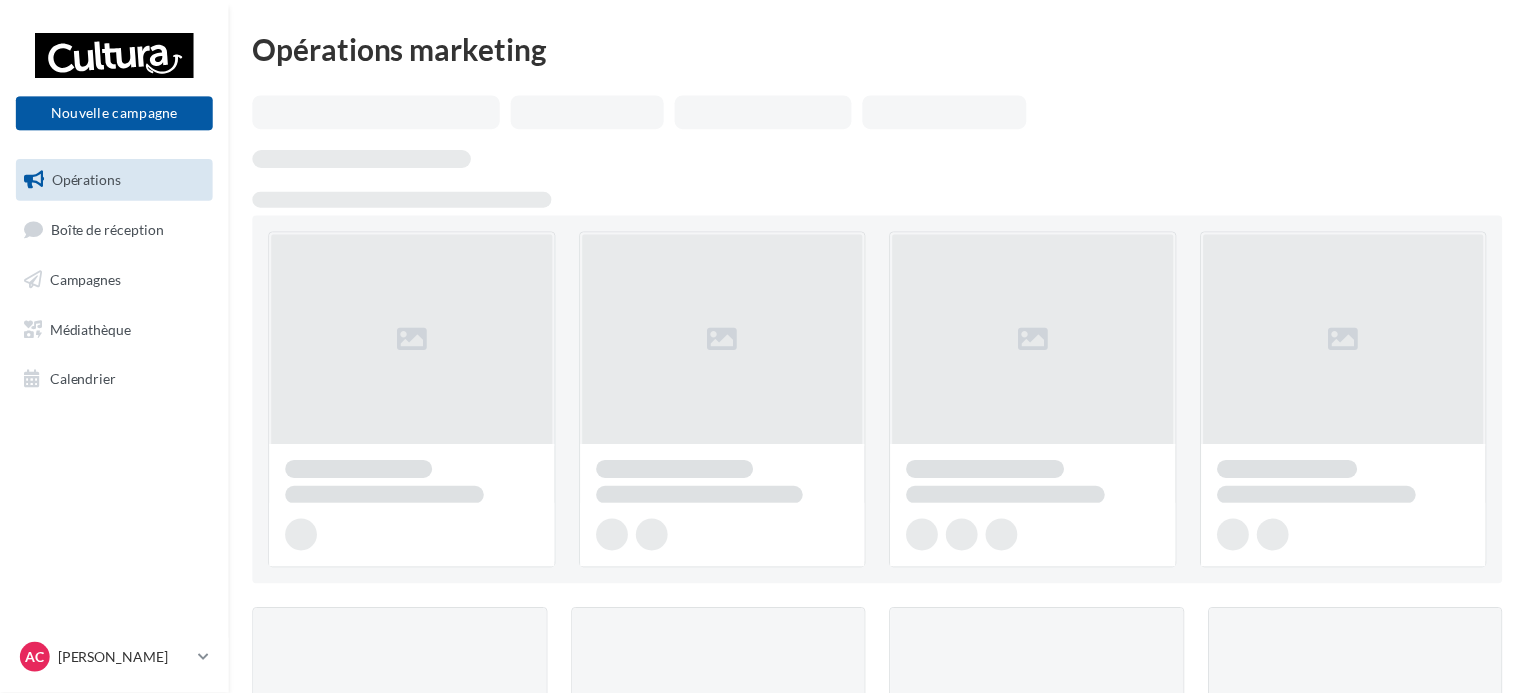 scroll, scrollTop: 0, scrollLeft: 0, axis: both 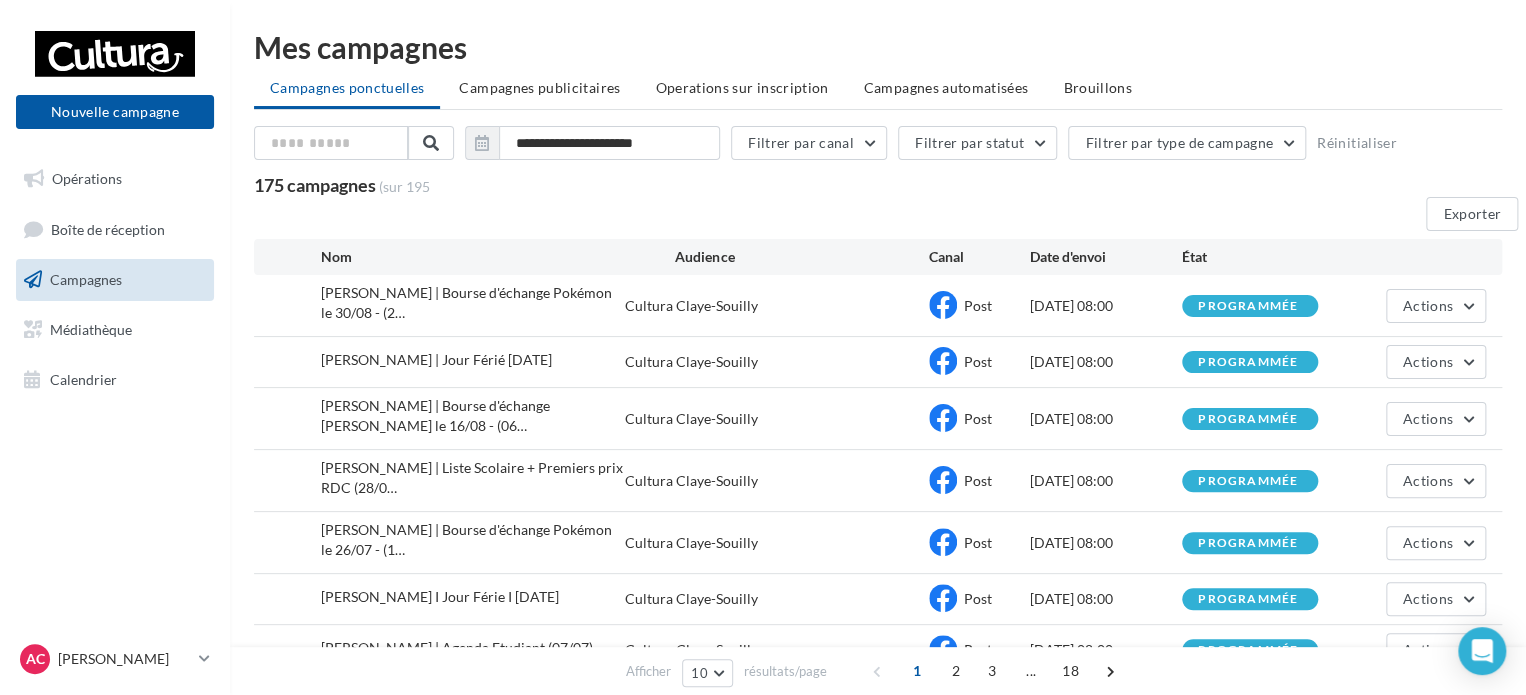 click on "175 campagnes
(sur 195" at bounding box center [720, 186] 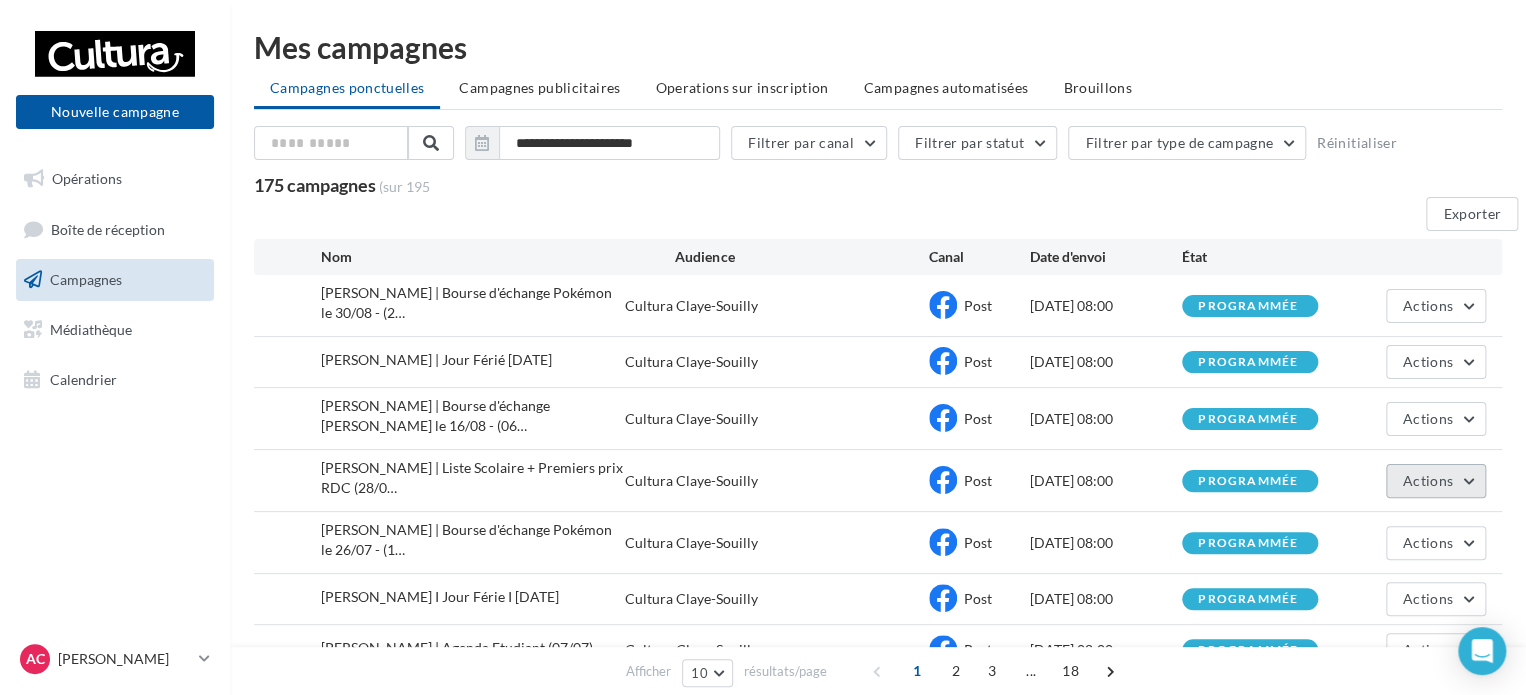 click on "Actions" at bounding box center (1436, 481) 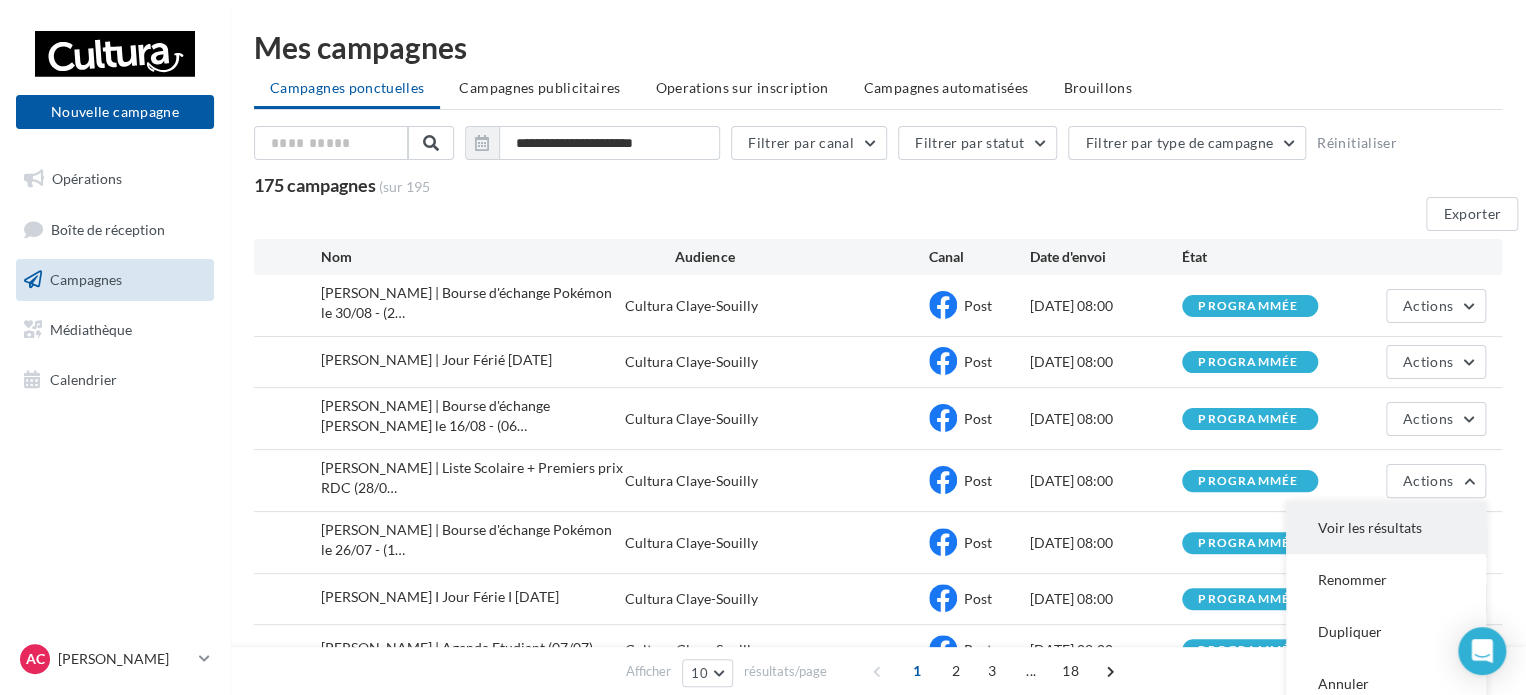 click on "Voir les résultats" at bounding box center [1386, 528] 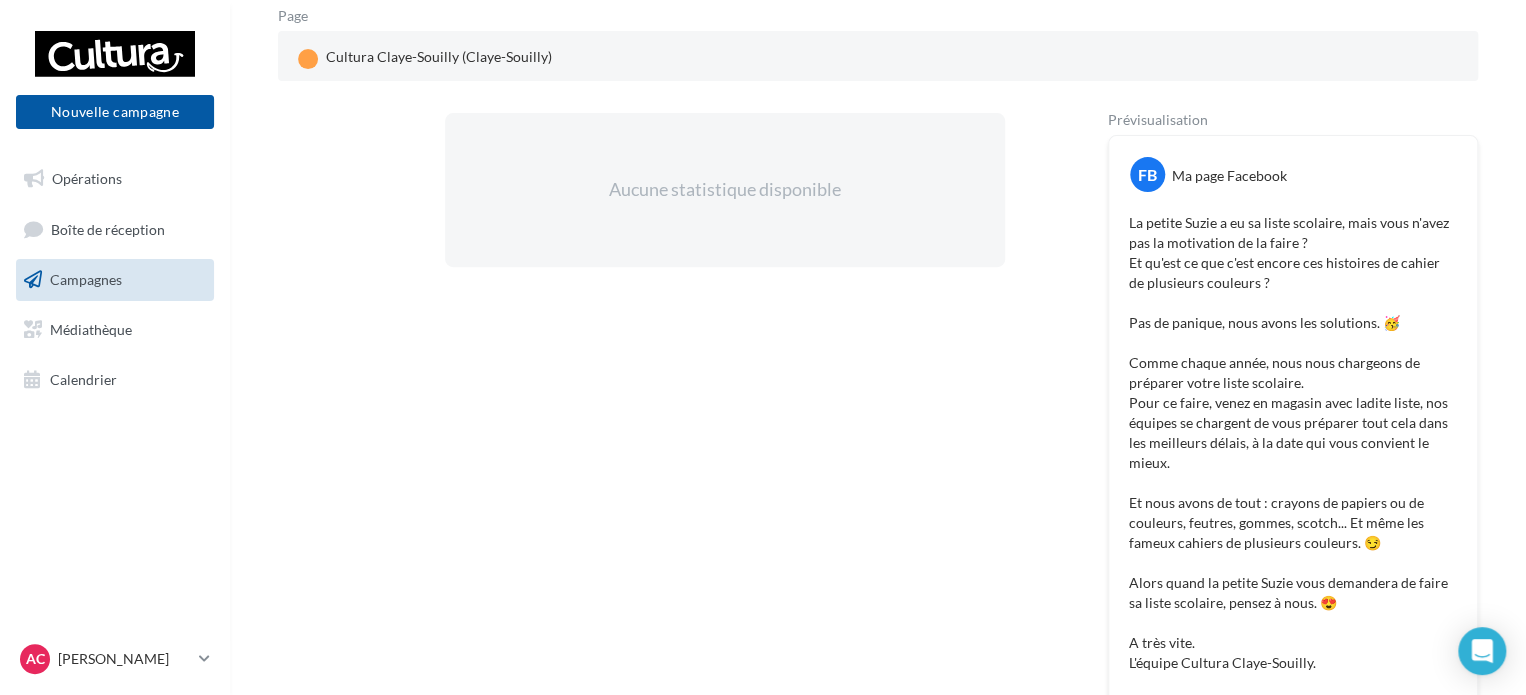 scroll, scrollTop: 262, scrollLeft: 0, axis: vertical 